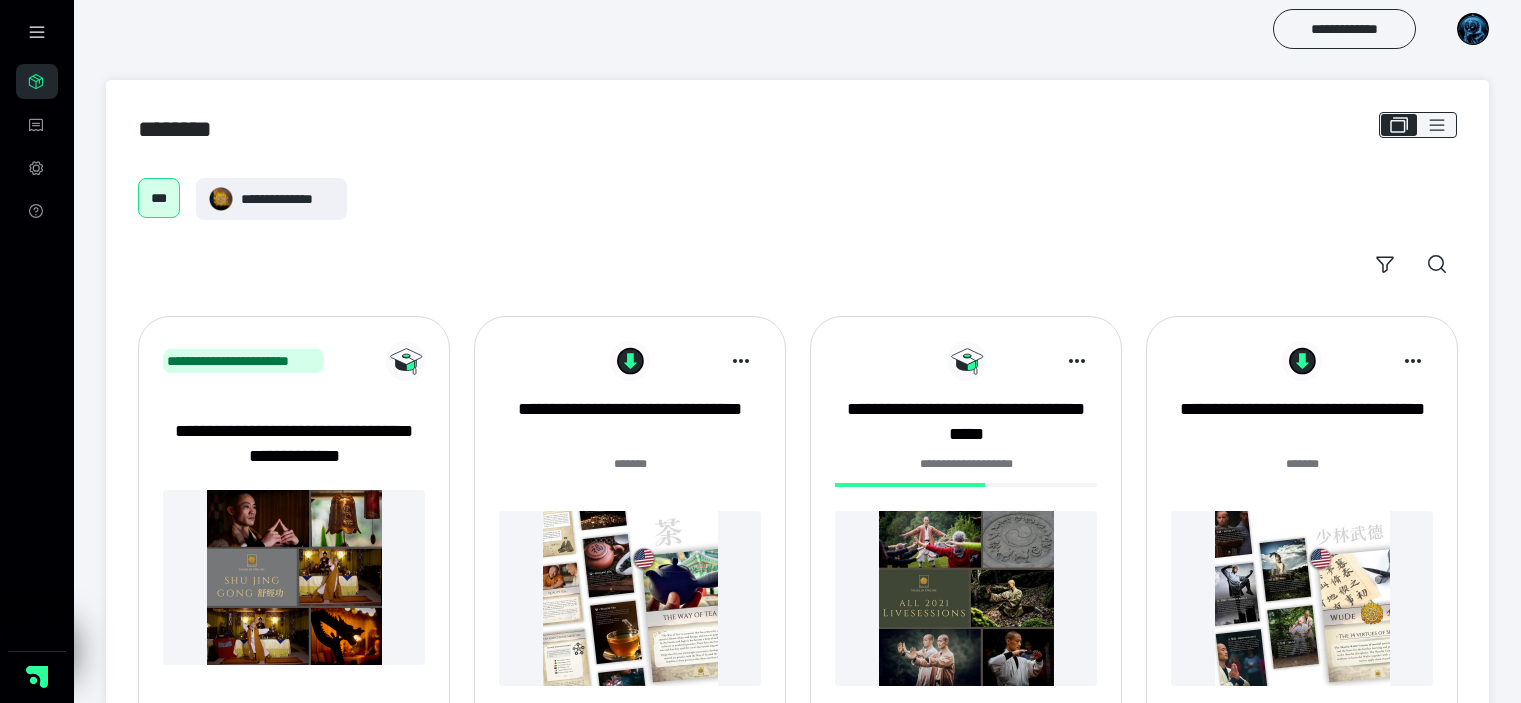 scroll, scrollTop: 0, scrollLeft: 0, axis: both 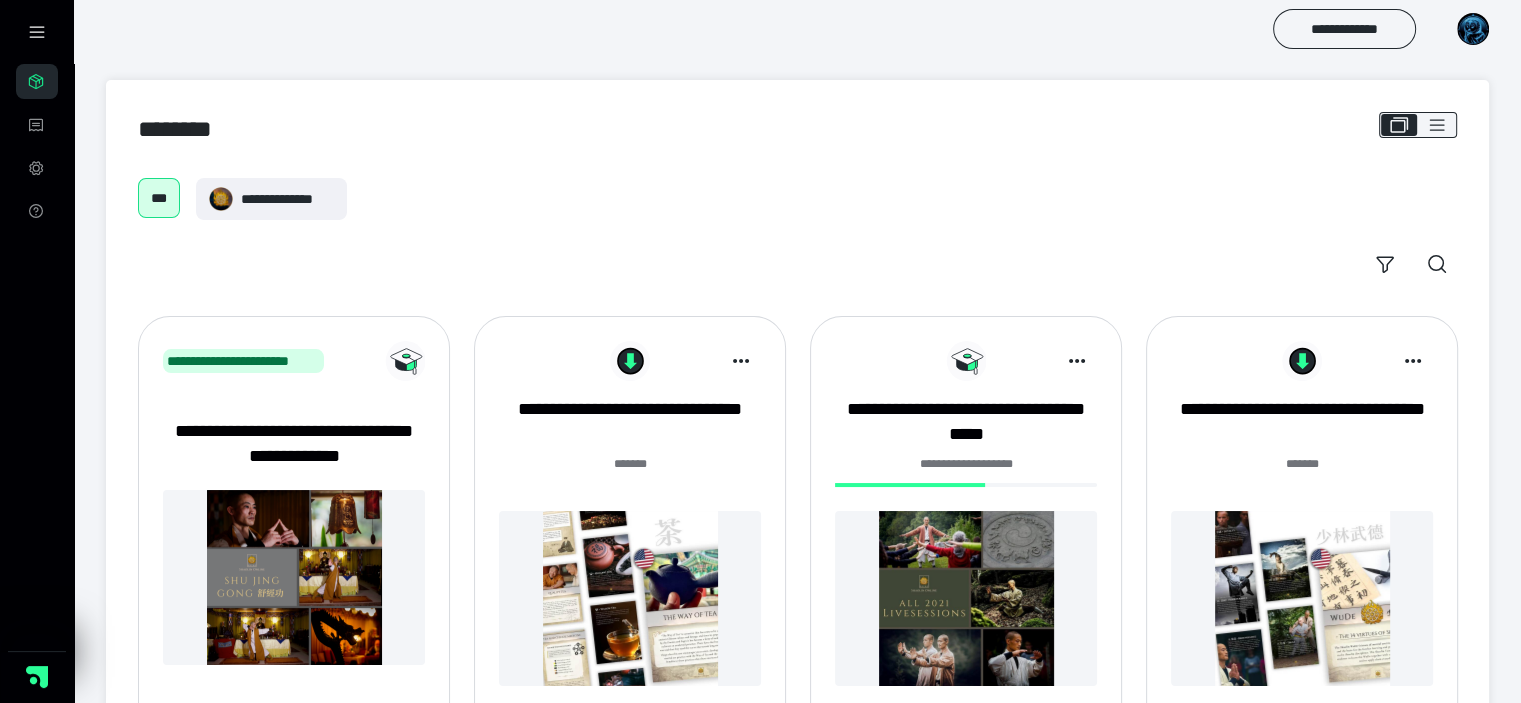 click at bounding box center [966, 598] 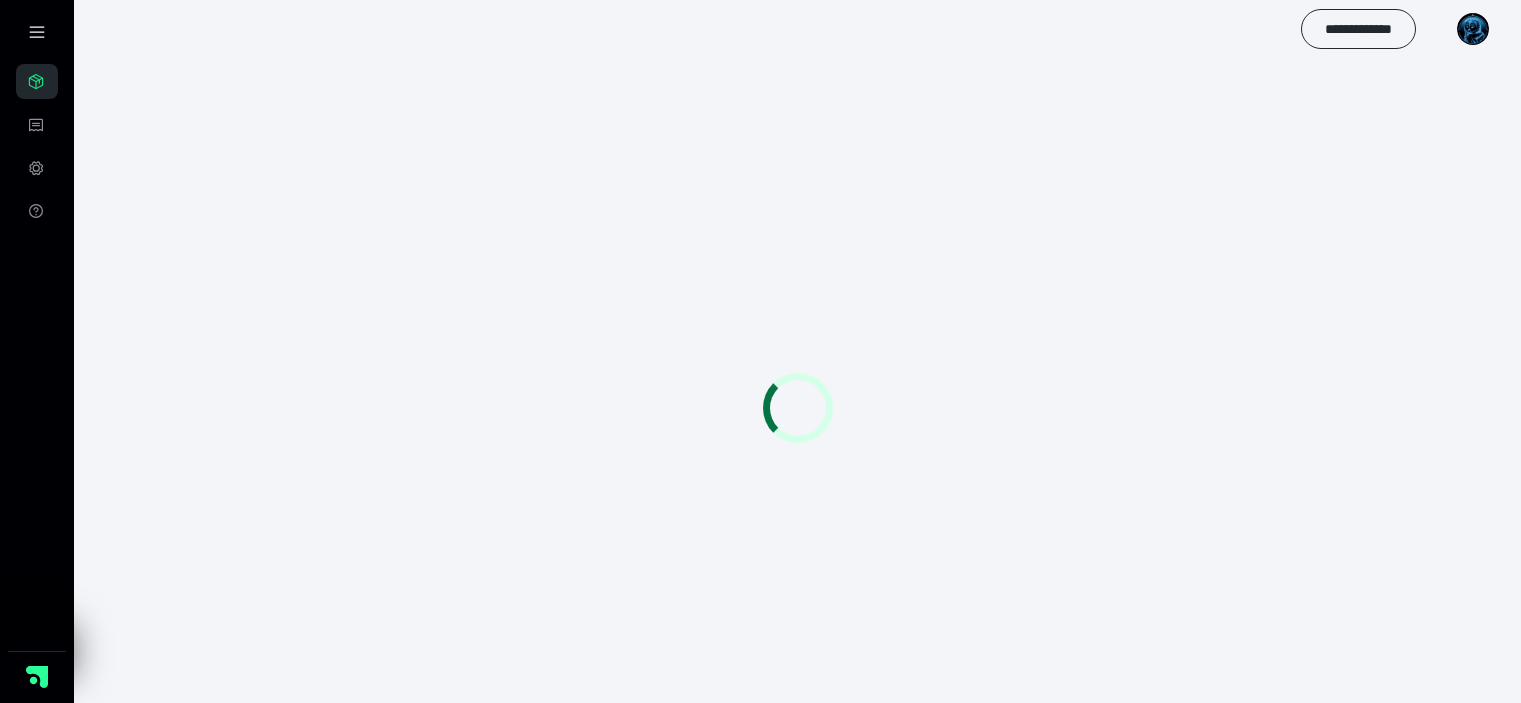 scroll, scrollTop: 0, scrollLeft: 0, axis: both 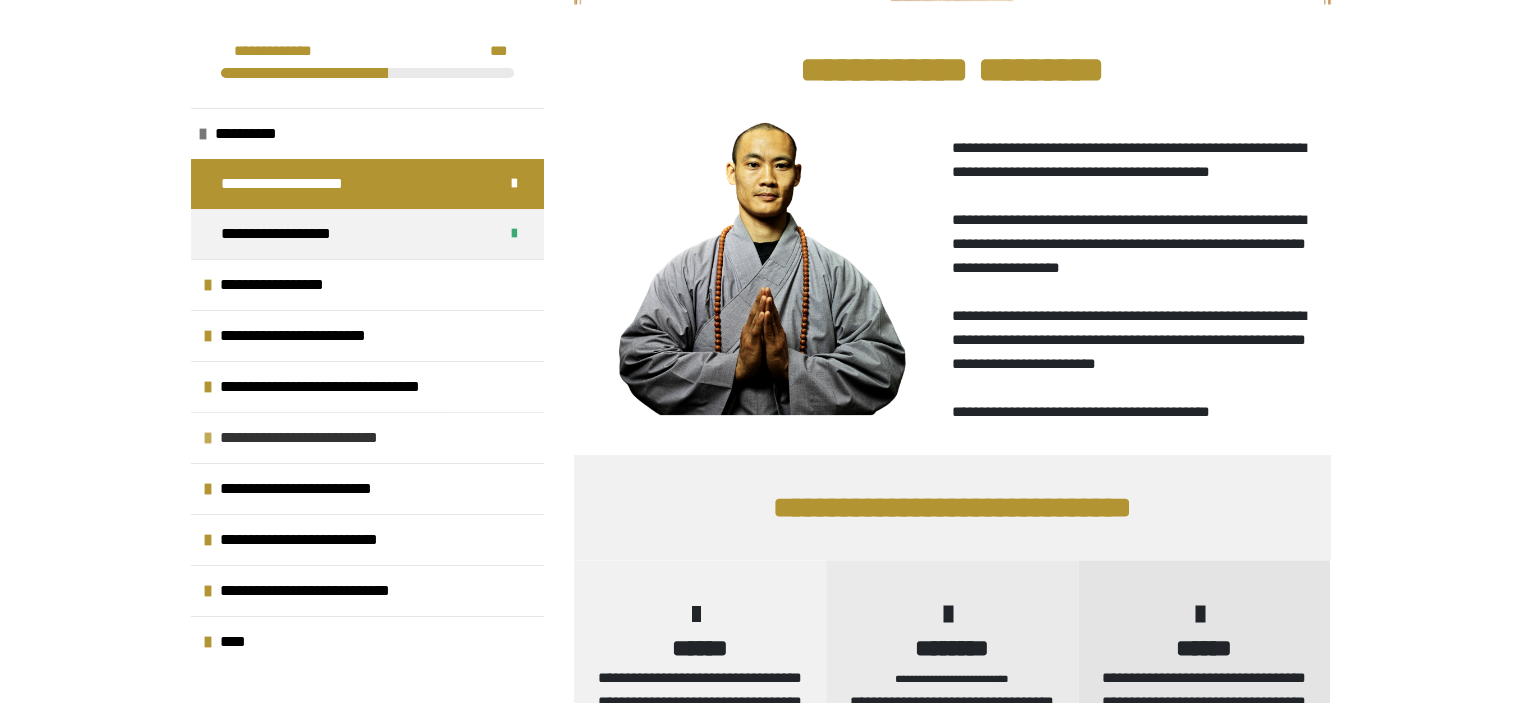 click on "**********" at bounding box center [322, 438] 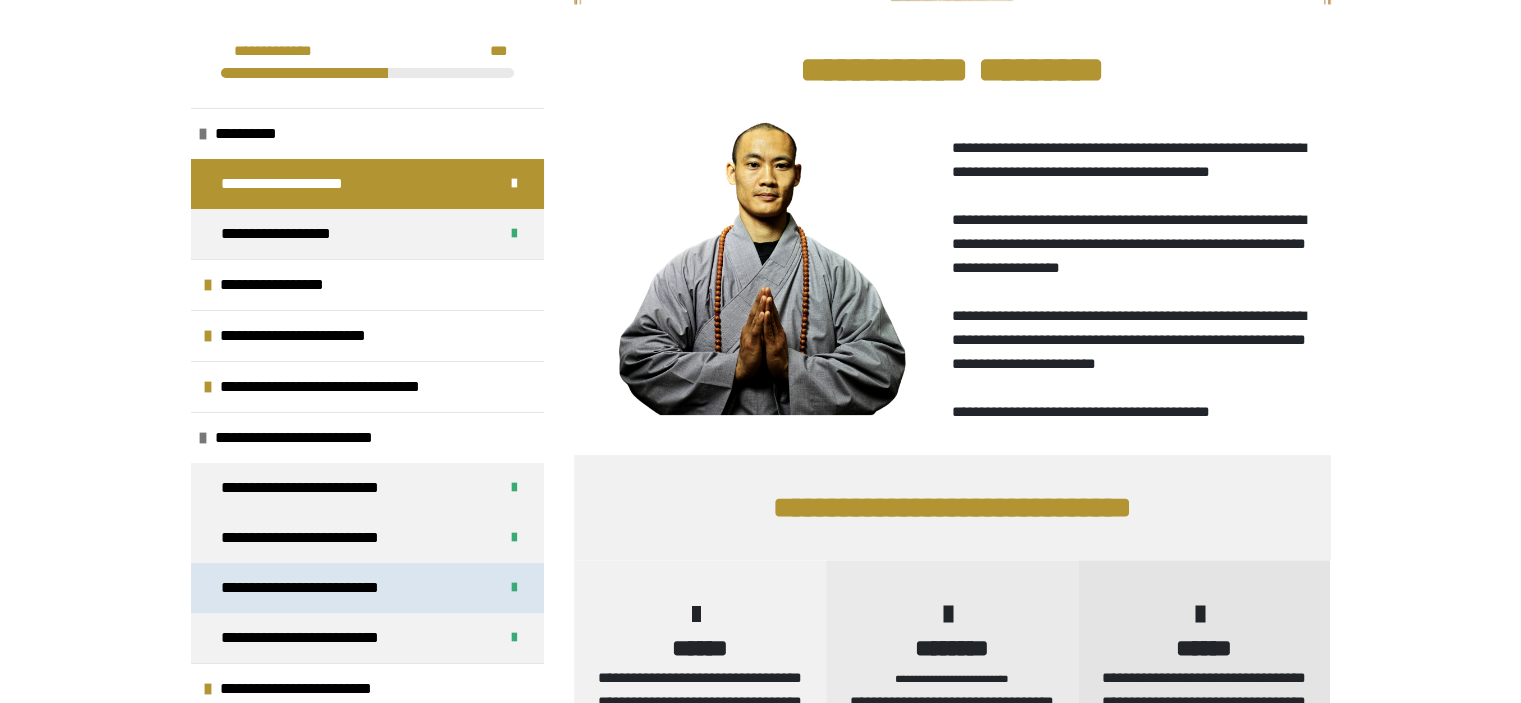 click on "**********" at bounding box center (319, 588) 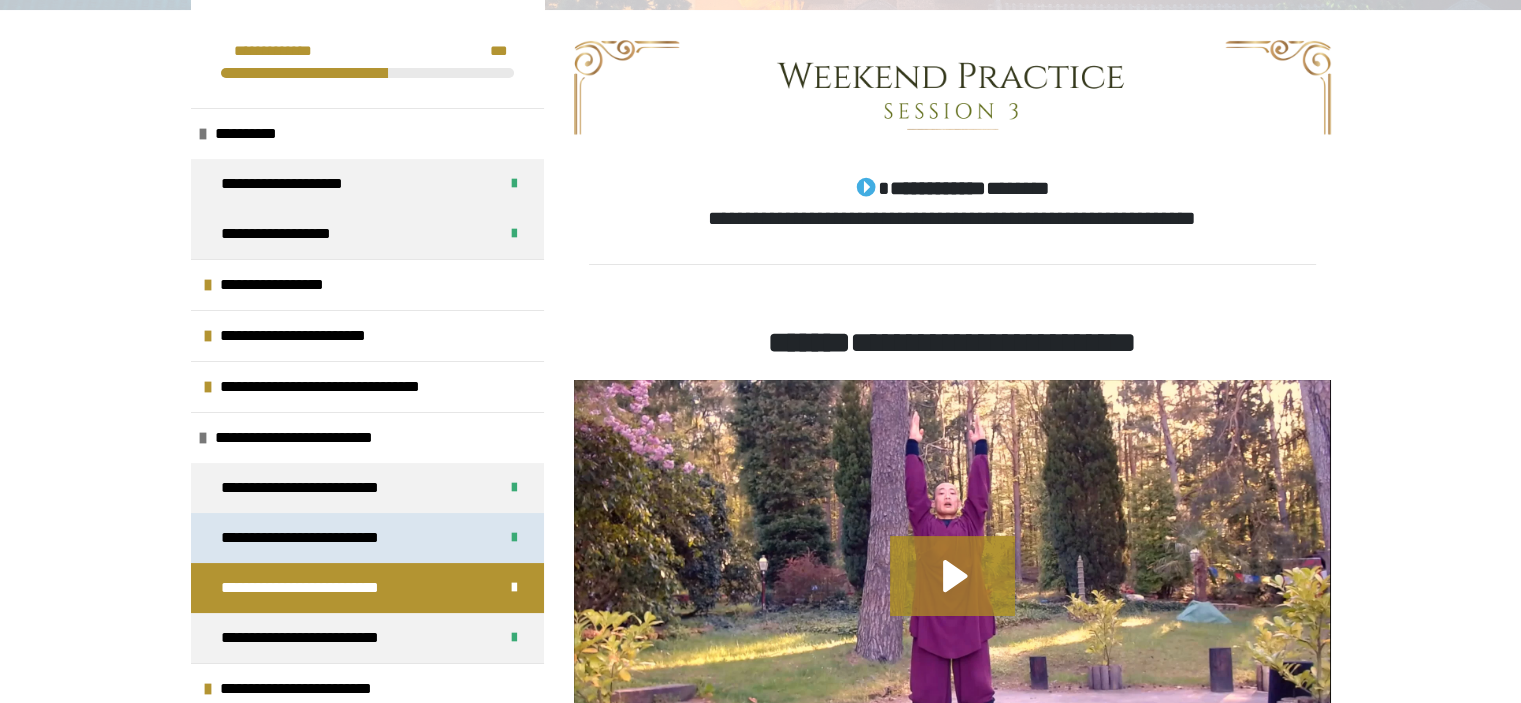 click on "**********" at bounding box center (319, 538) 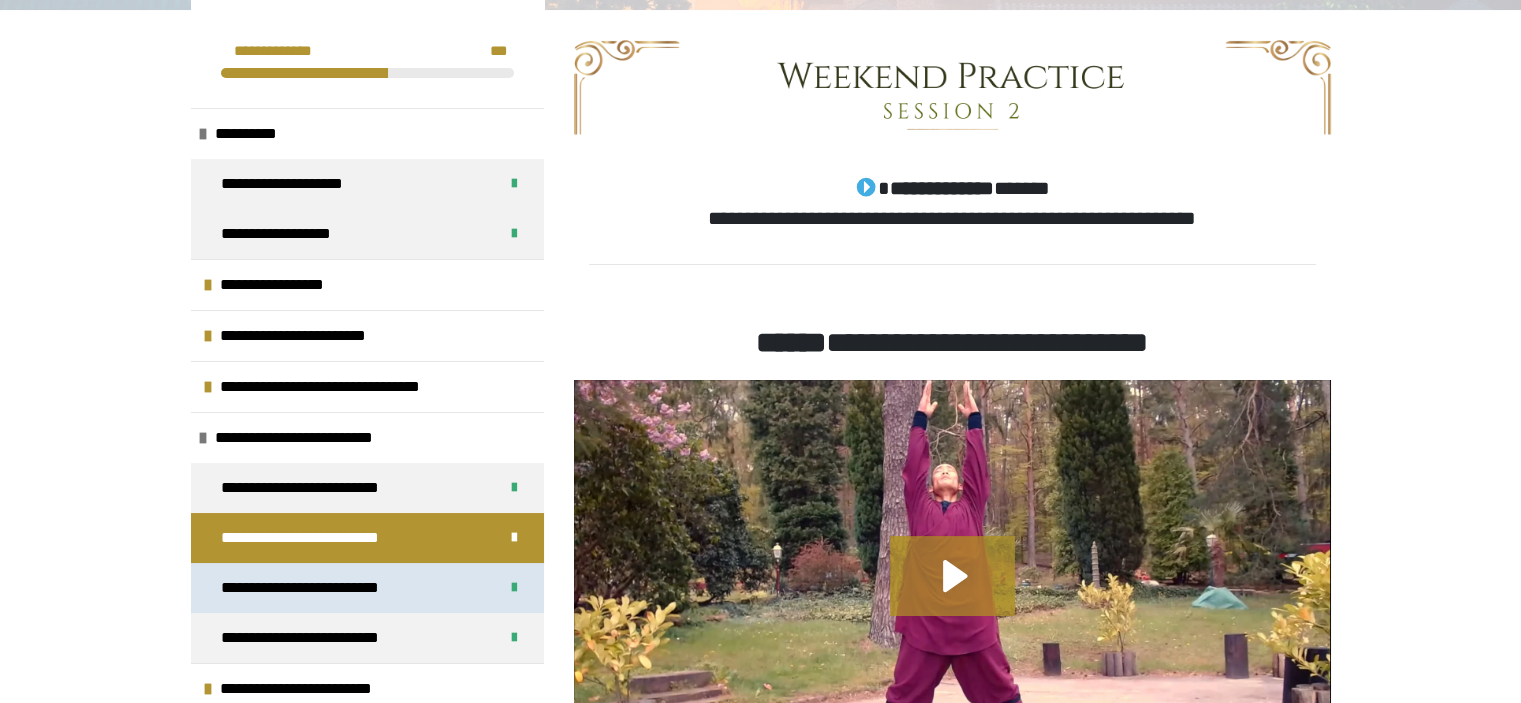 click on "**********" at bounding box center (319, 588) 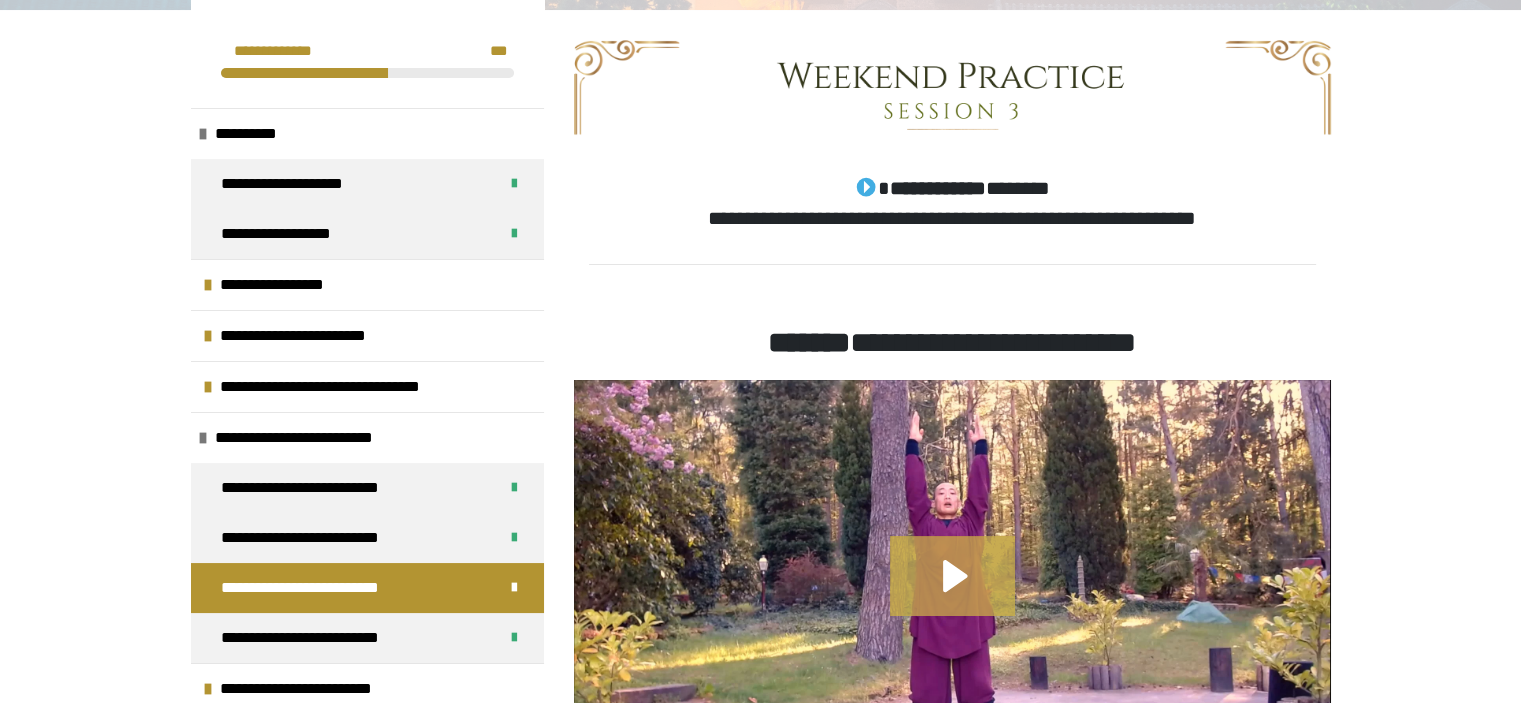click 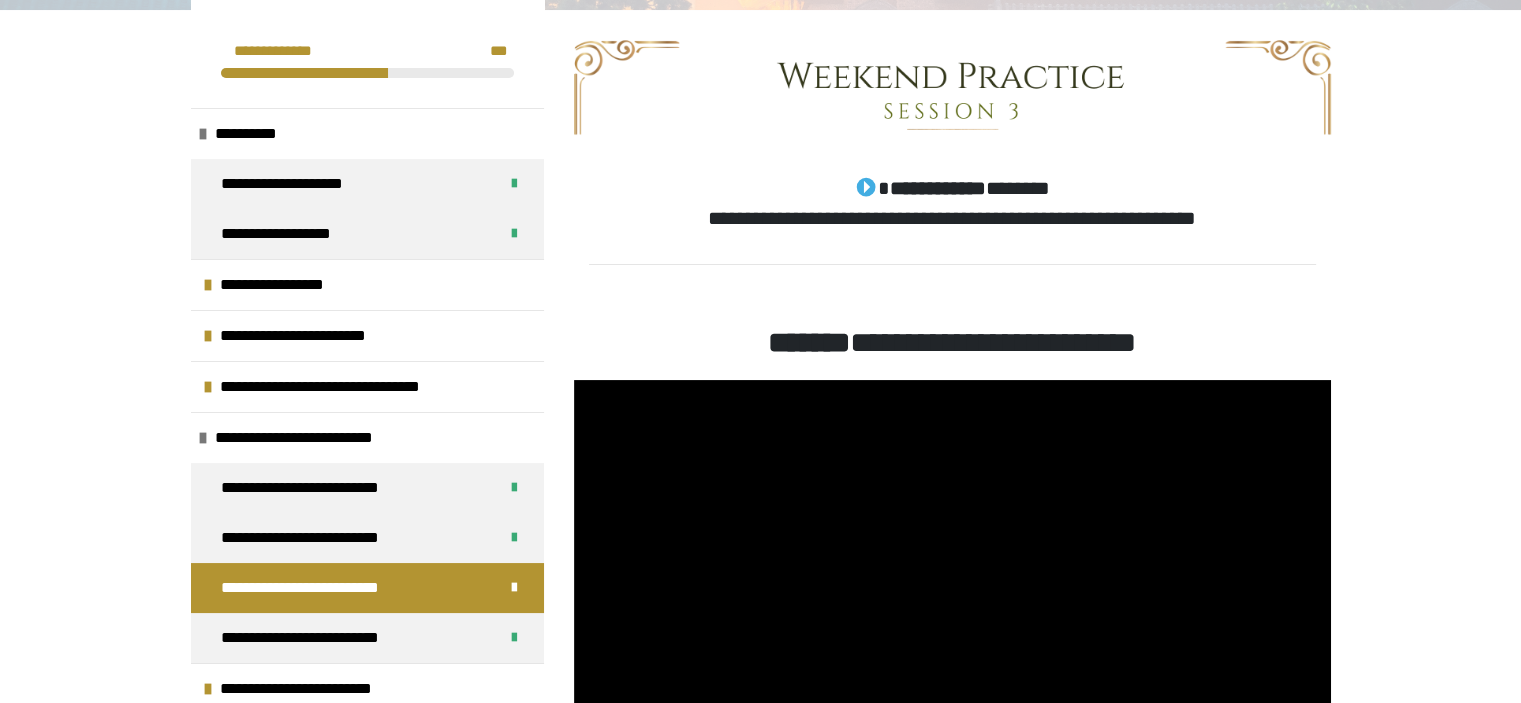 scroll, scrollTop: 570, scrollLeft: 0, axis: vertical 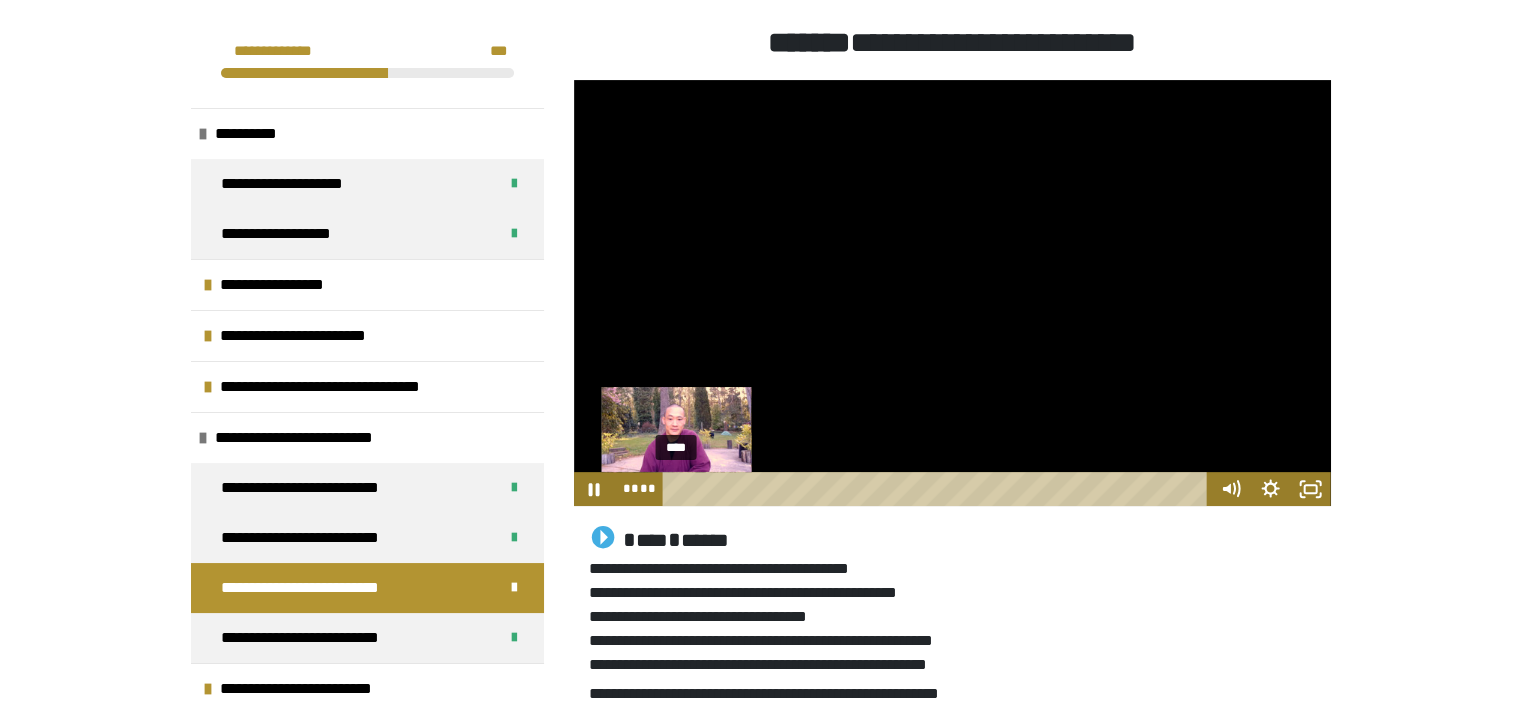 click on "****" at bounding box center [938, 489] 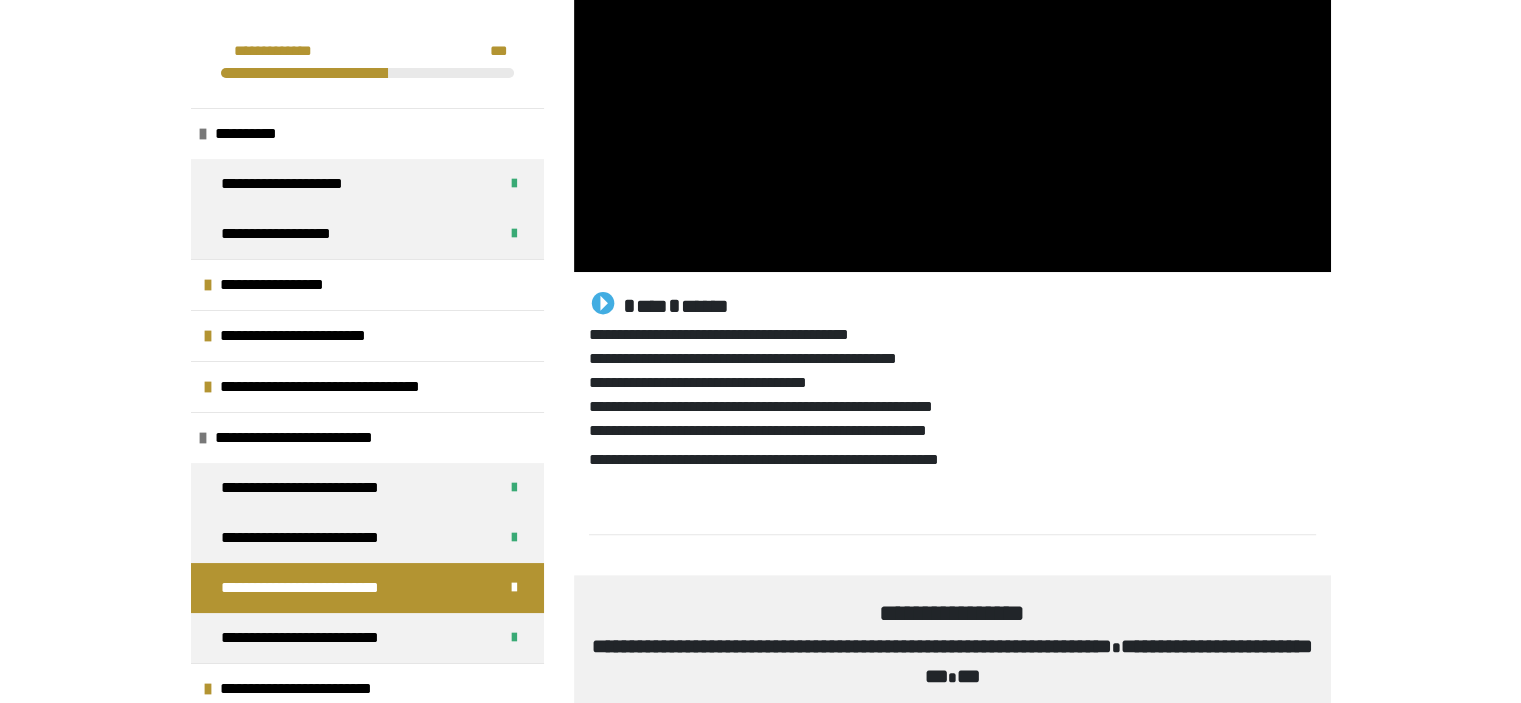 scroll, scrollTop: 770, scrollLeft: 0, axis: vertical 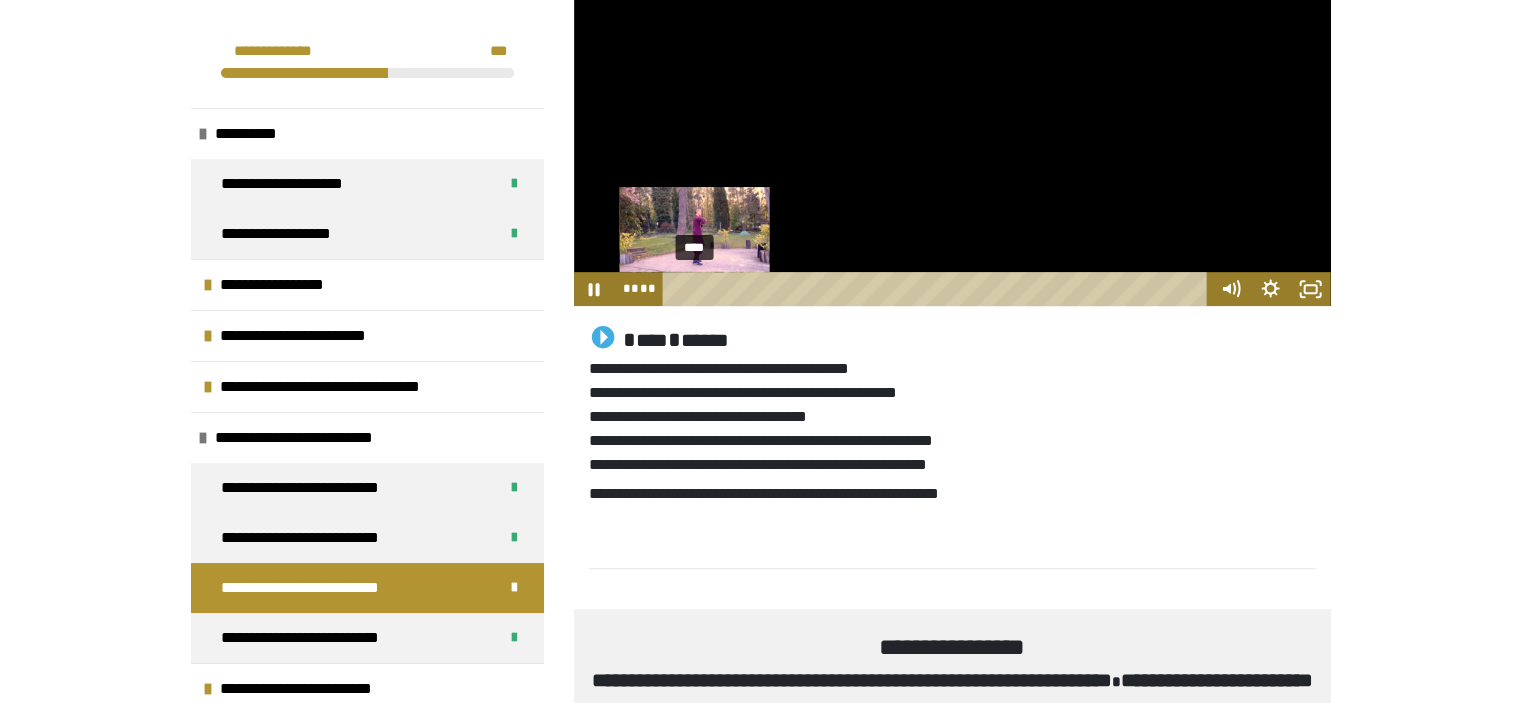 click on "****" at bounding box center (938, 289) 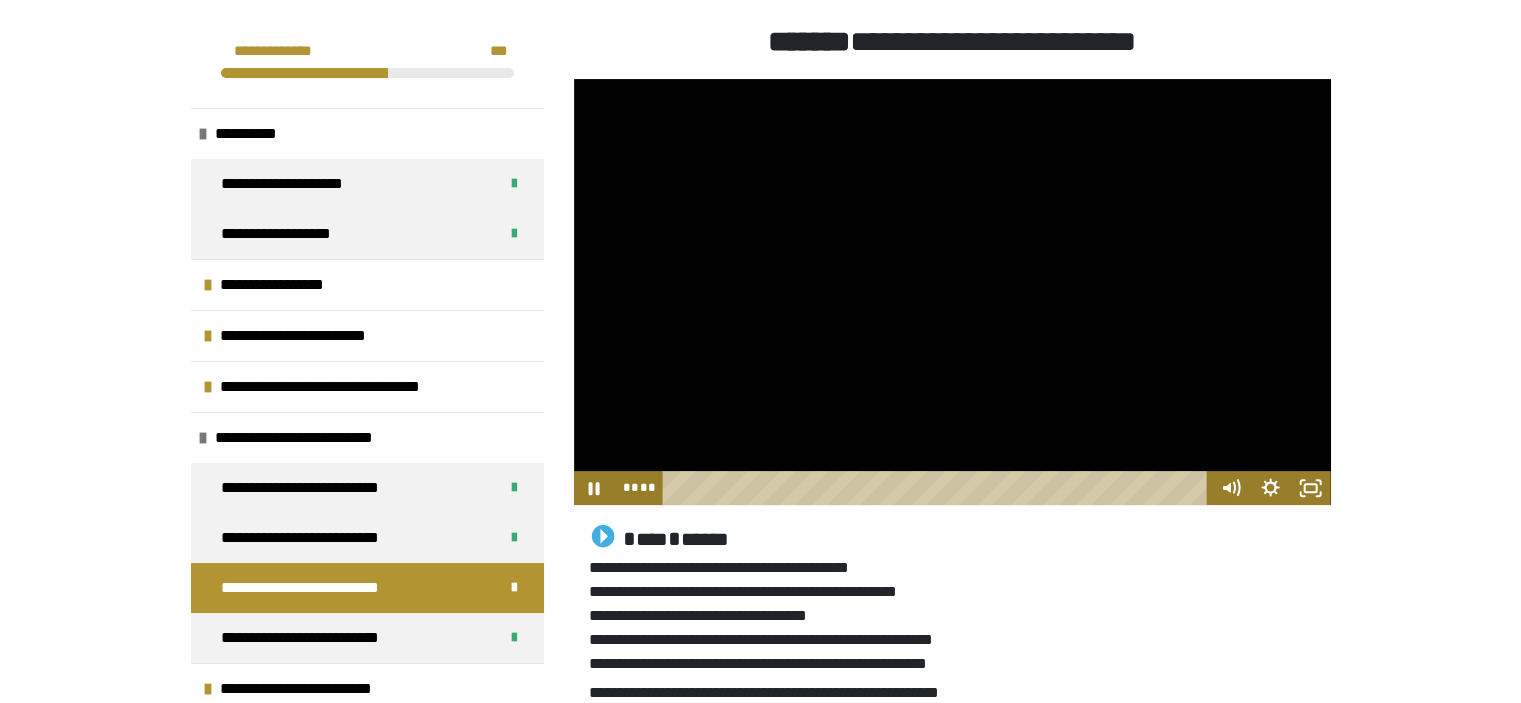 scroll, scrollTop: 570, scrollLeft: 0, axis: vertical 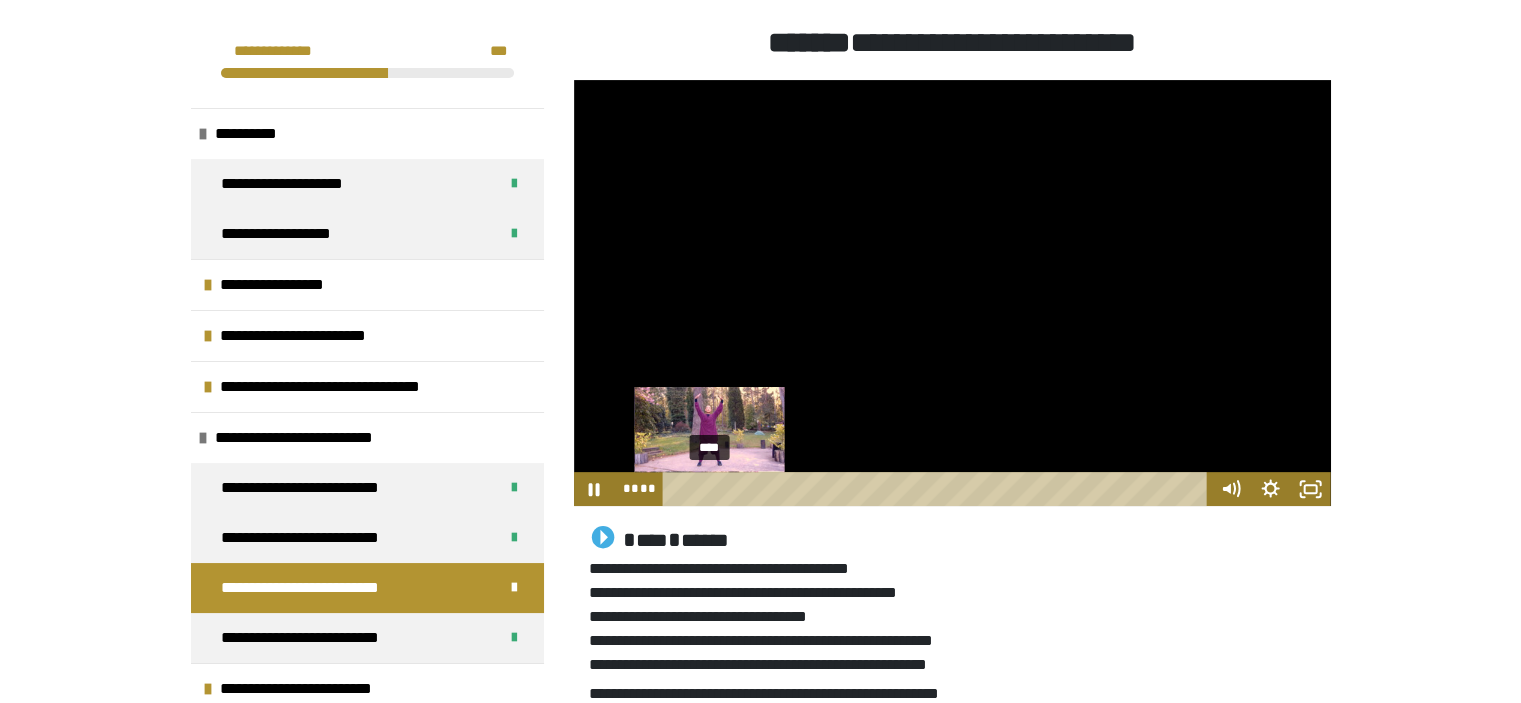 click on "****" at bounding box center (938, 489) 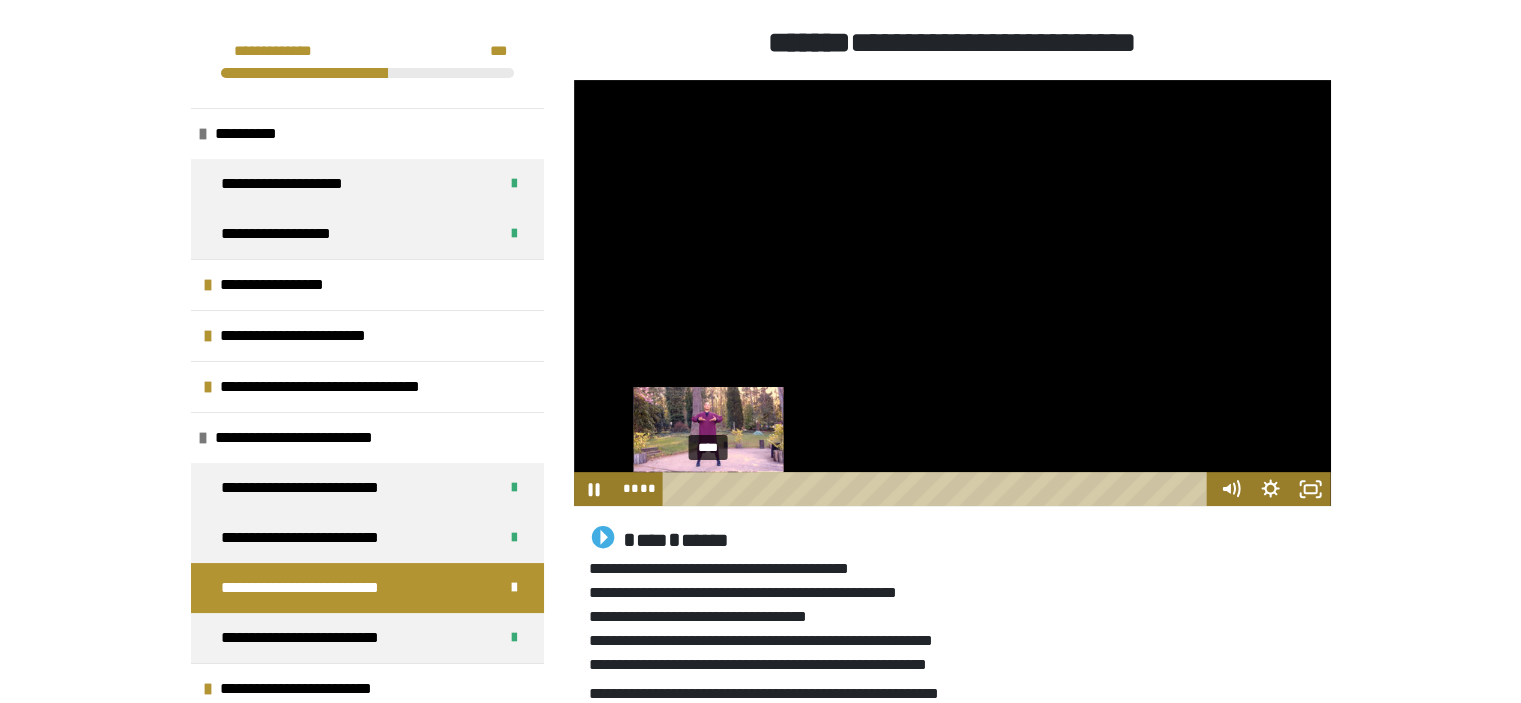 click at bounding box center (708, 488) 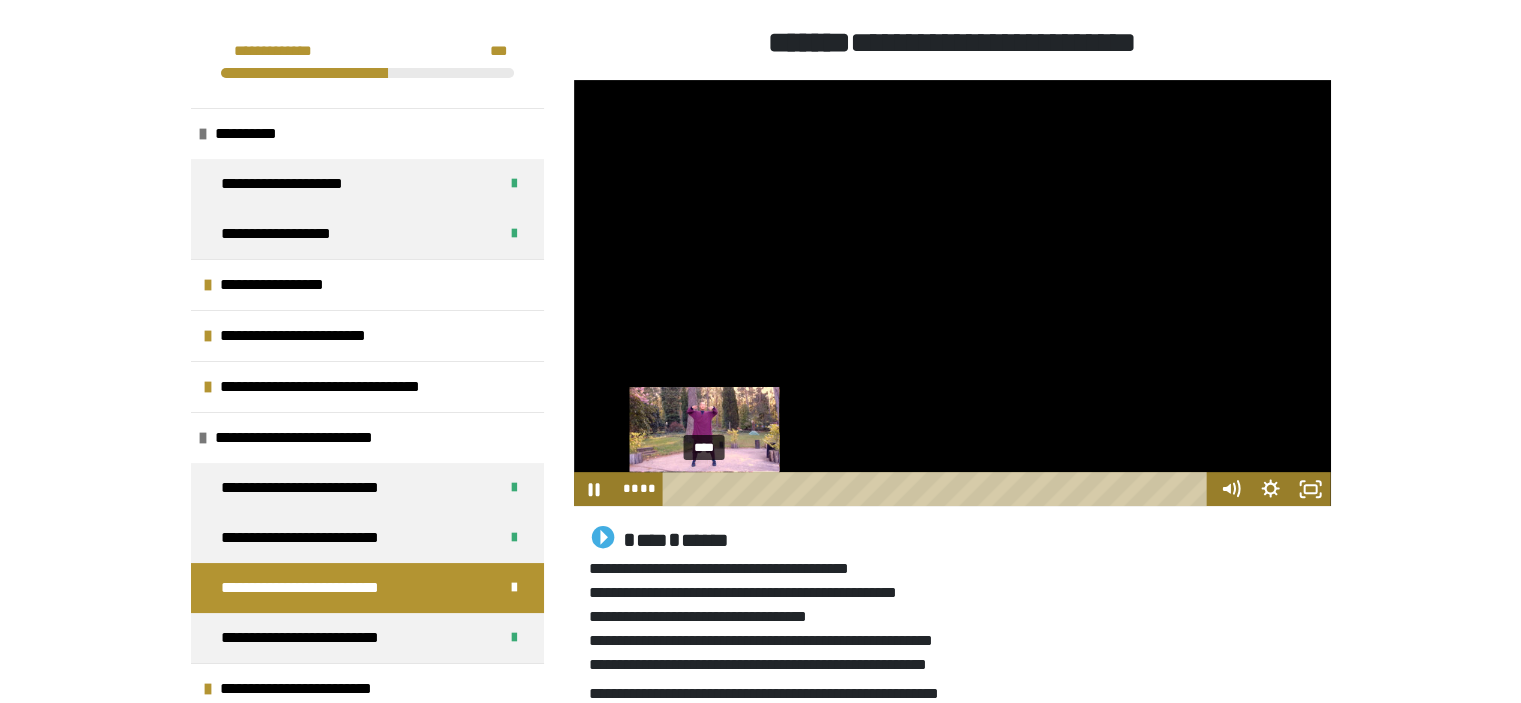 click at bounding box center (704, 488) 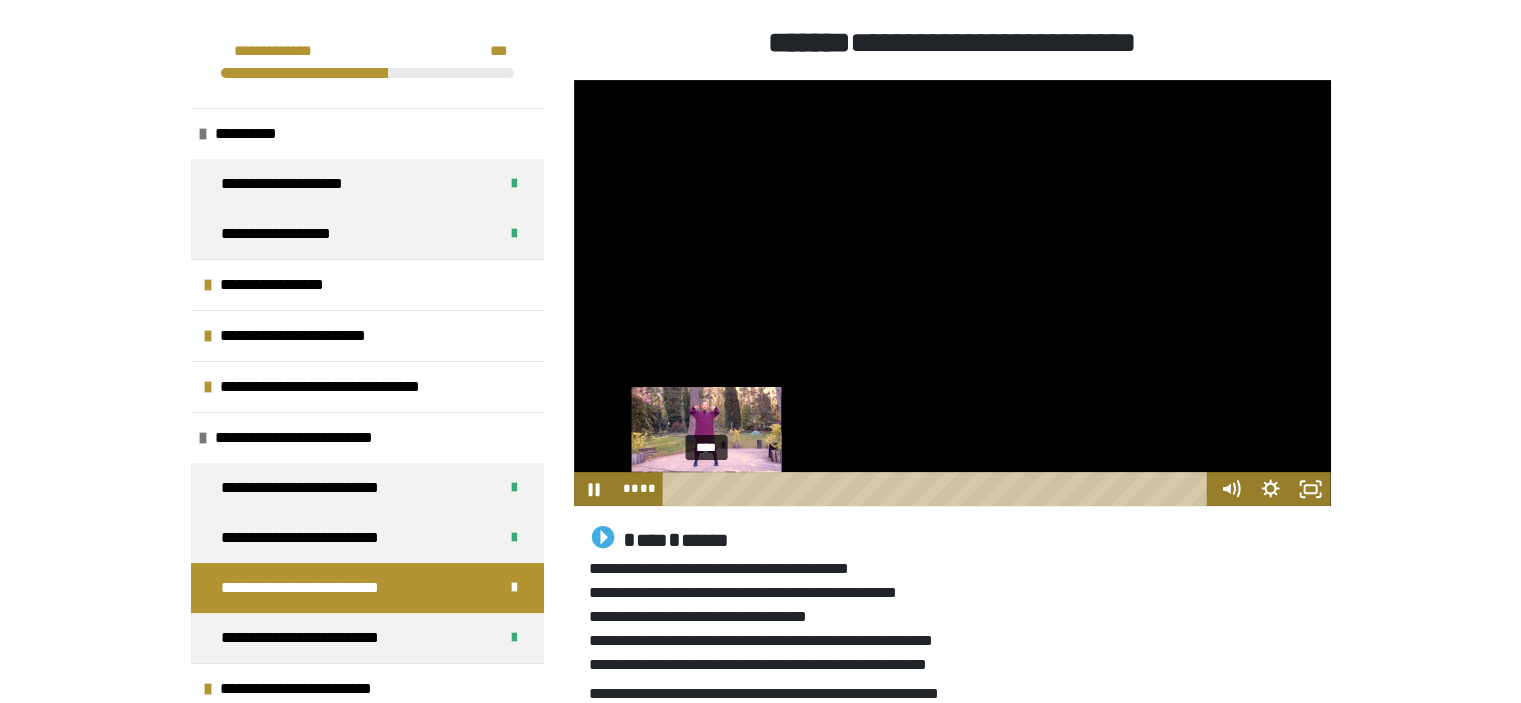 click at bounding box center (706, 488) 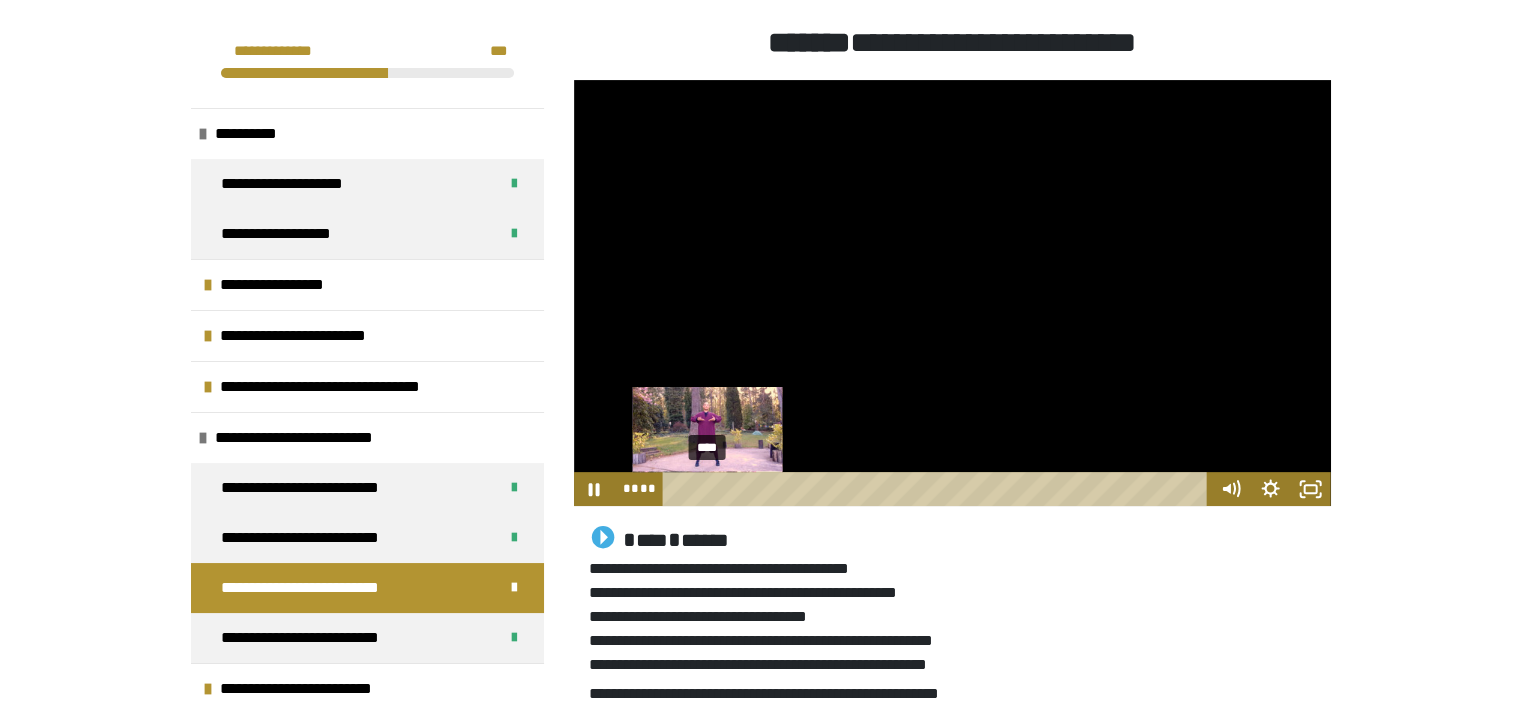 click at bounding box center [707, 488] 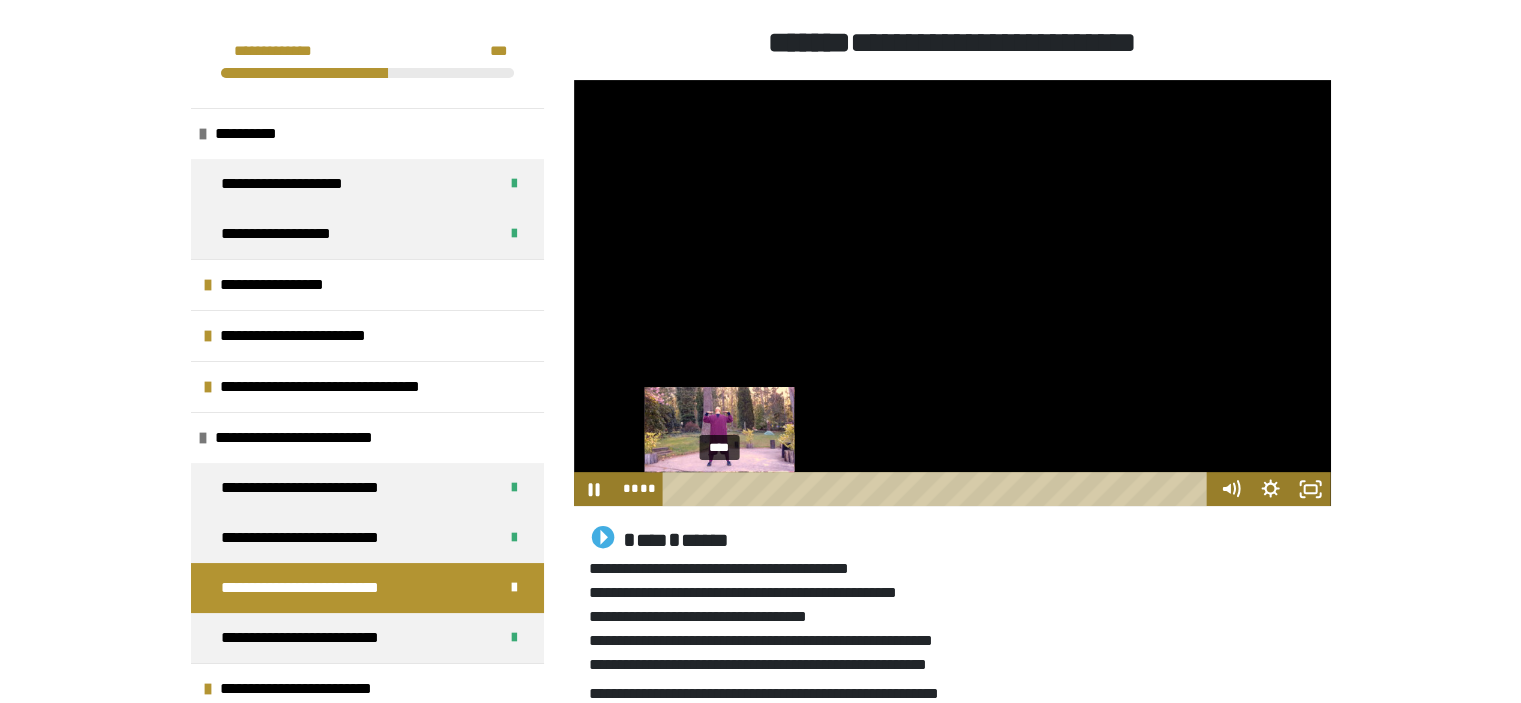 click on "****" at bounding box center [938, 489] 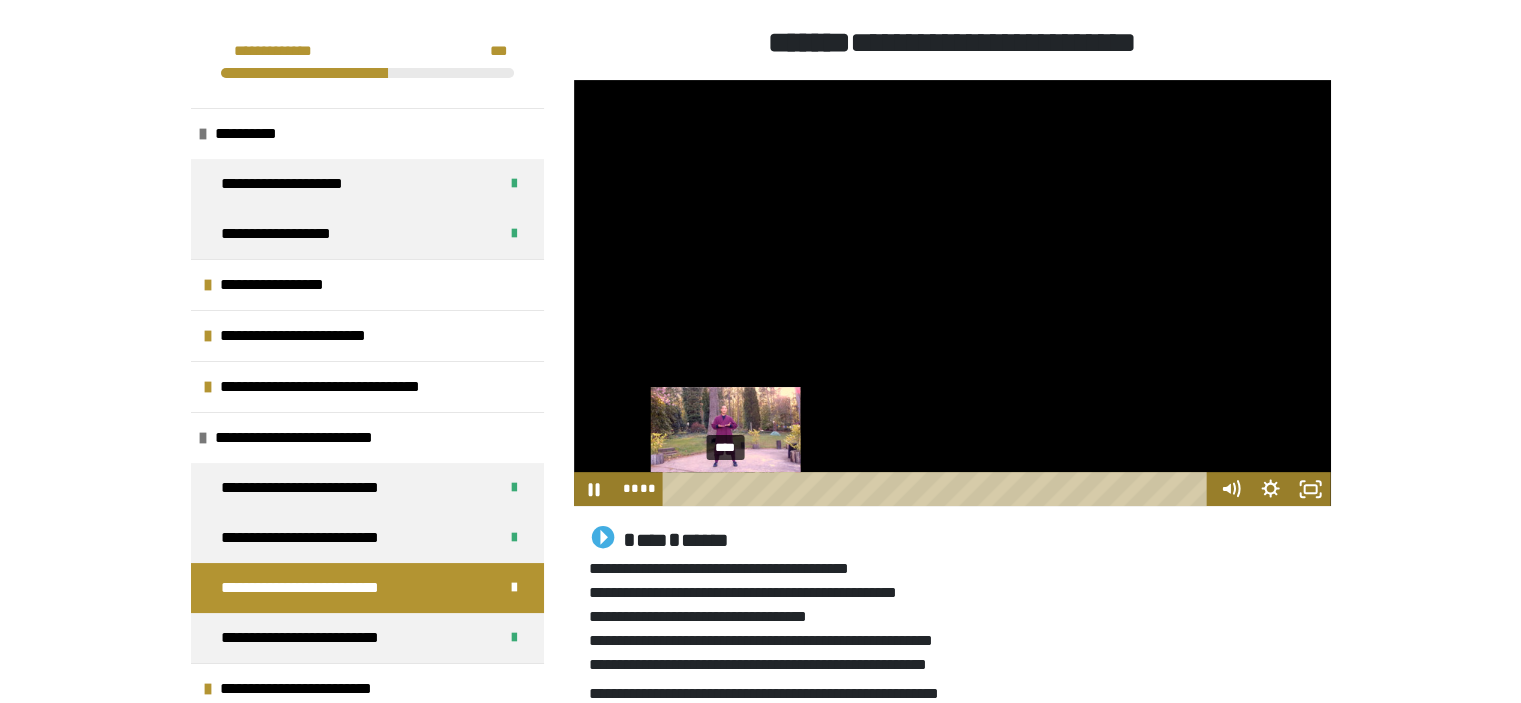 click on "****" at bounding box center (938, 489) 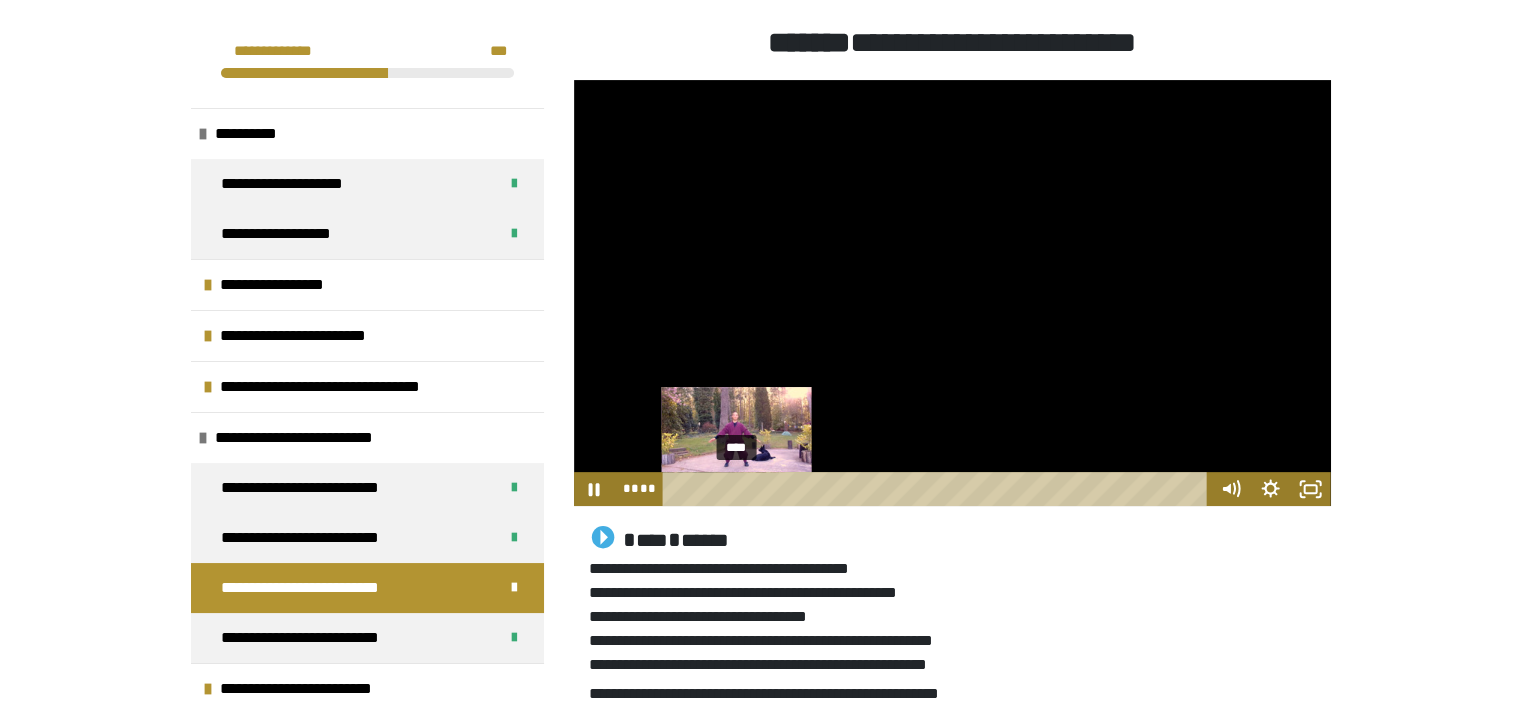 click on "****" at bounding box center [938, 489] 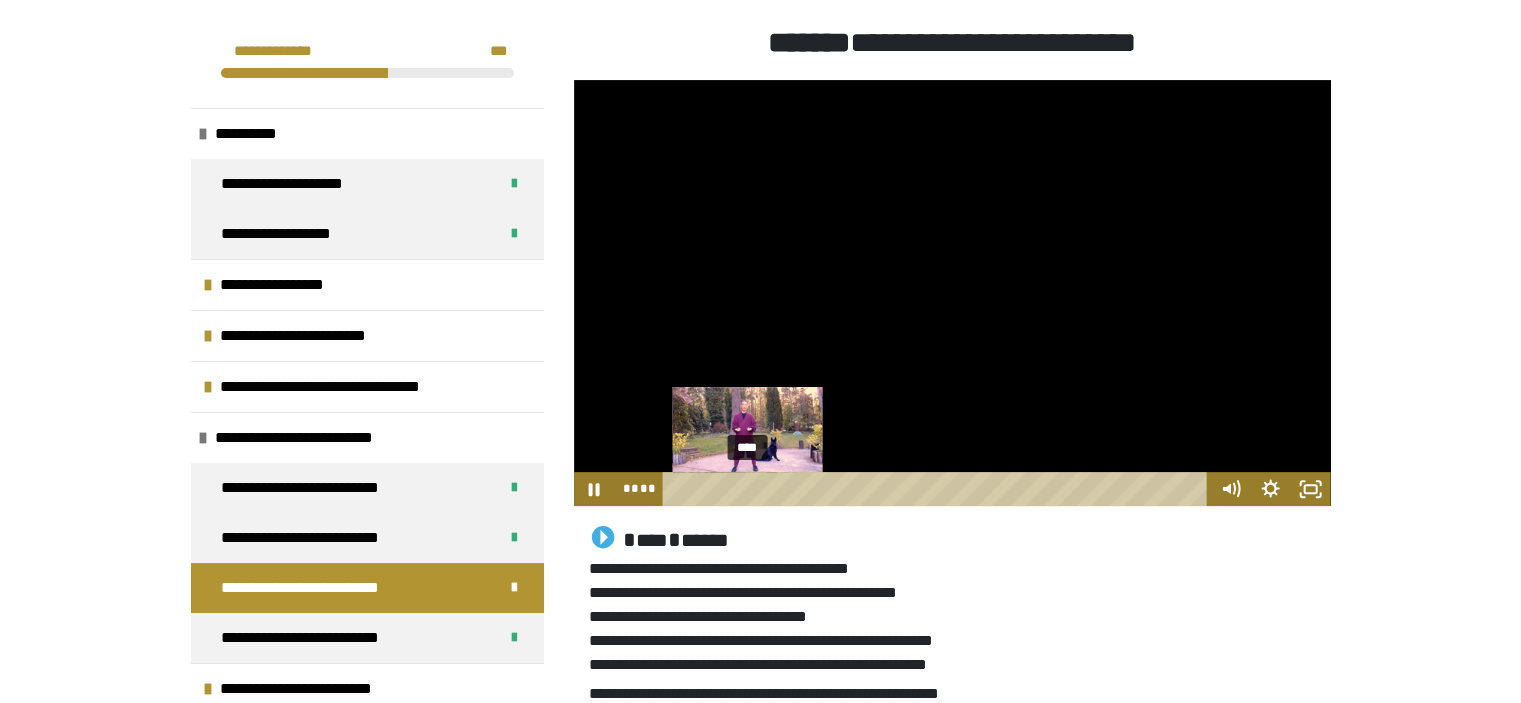click on "****" at bounding box center (938, 489) 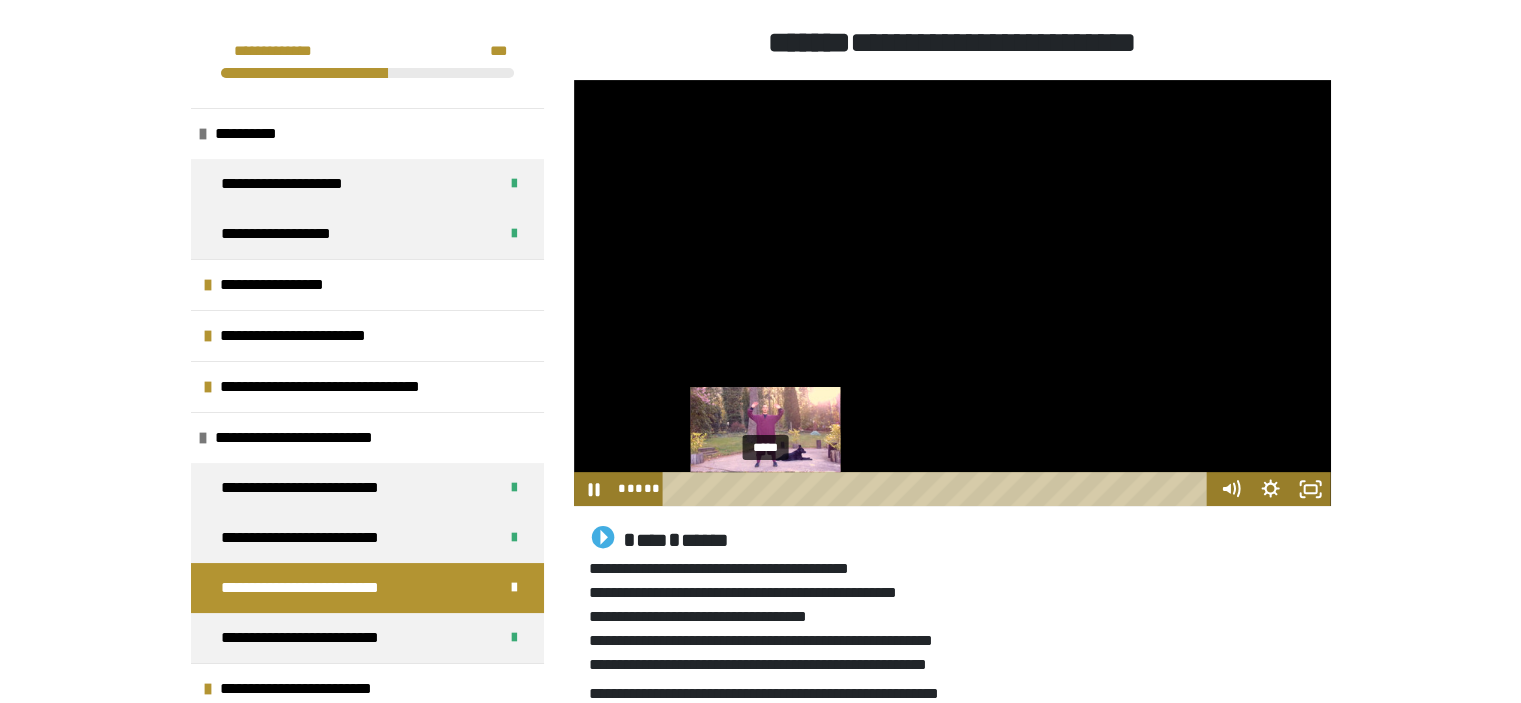 click on "*****" at bounding box center (938, 489) 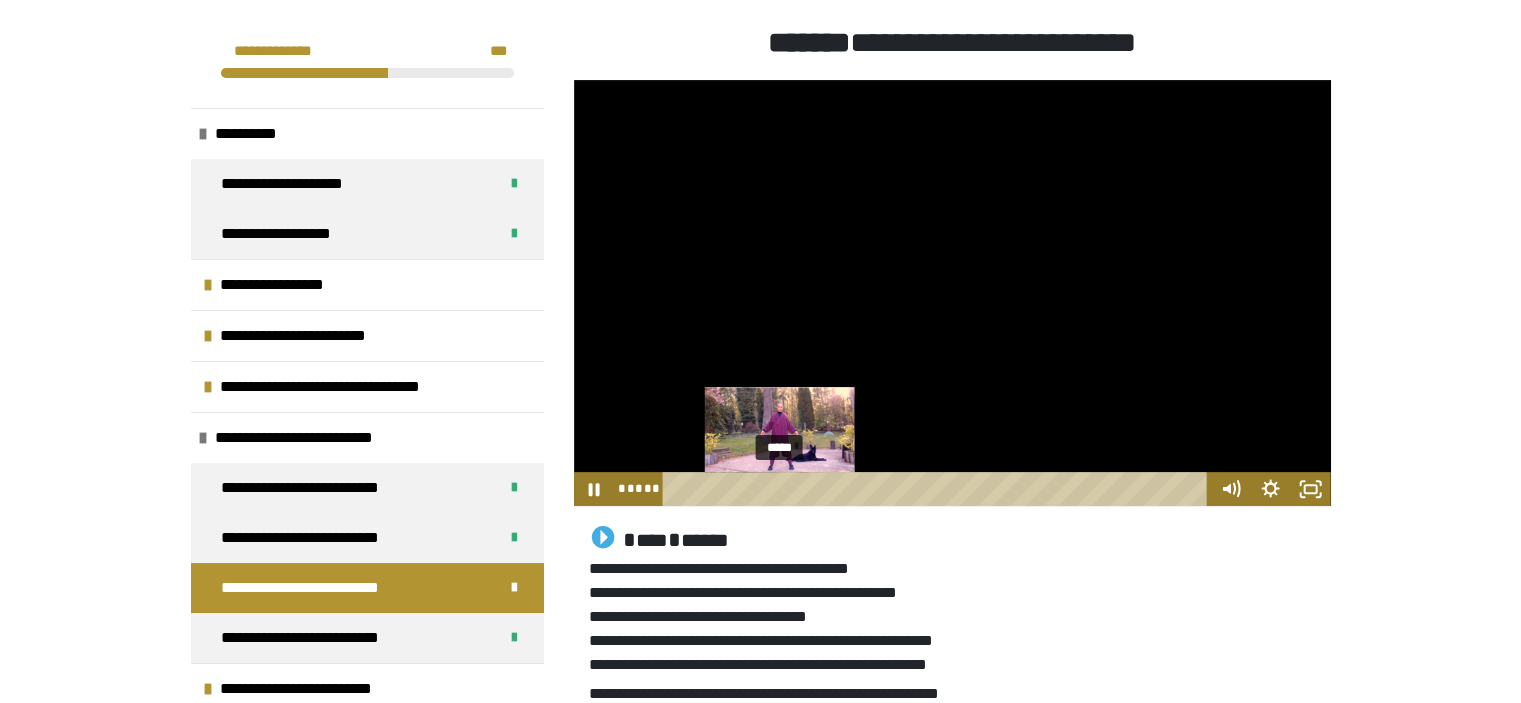 click on "*****" at bounding box center [938, 489] 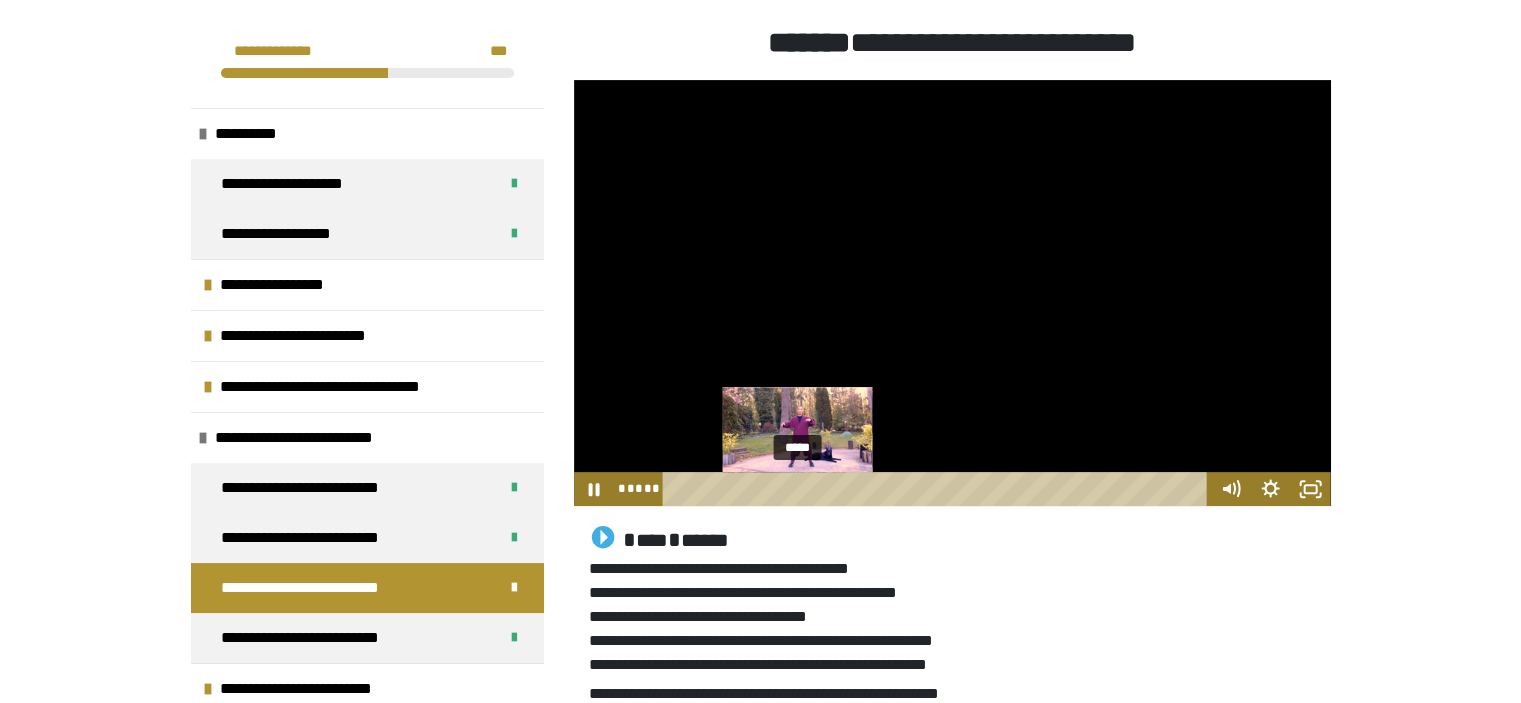 click on "*****" at bounding box center (938, 489) 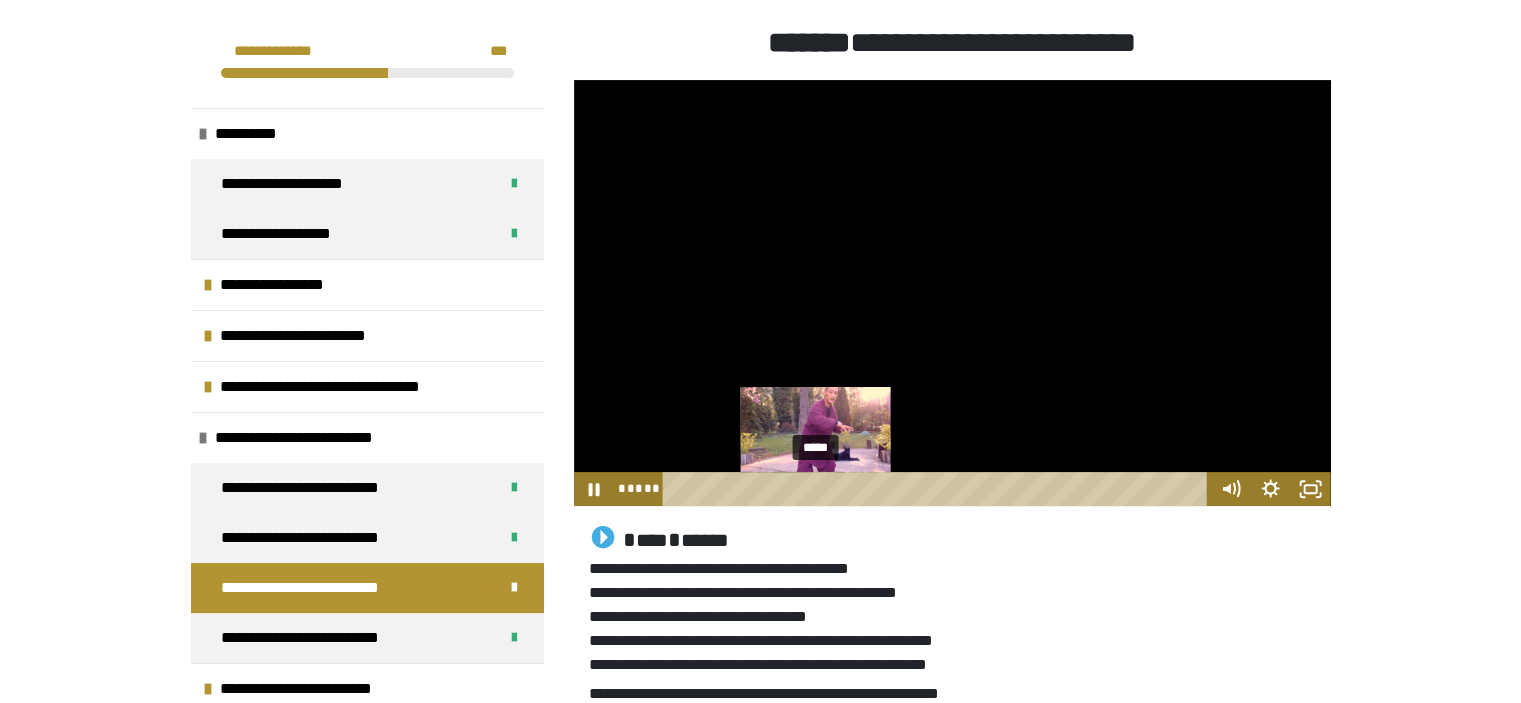 click on "*****" at bounding box center [938, 489] 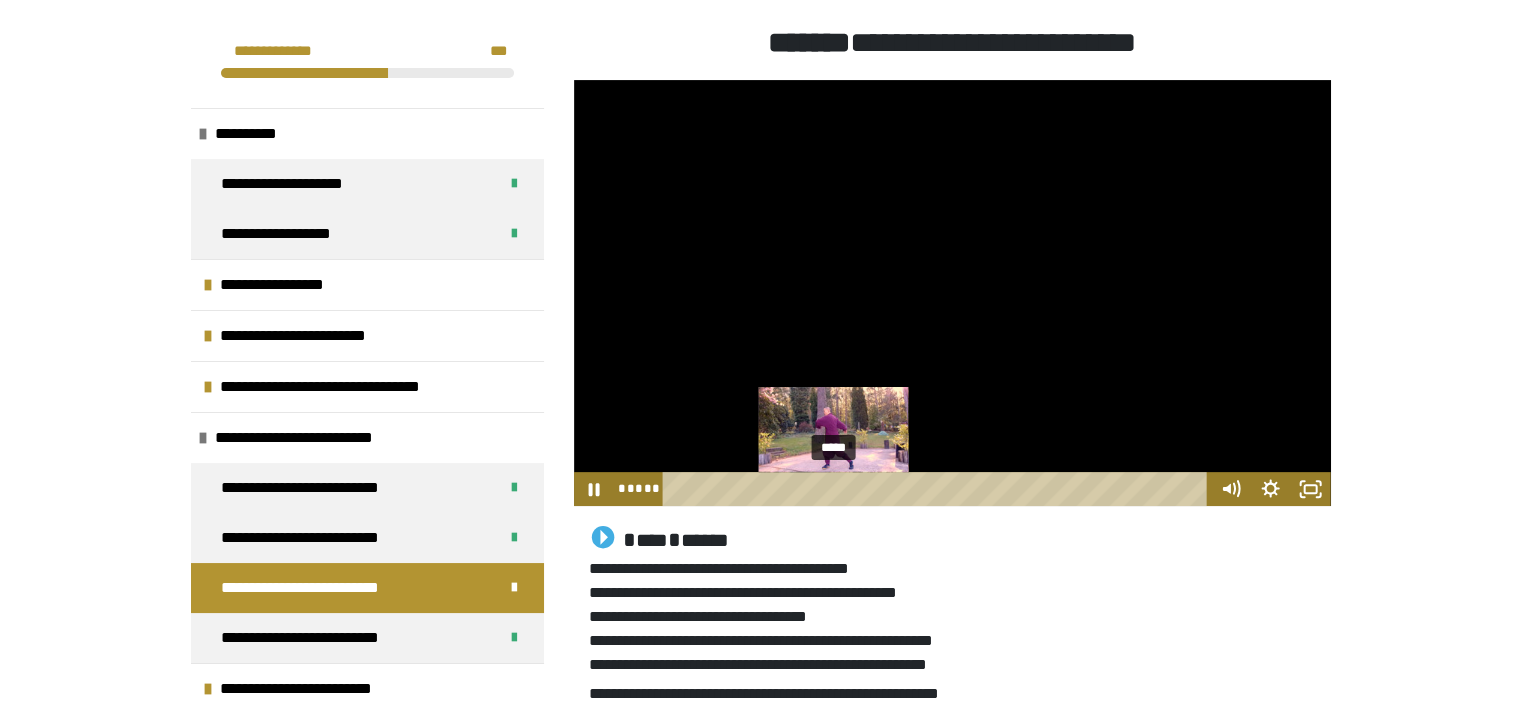 click on "*****" at bounding box center (938, 489) 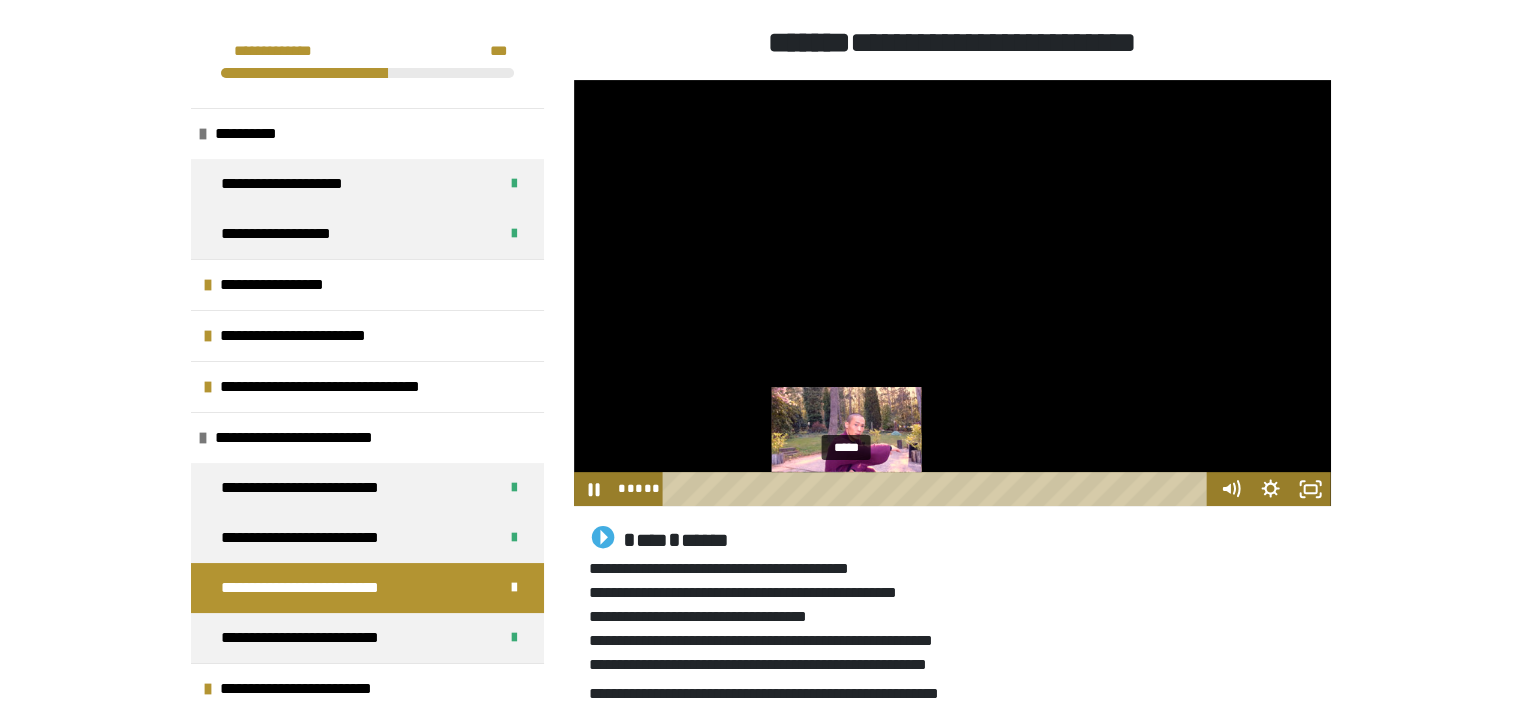 click on "*****" at bounding box center (938, 489) 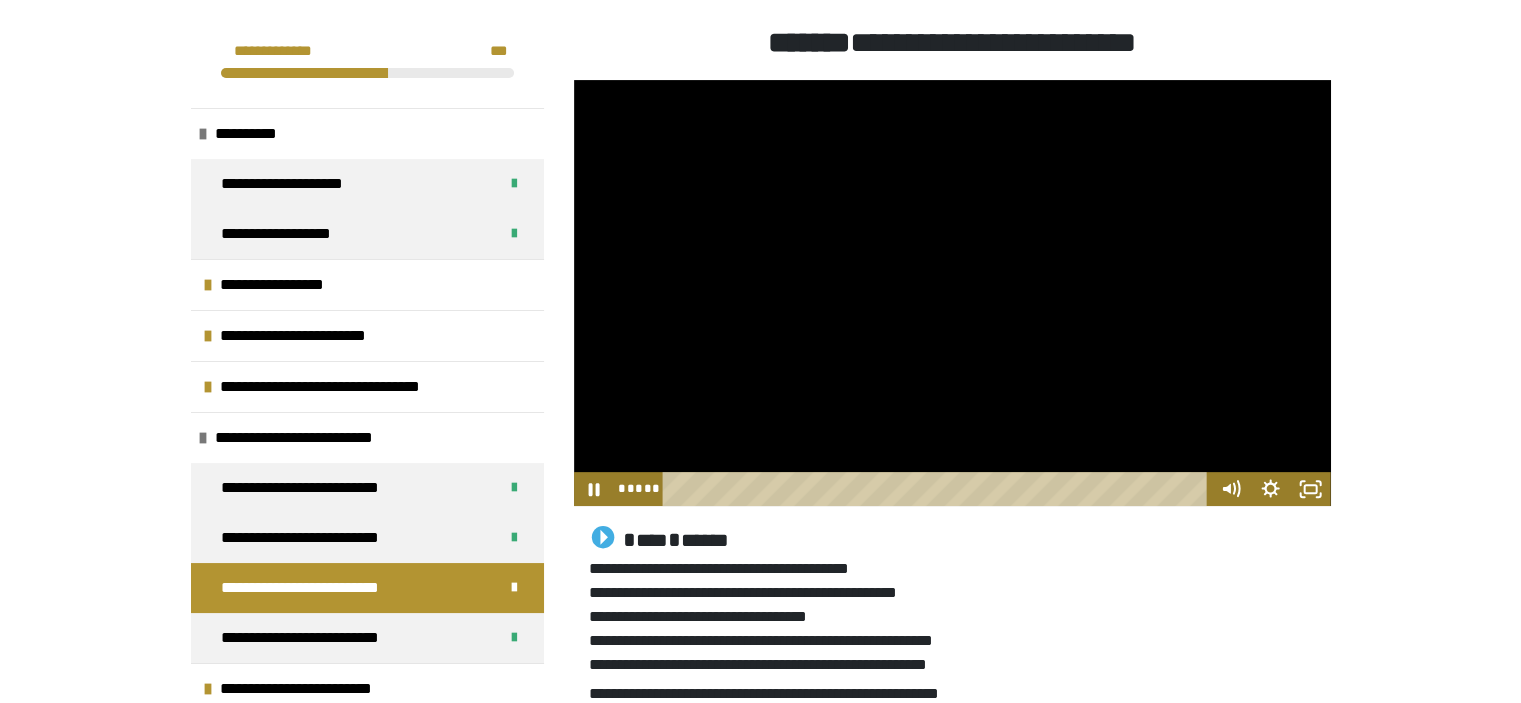 click at bounding box center [952, 293] 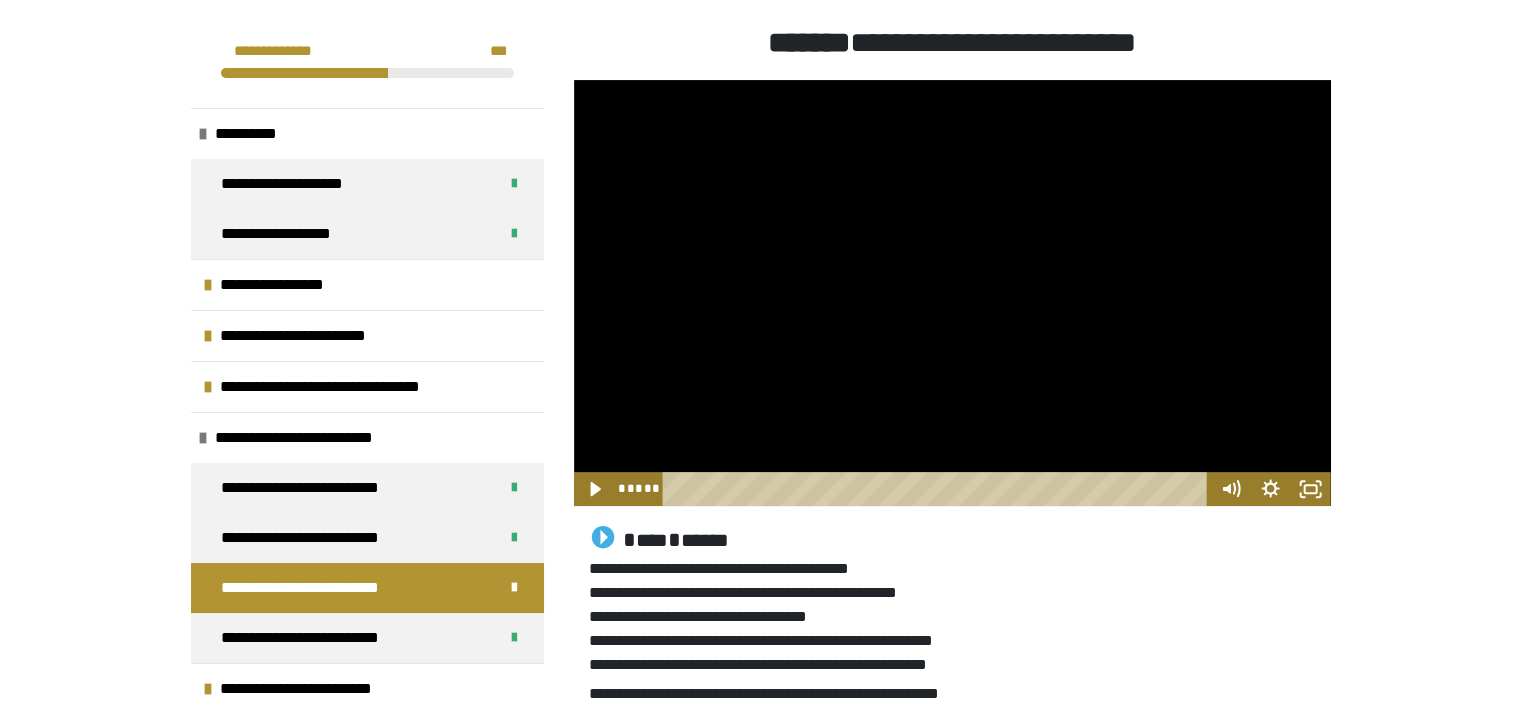 click at bounding box center [952, 293] 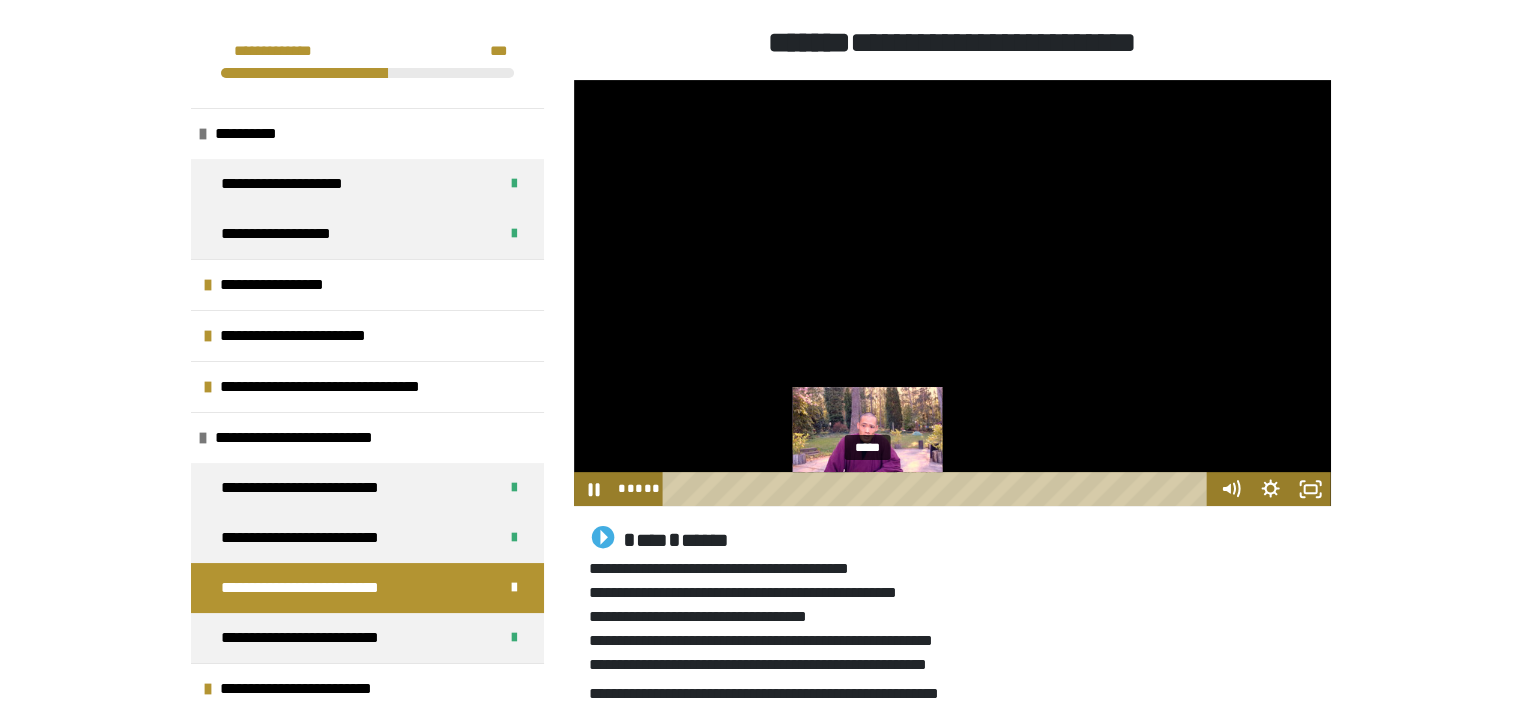 click on "*****" at bounding box center (938, 489) 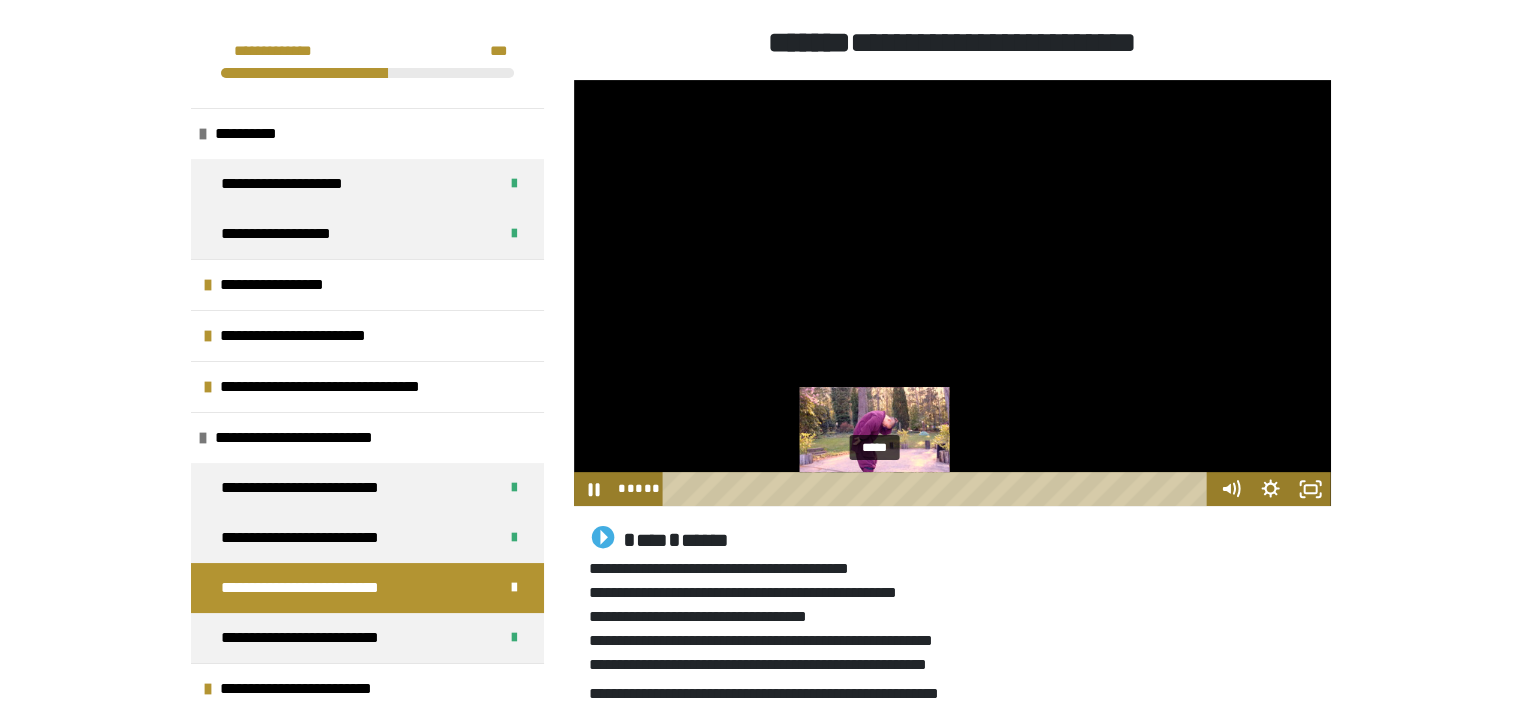click on "*****" at bounding box center [938, 489] 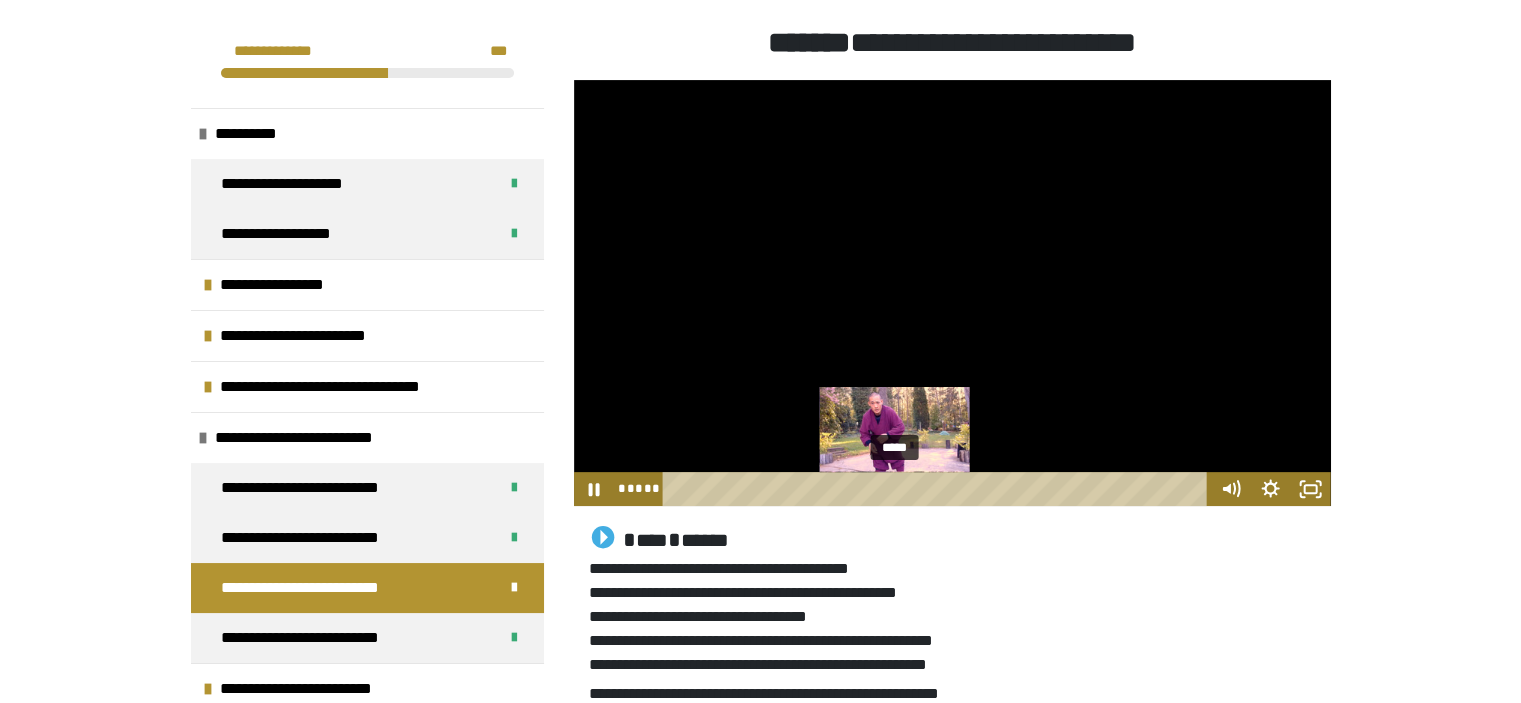 click on "*****" at bounding box center [938, 489] 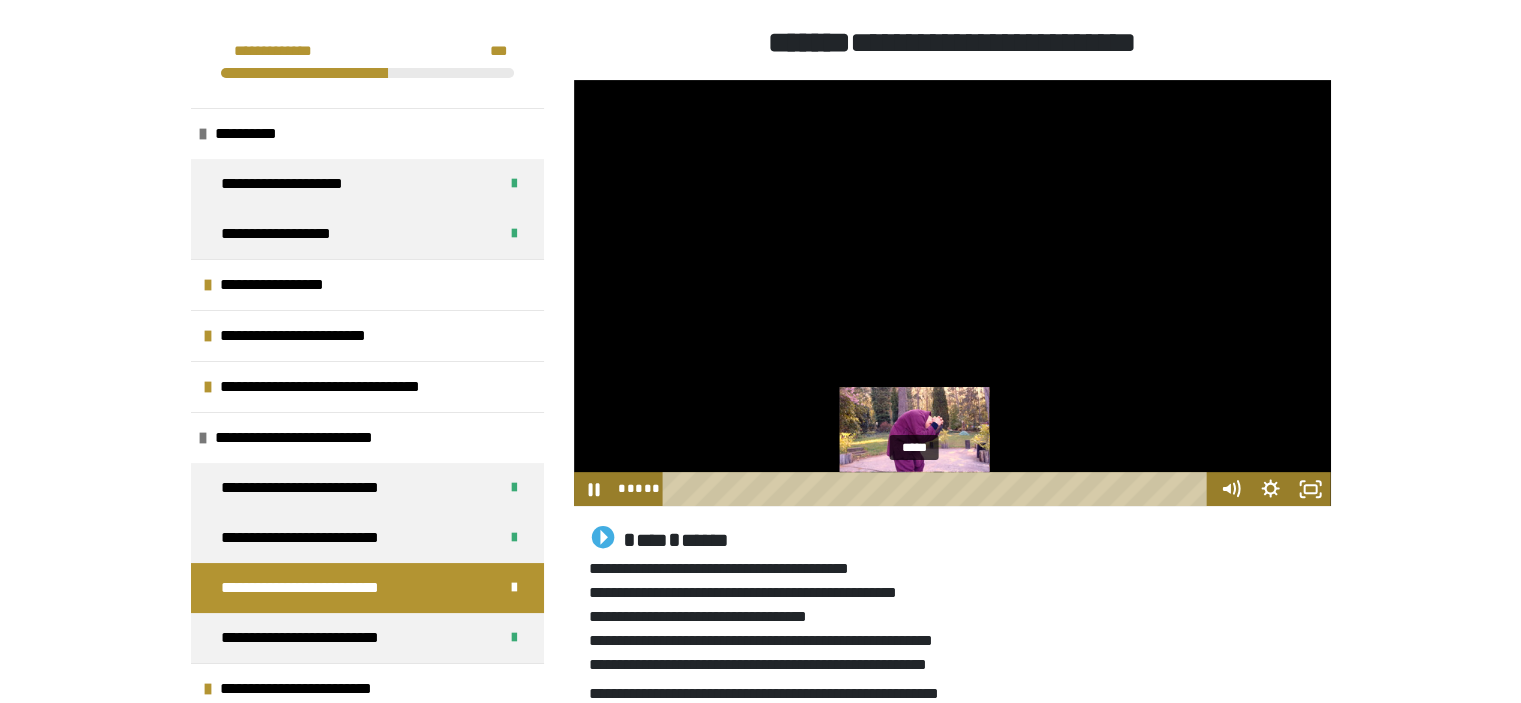 click on "*****" at bounding box center (938, 489) 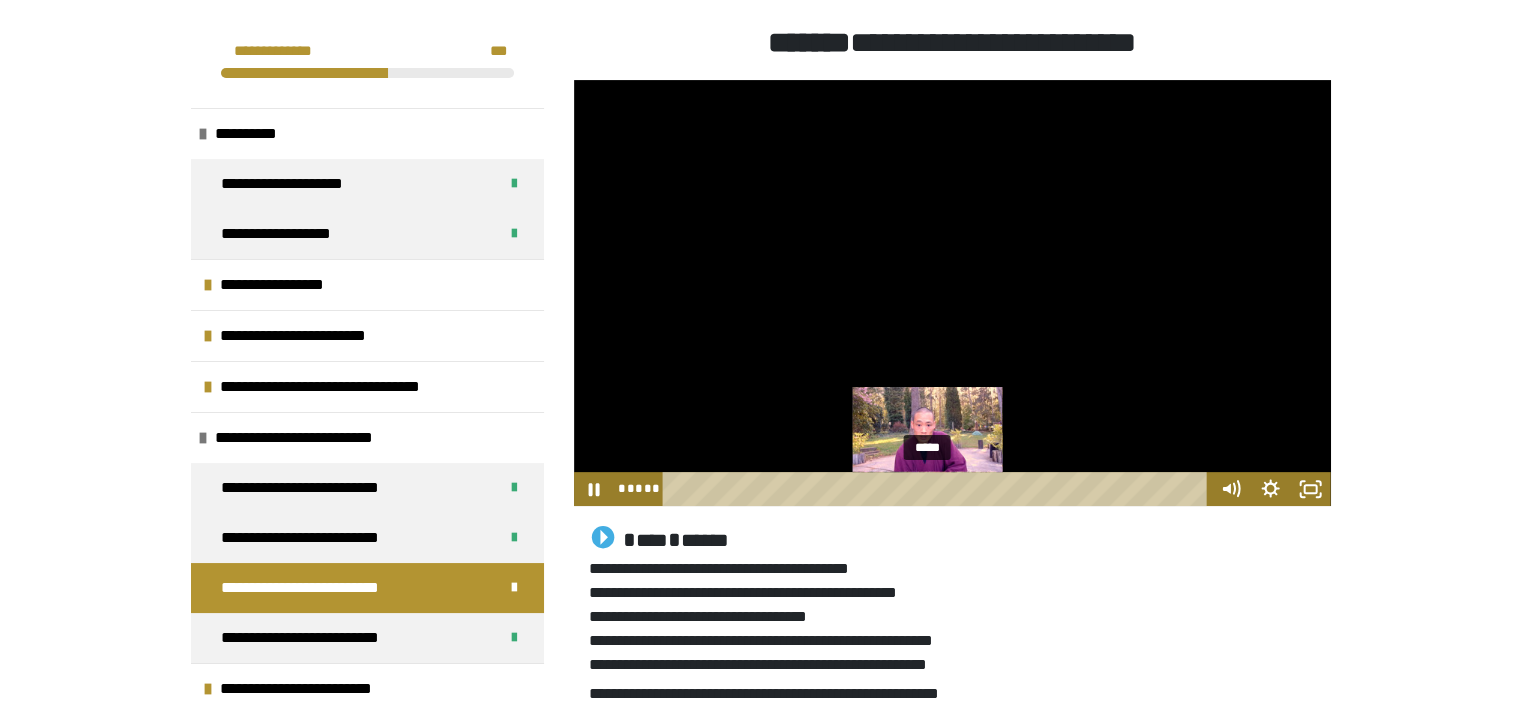click on "*****" at bounding box center (938, 489) 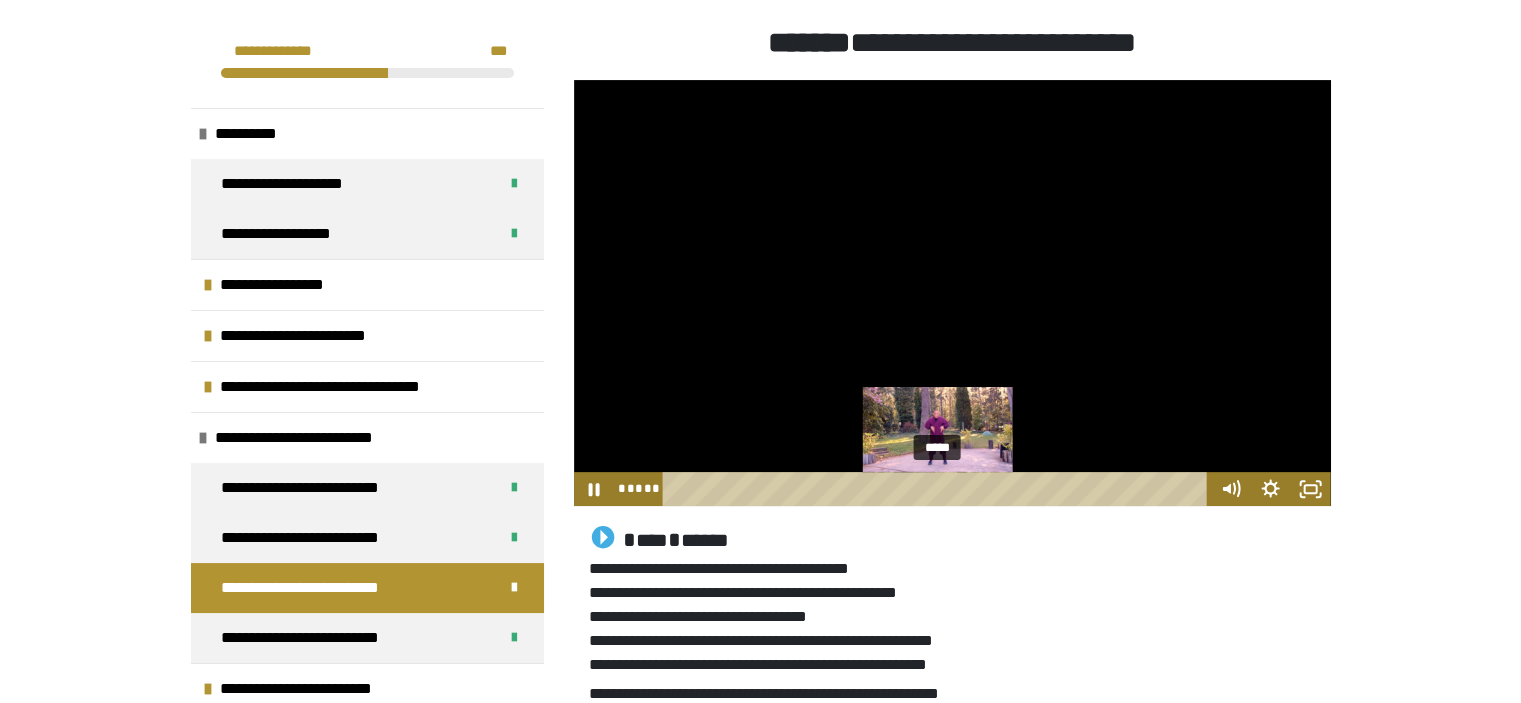 click on "*****" at bounding box center [938, 489] 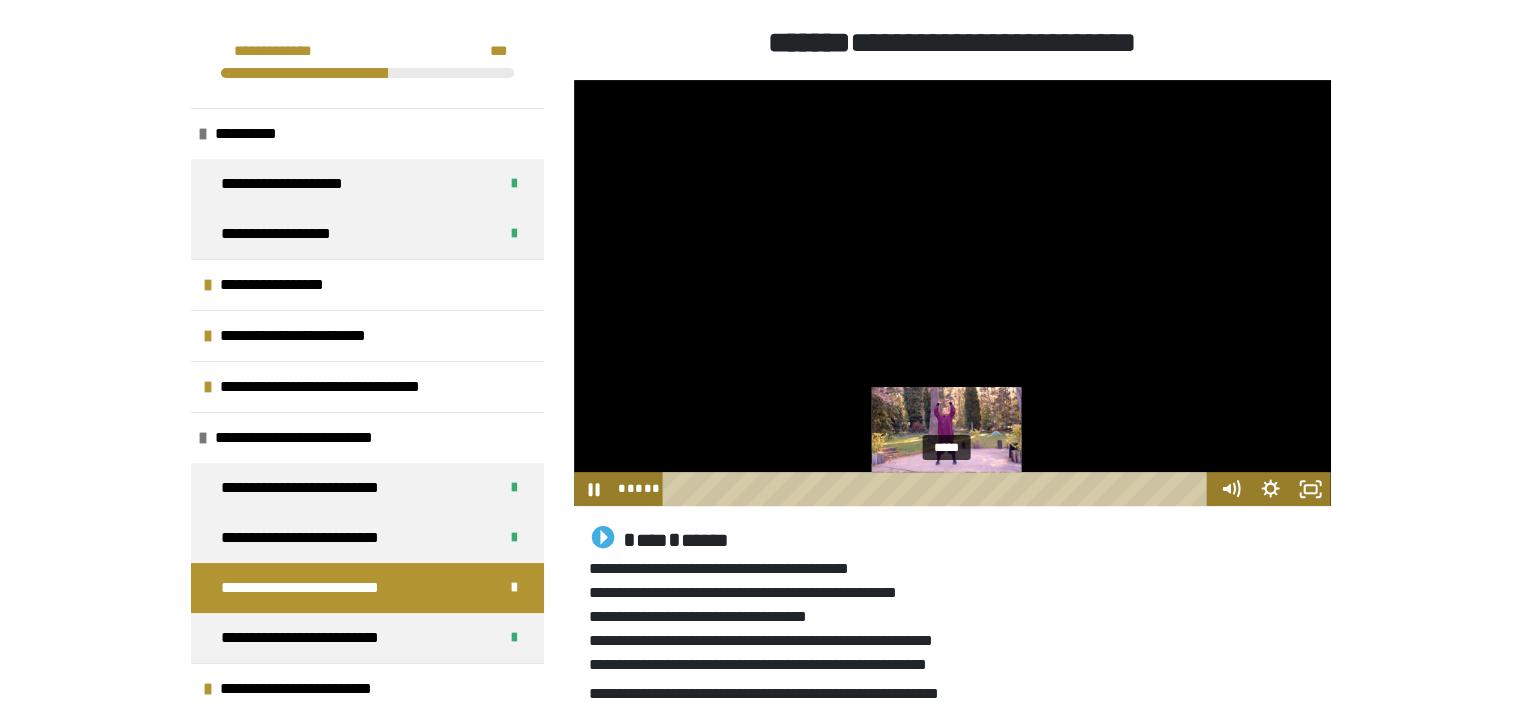 click on "*****" at bounding box center [938, 489] 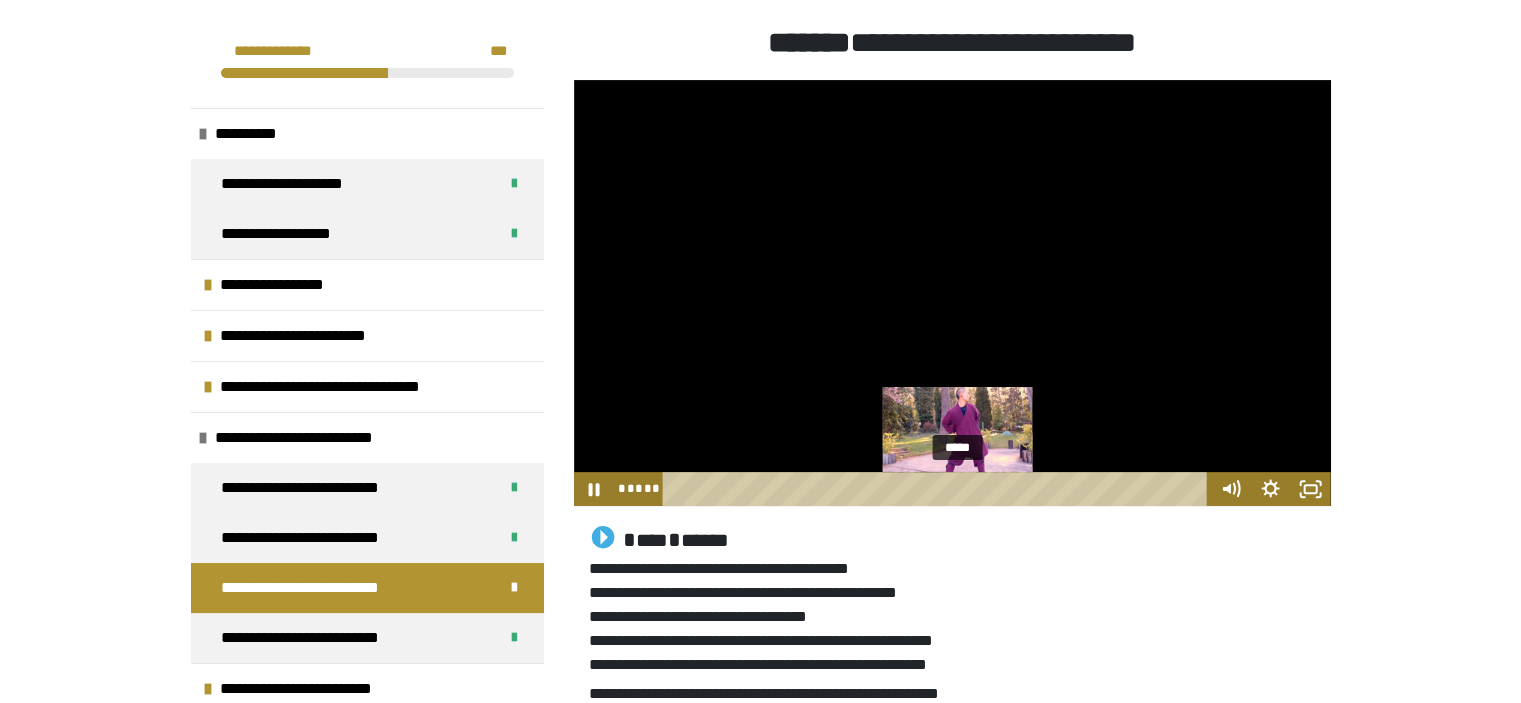 click on "*****" at bounding box center [938, 489] 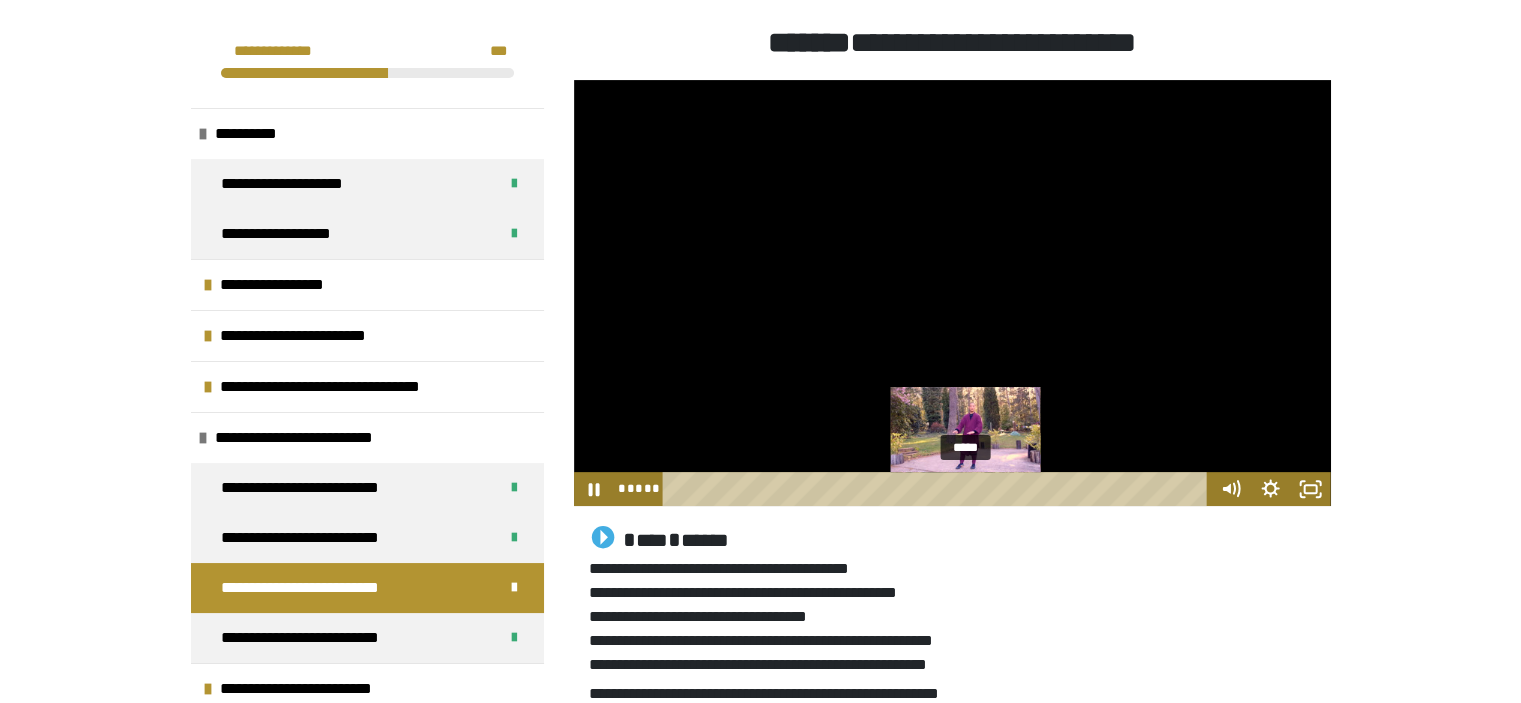 click on "*****" at bounding box center (938, 489) 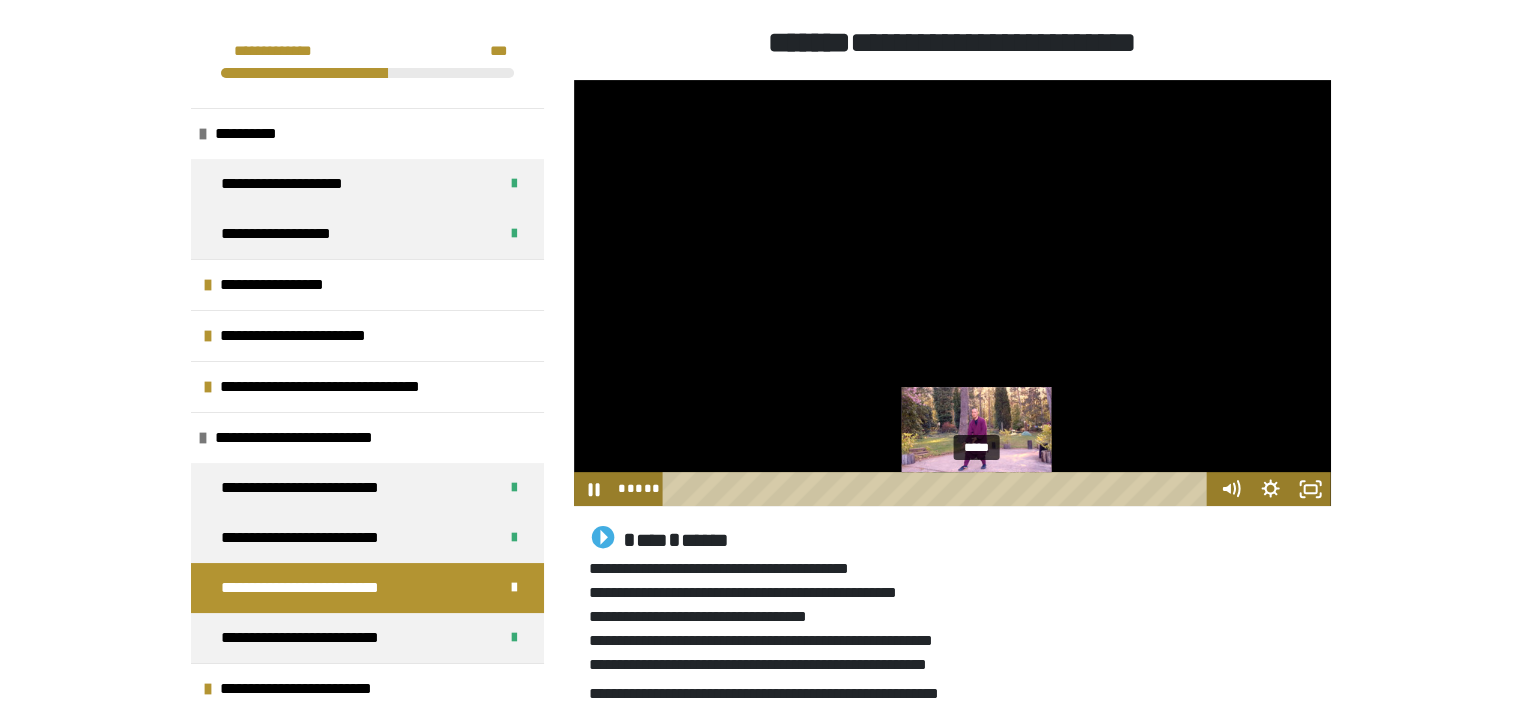 click on "*****" at bounding box center (938, 489) 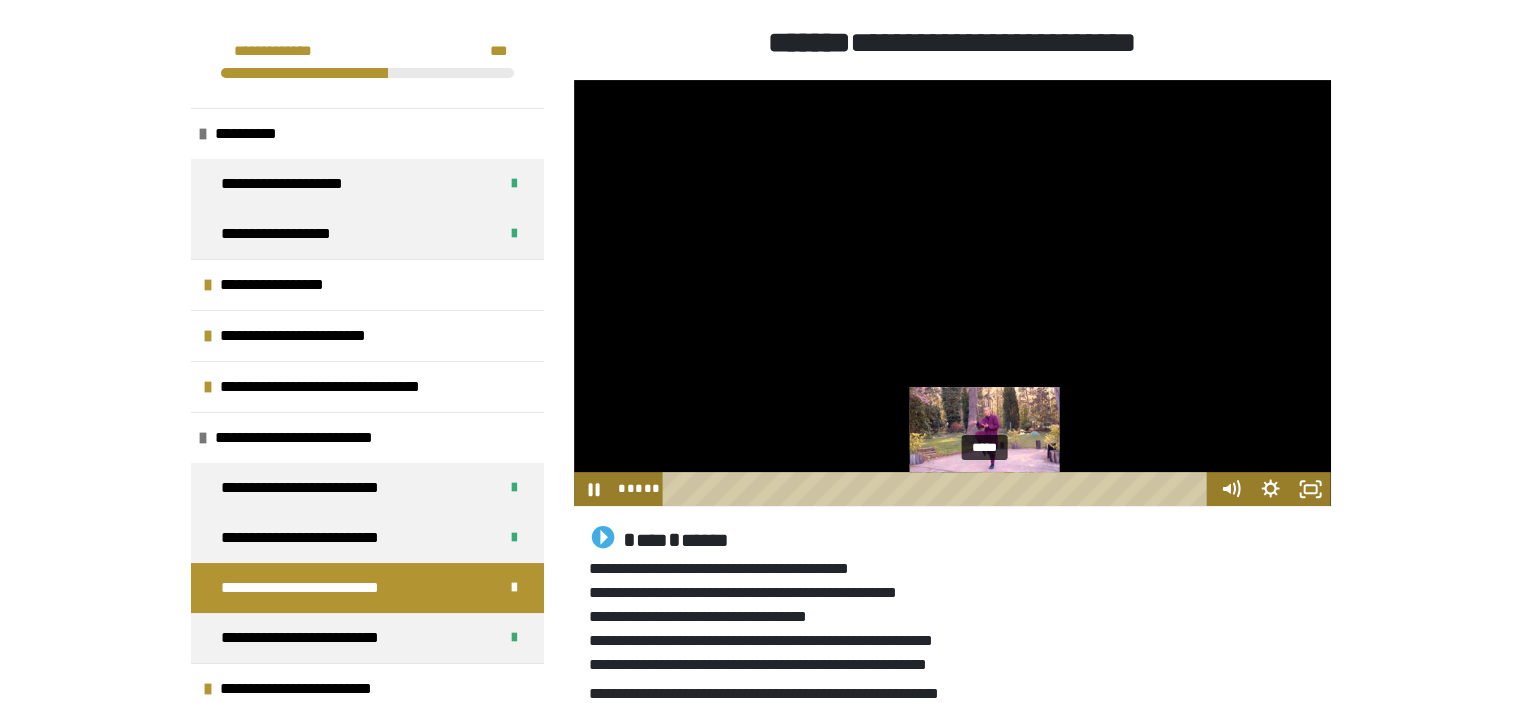 click on "*****" at bounding box center [938, 489] 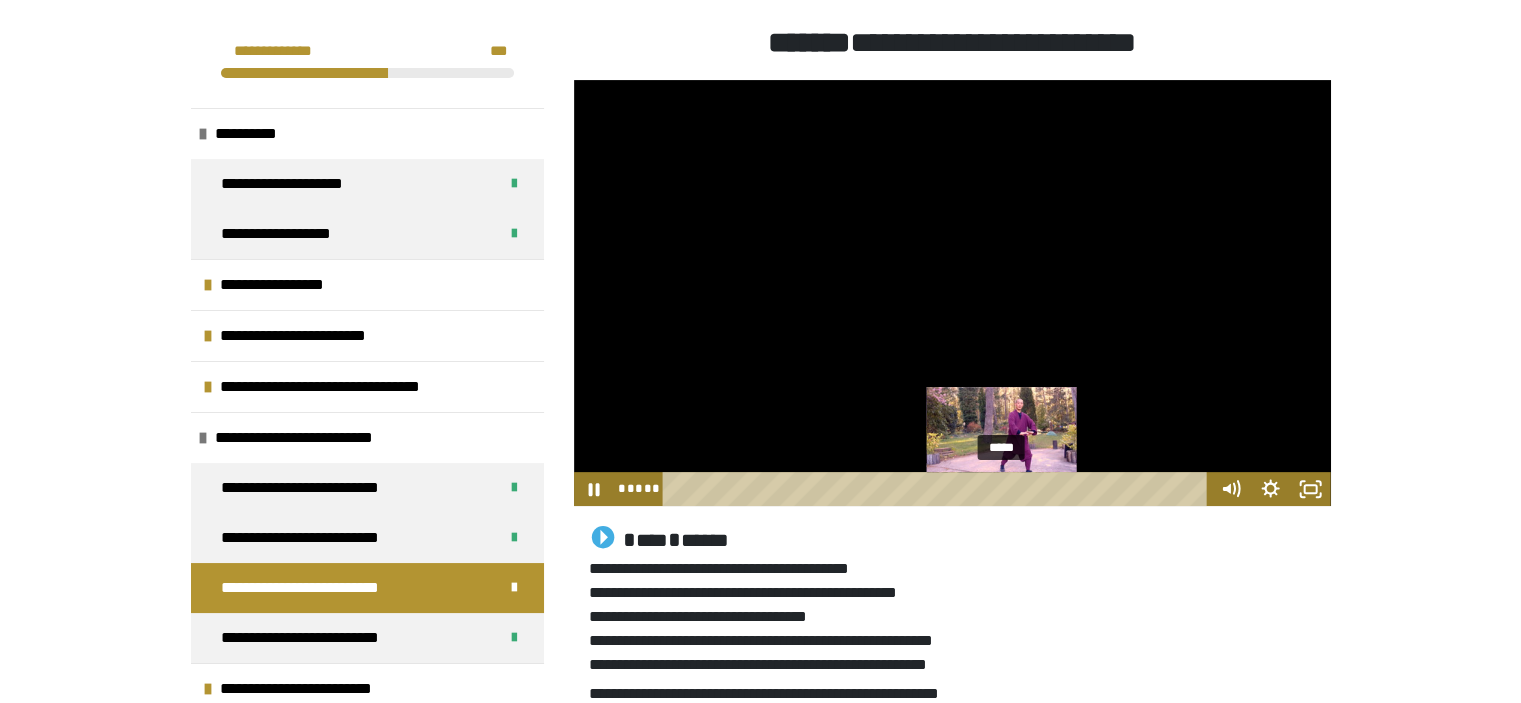 click on "*****" at bounding box center [938, 489] 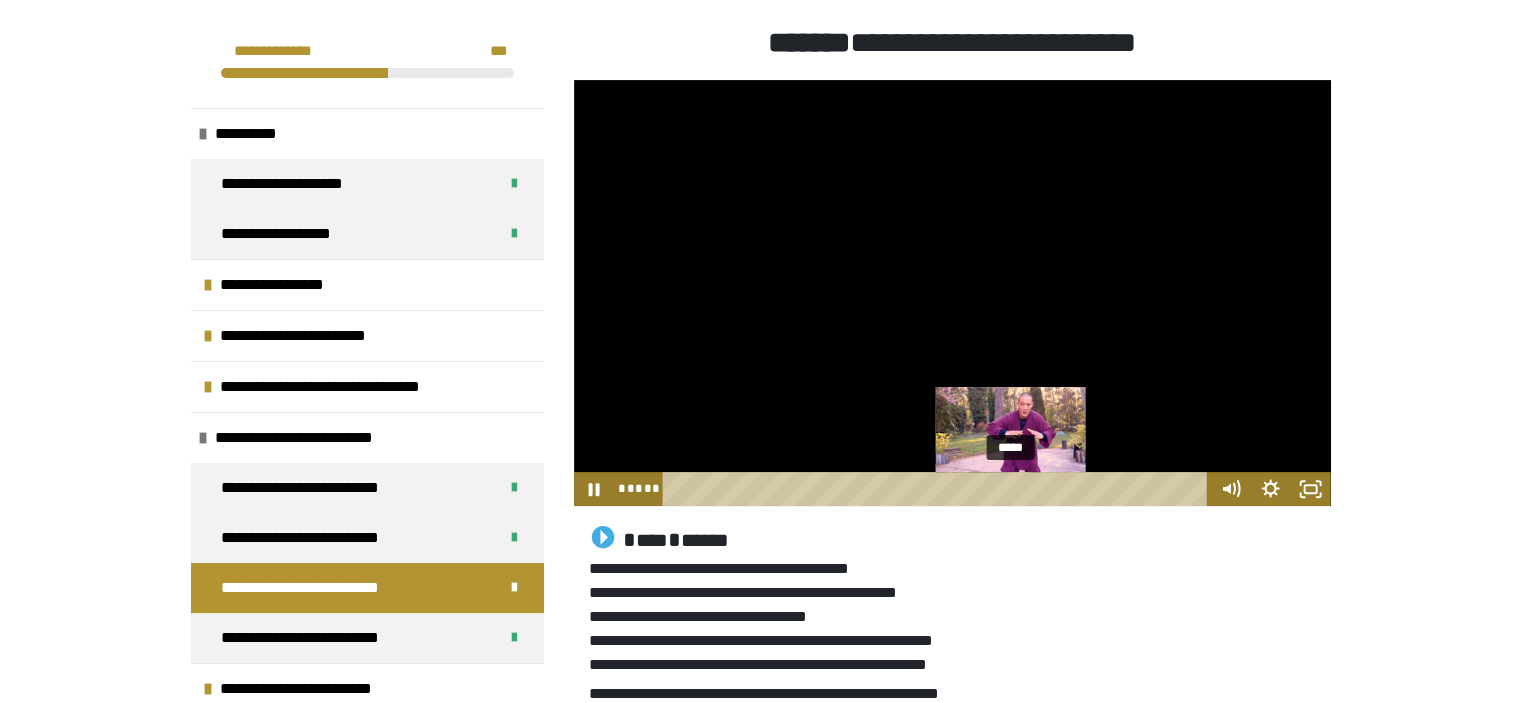 click on "*****" at bounding box center [938, 489] 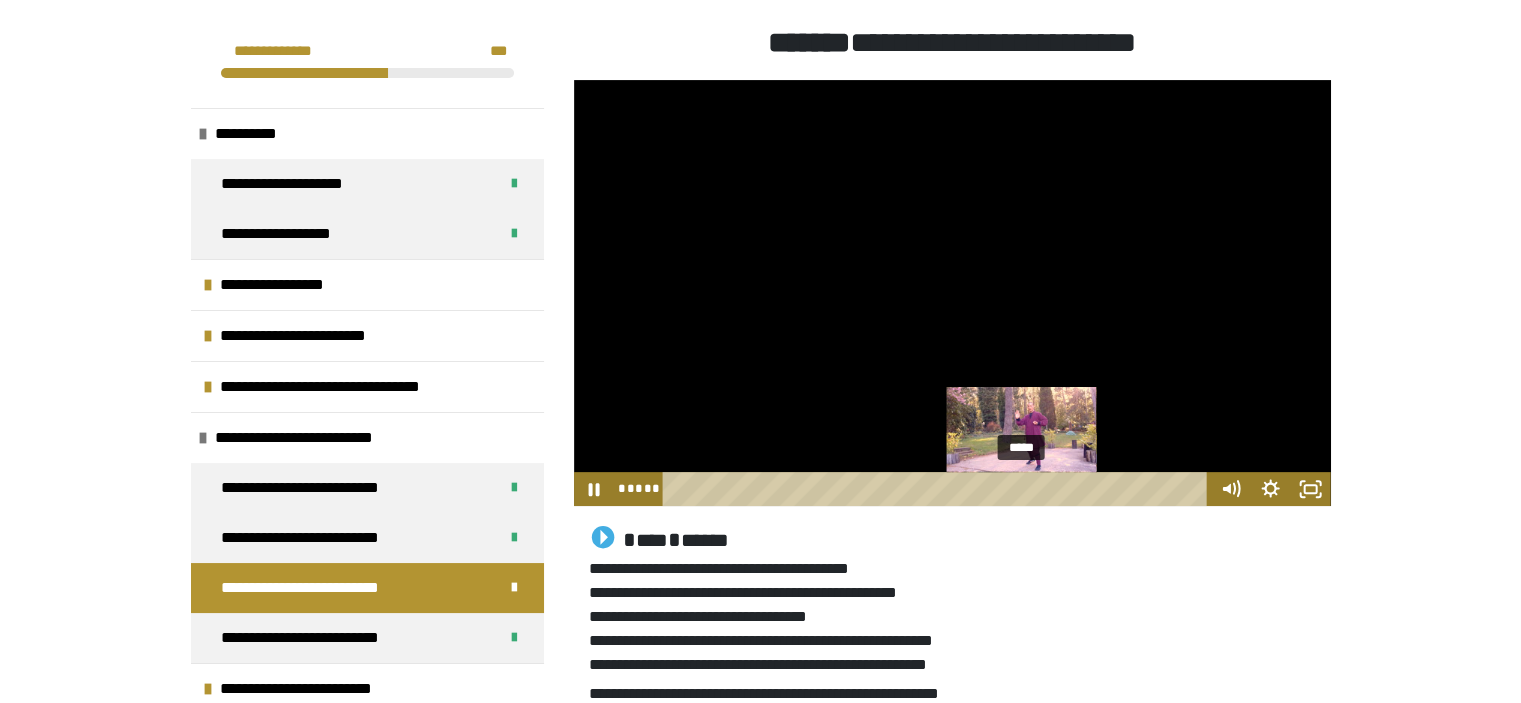 click on "*****" at bounding box center [938, 489] 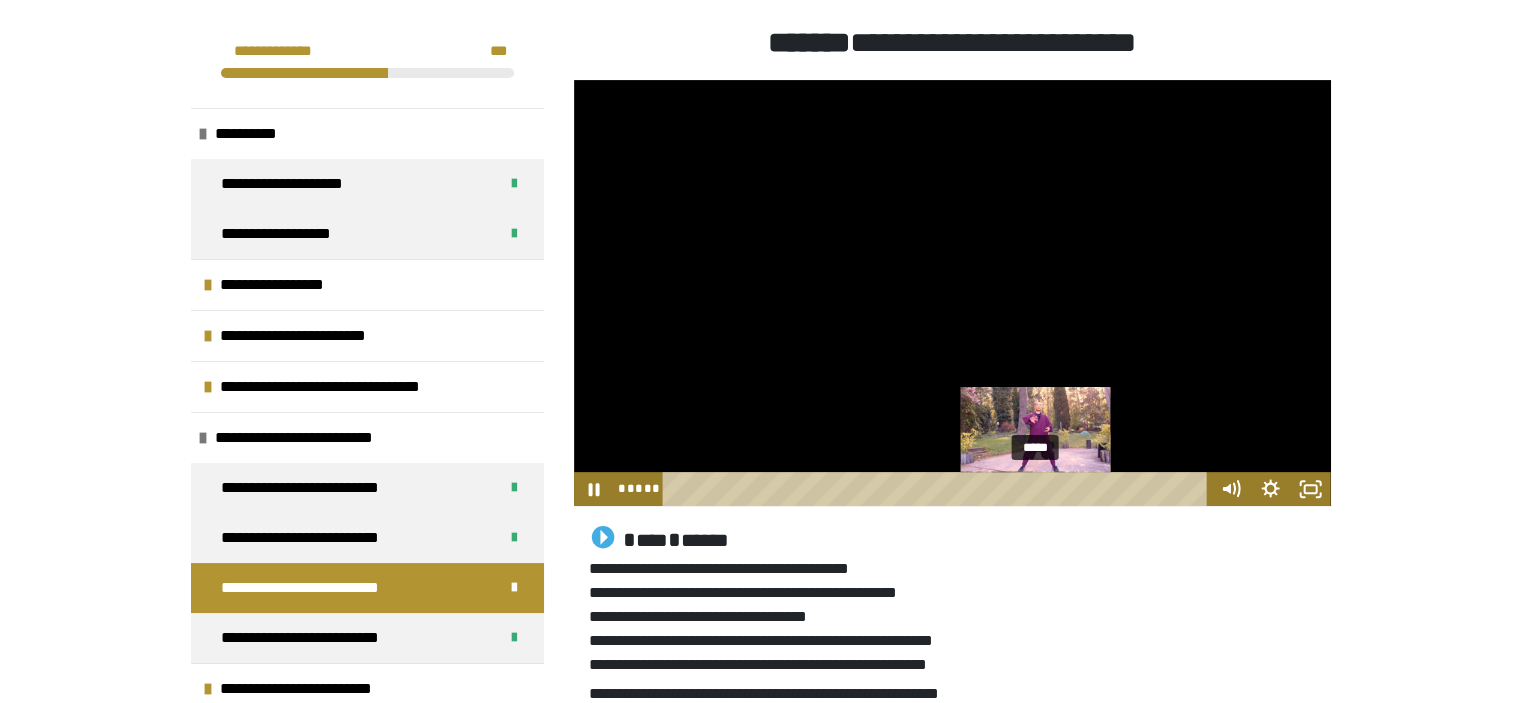 click on "*****" at bounding box center [938, 489] 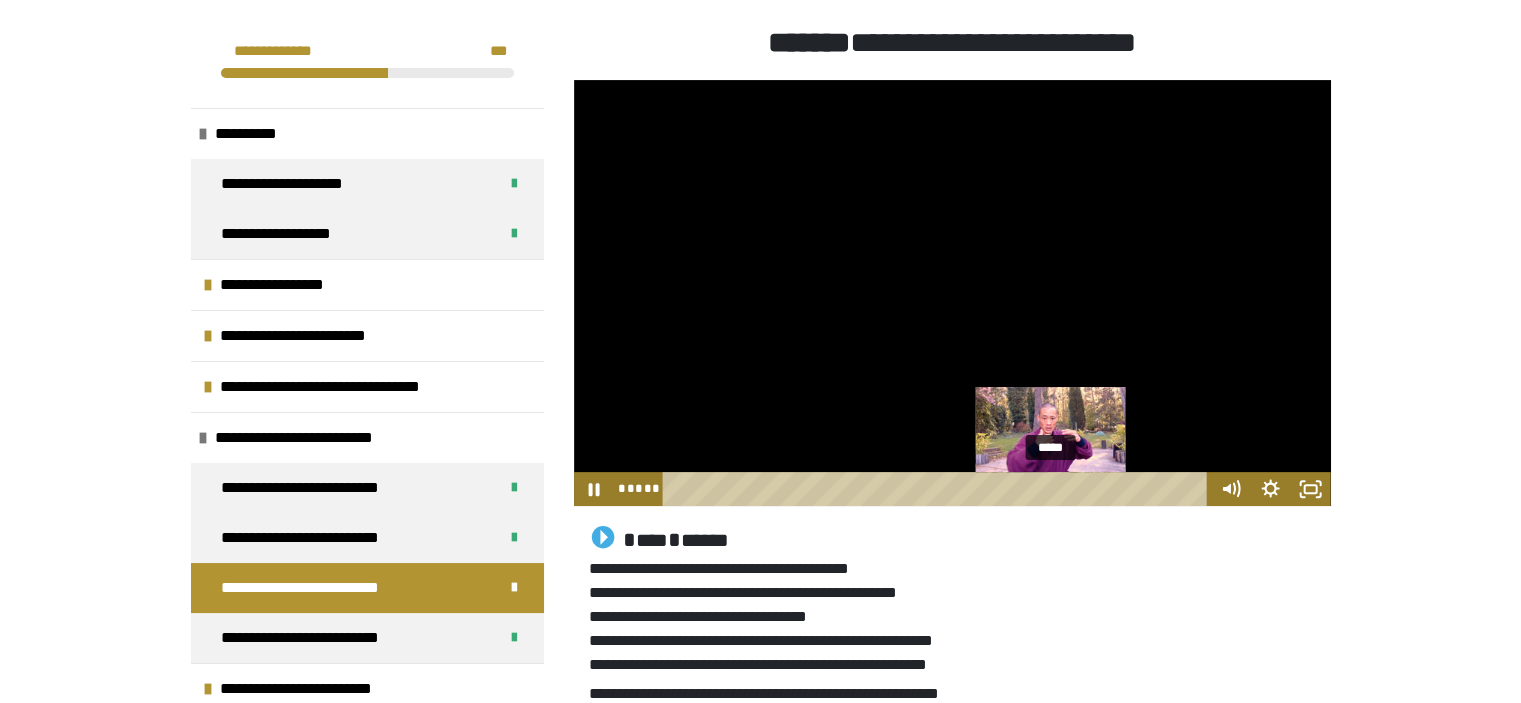 click on "*****" at bounding box center (938, 489) 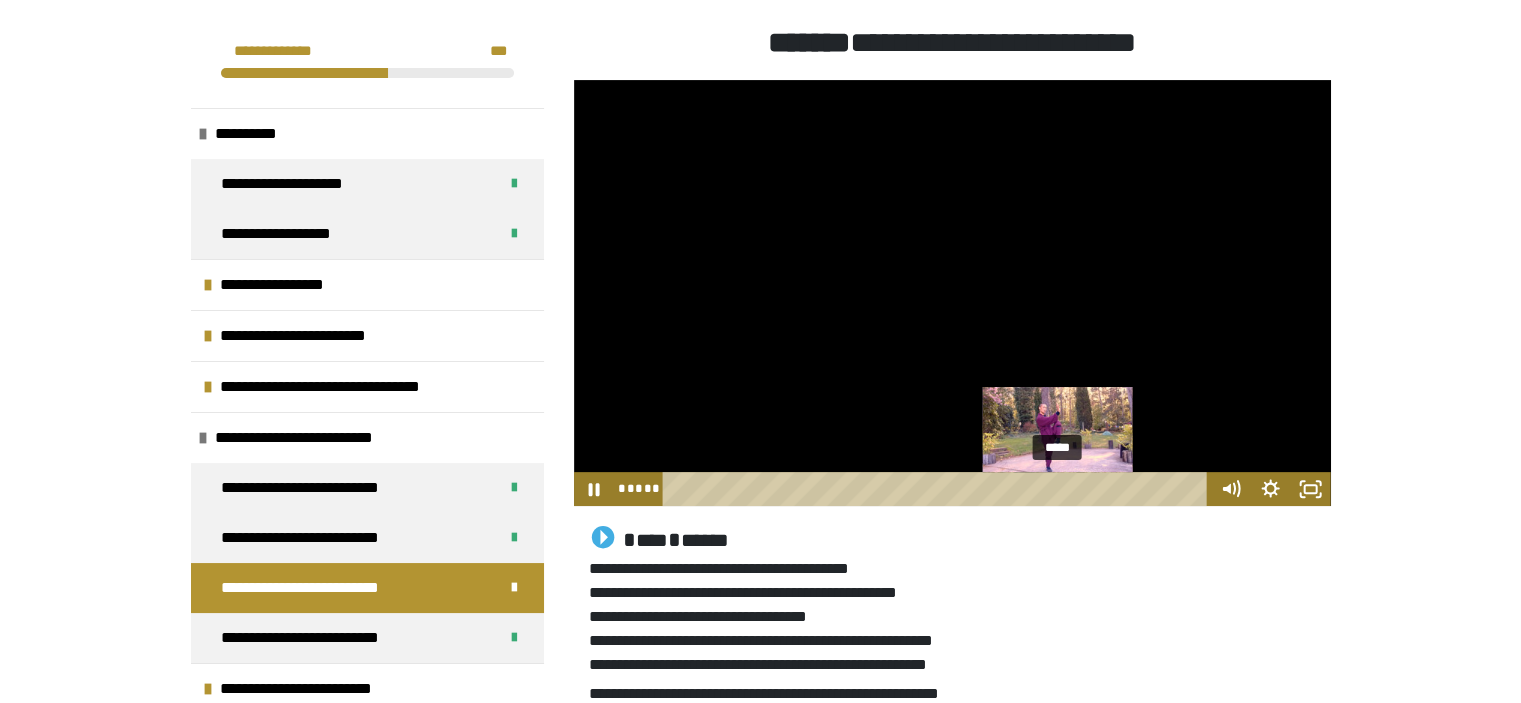 click on "*****" at bounding box center [938, 489] 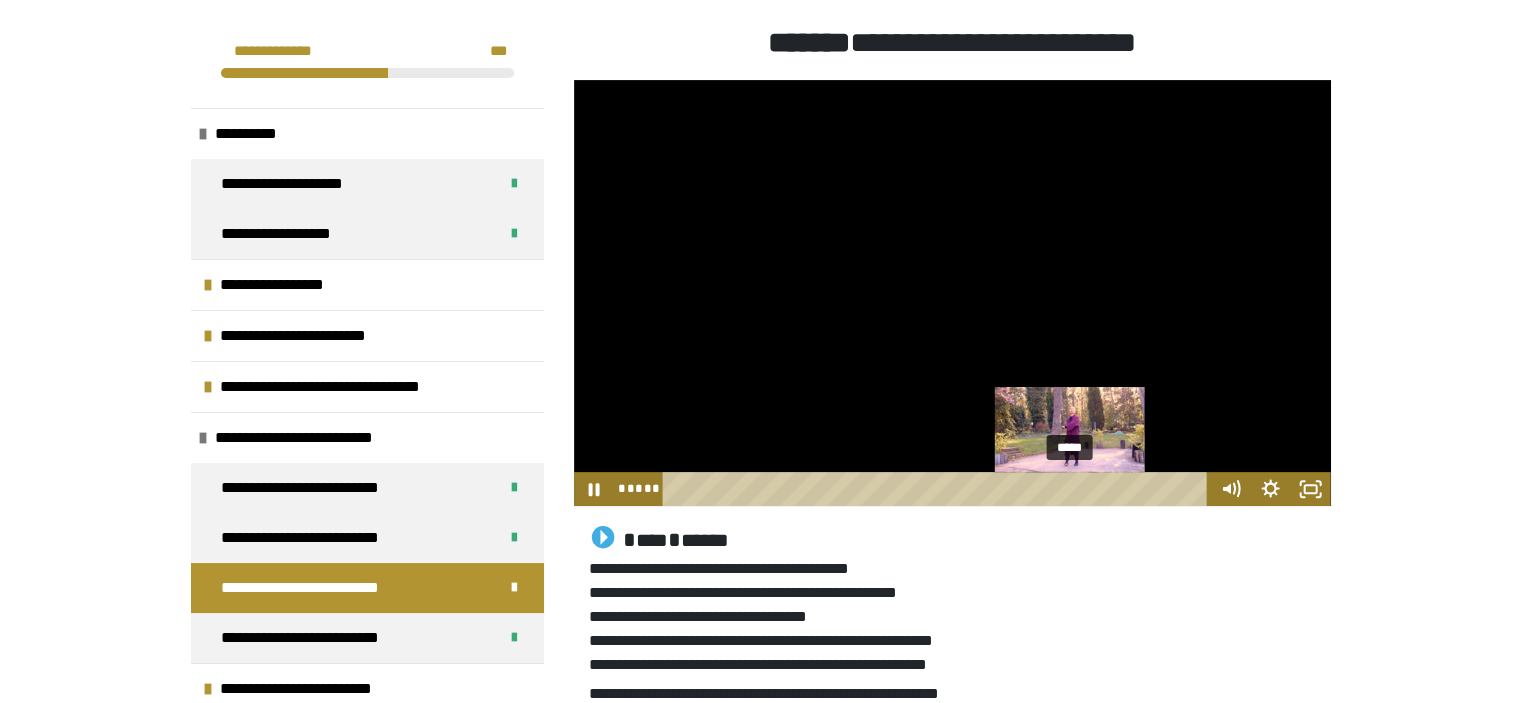 click on "*****" at bounding box center (938, 489) 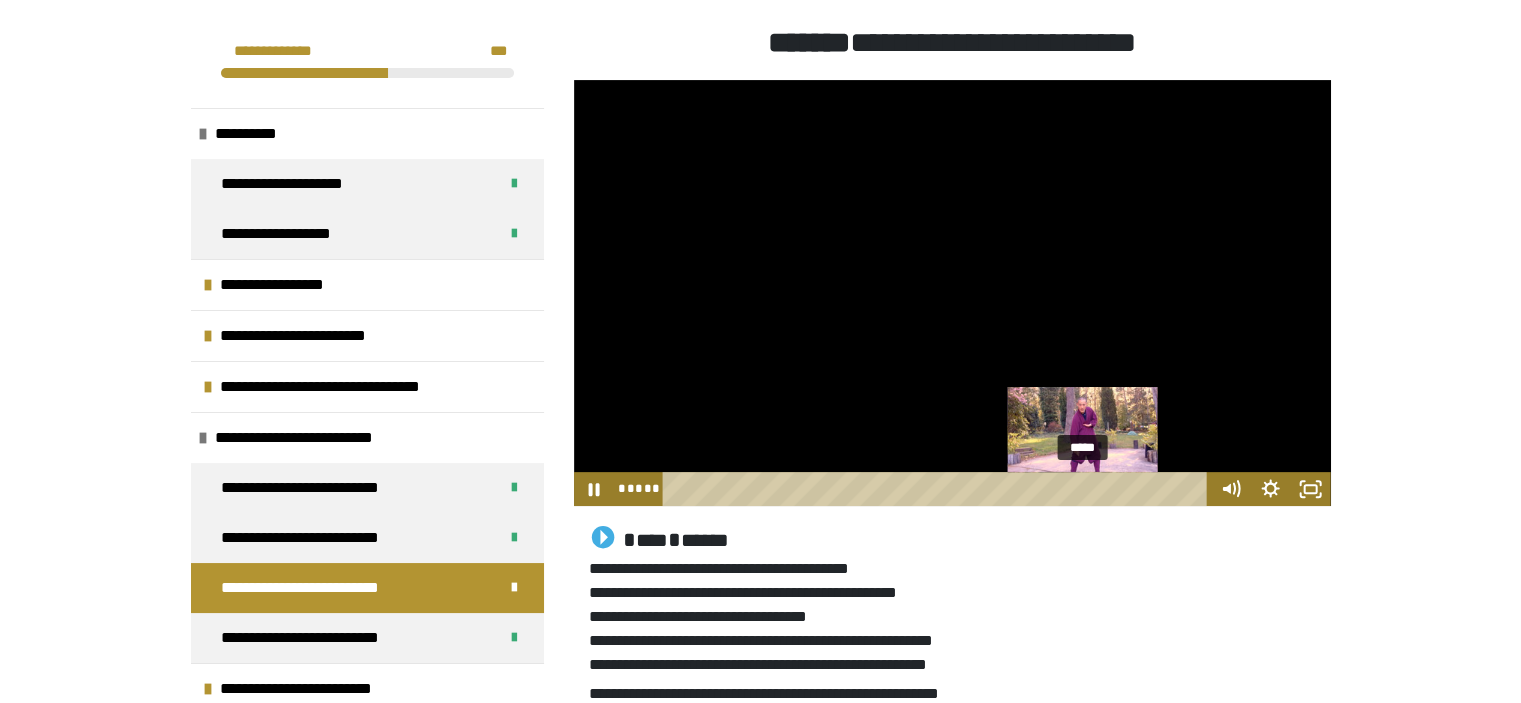 click on "*****" at bounding box center [938, 489] 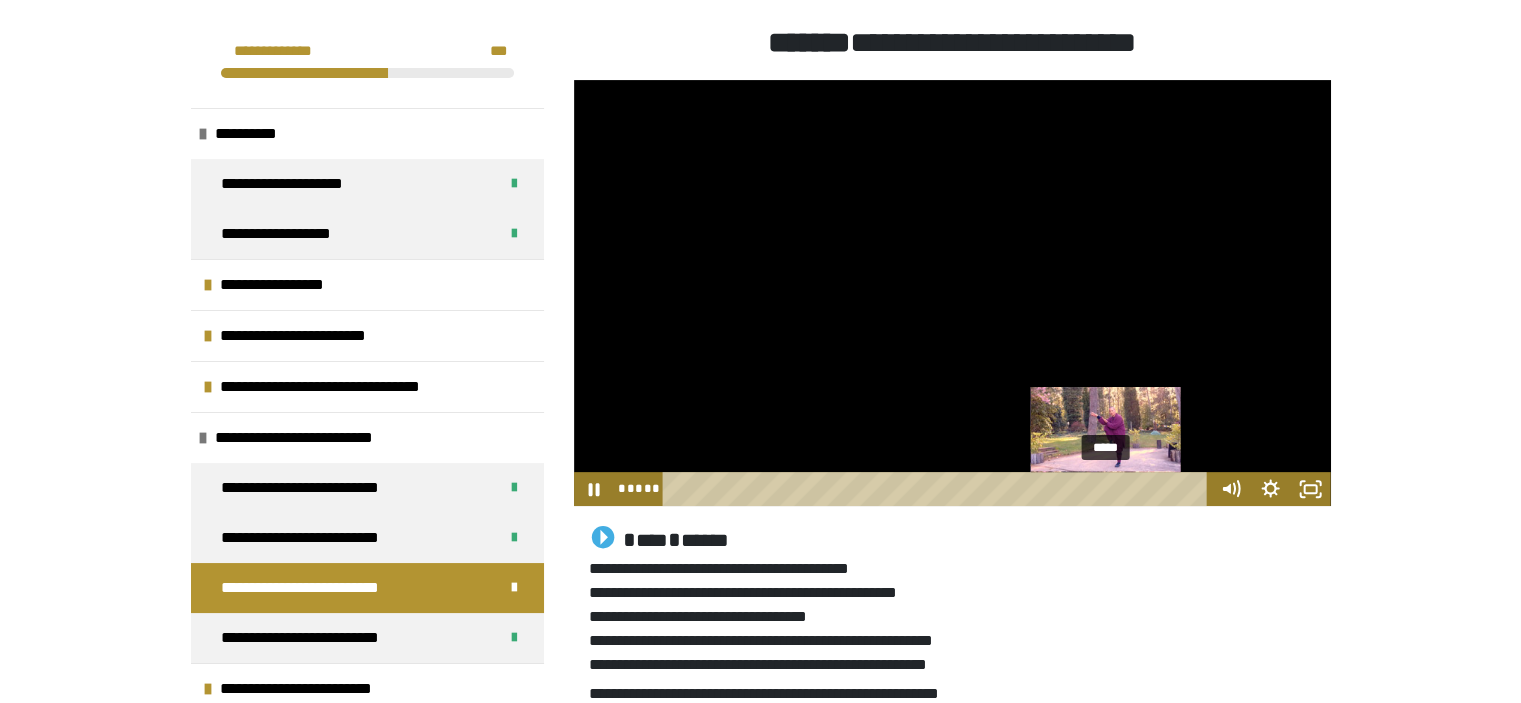 click at bounding box center [1105, 488] 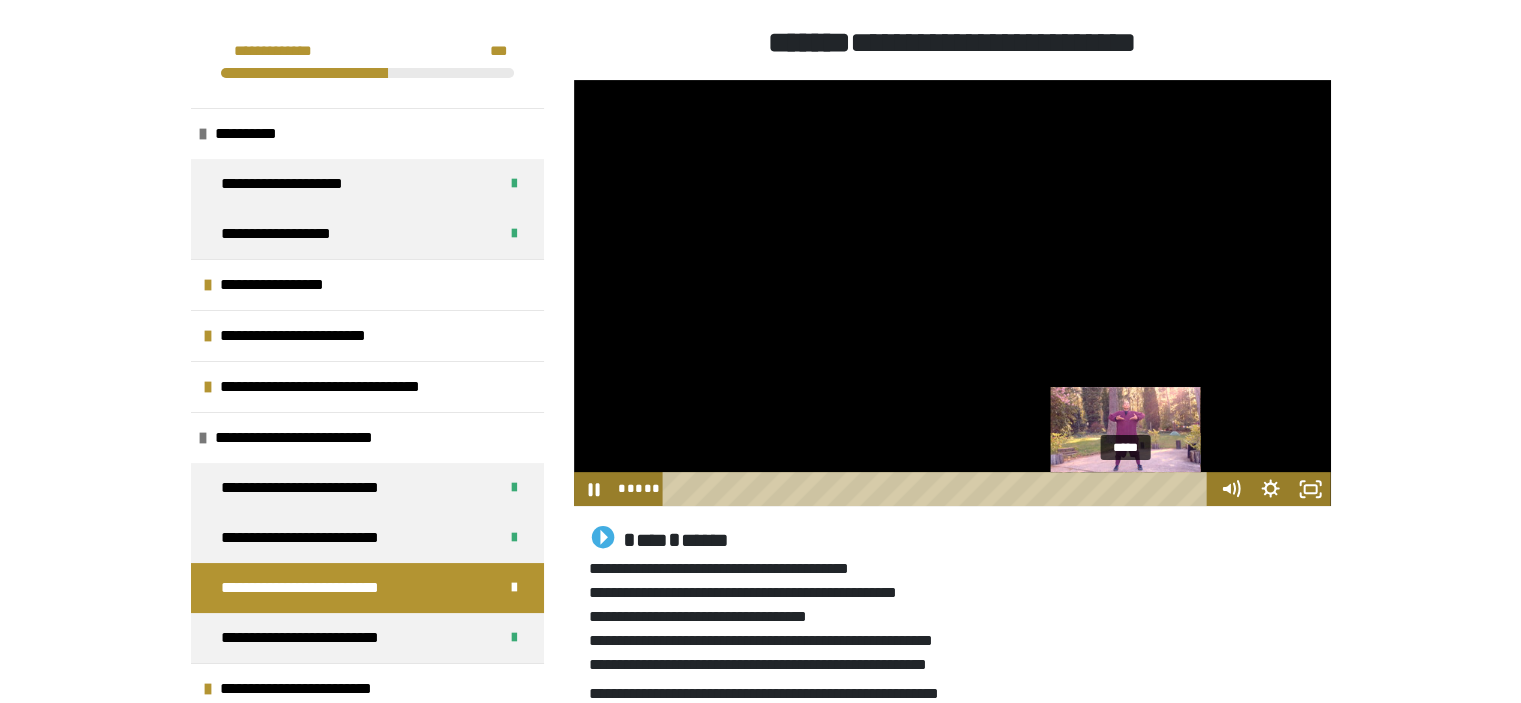 click on "*****" at bounding box center [938, 489] 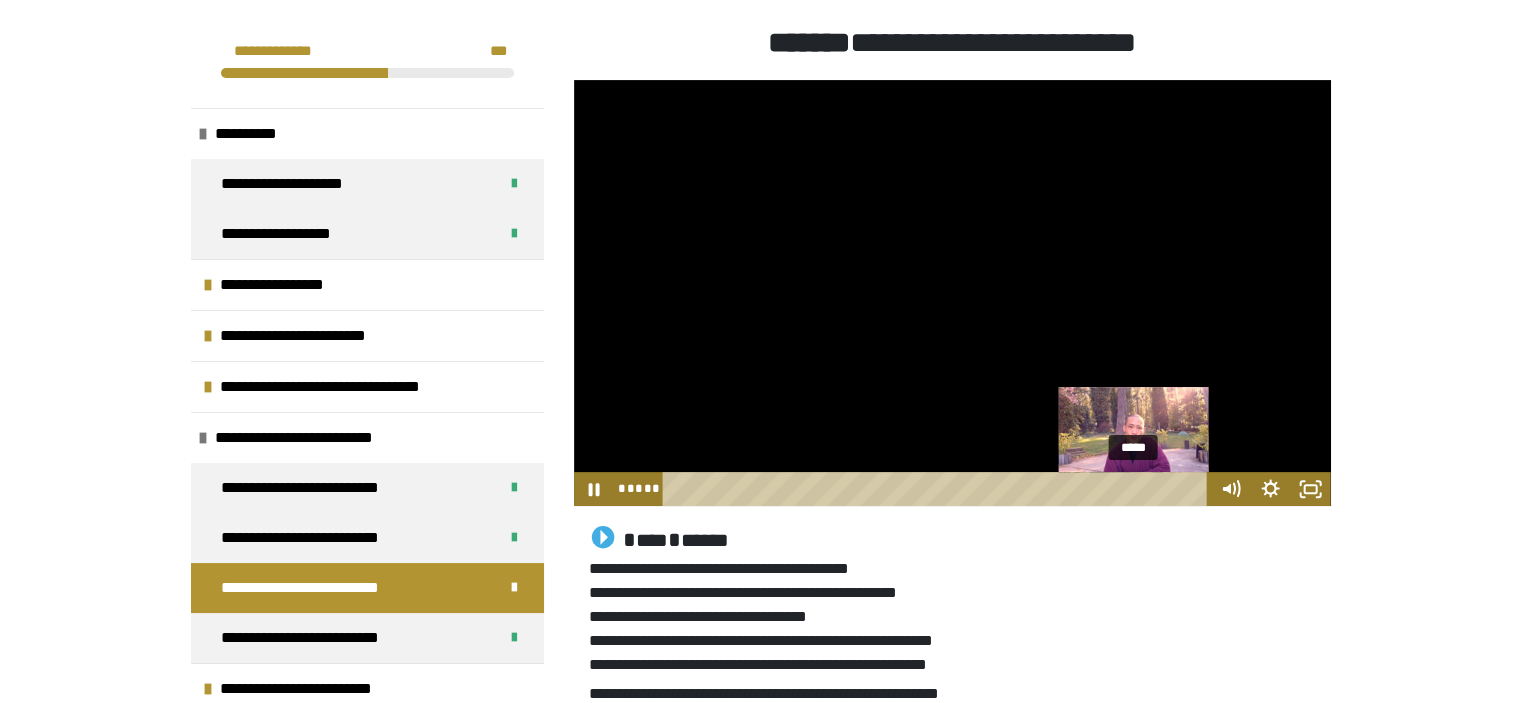 click on "*****" at bounding box center (938, 489) 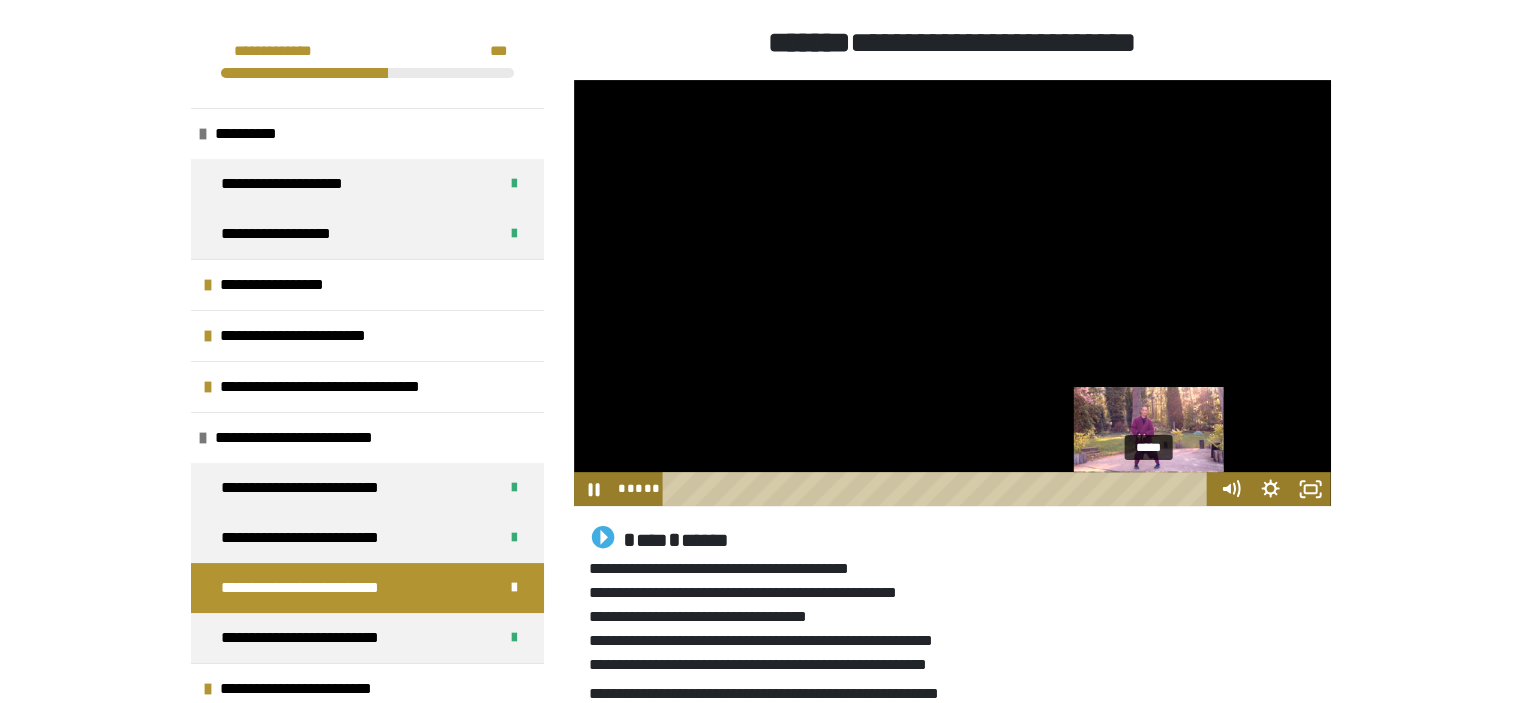 click on "*****" at bounding box center (938, 489) 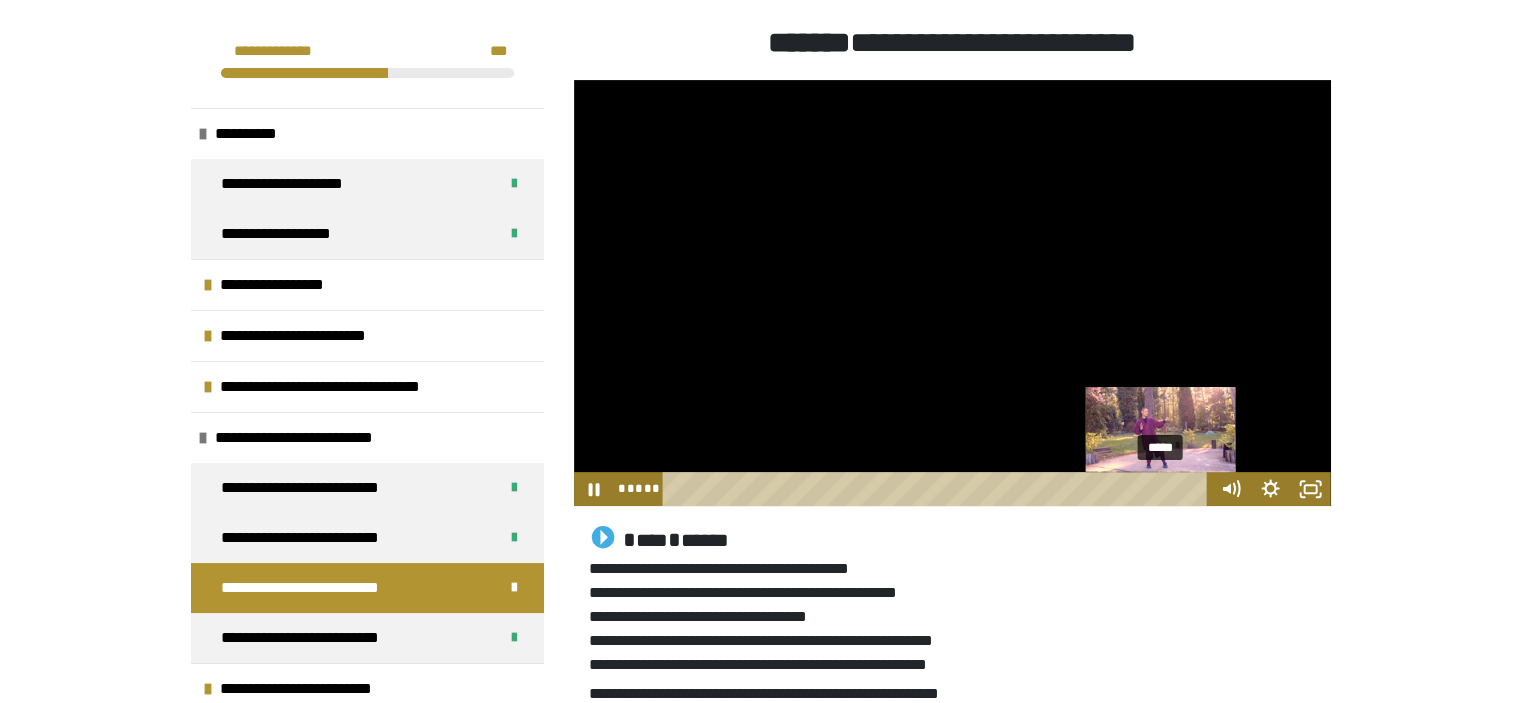 click on "*****" at bounding box center (938, 489) 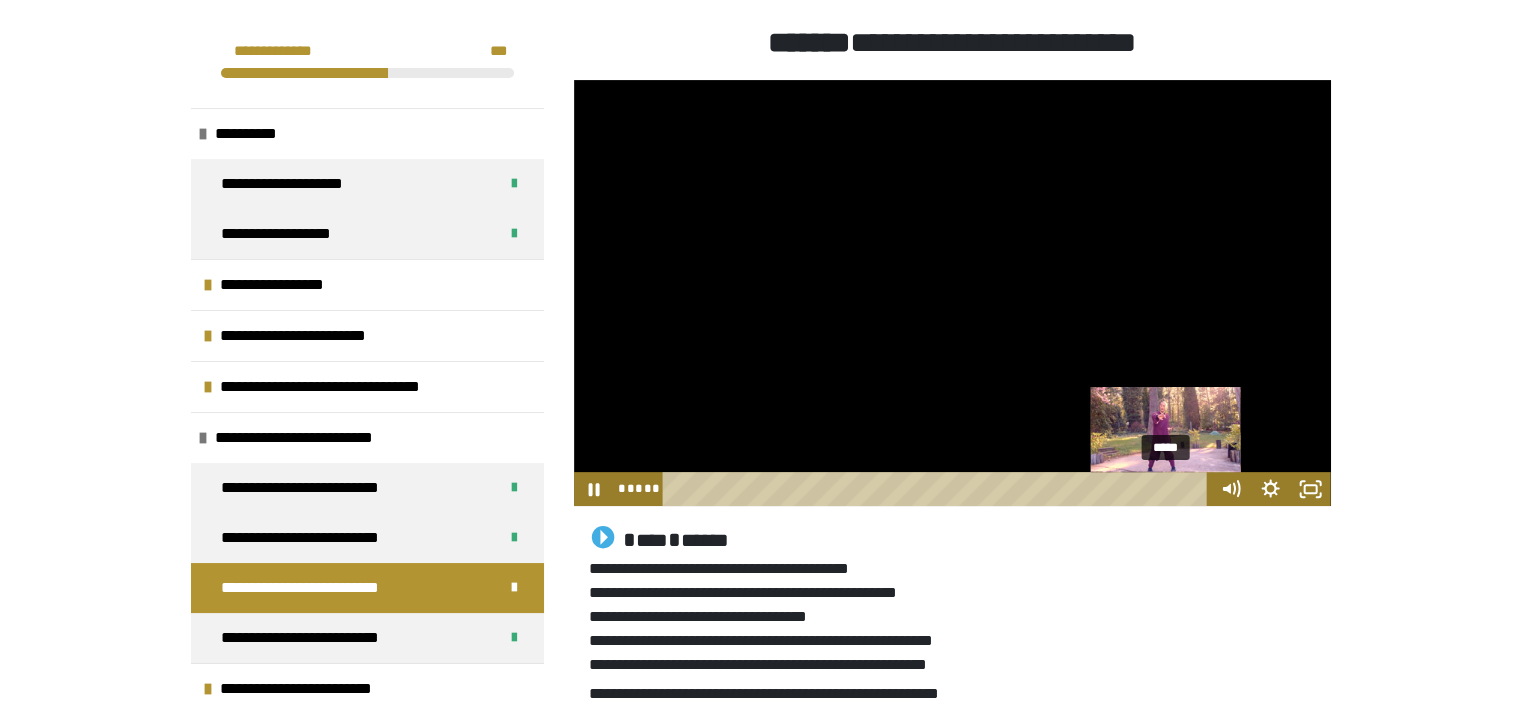 click on "*****" at bounding box center (938, 489) 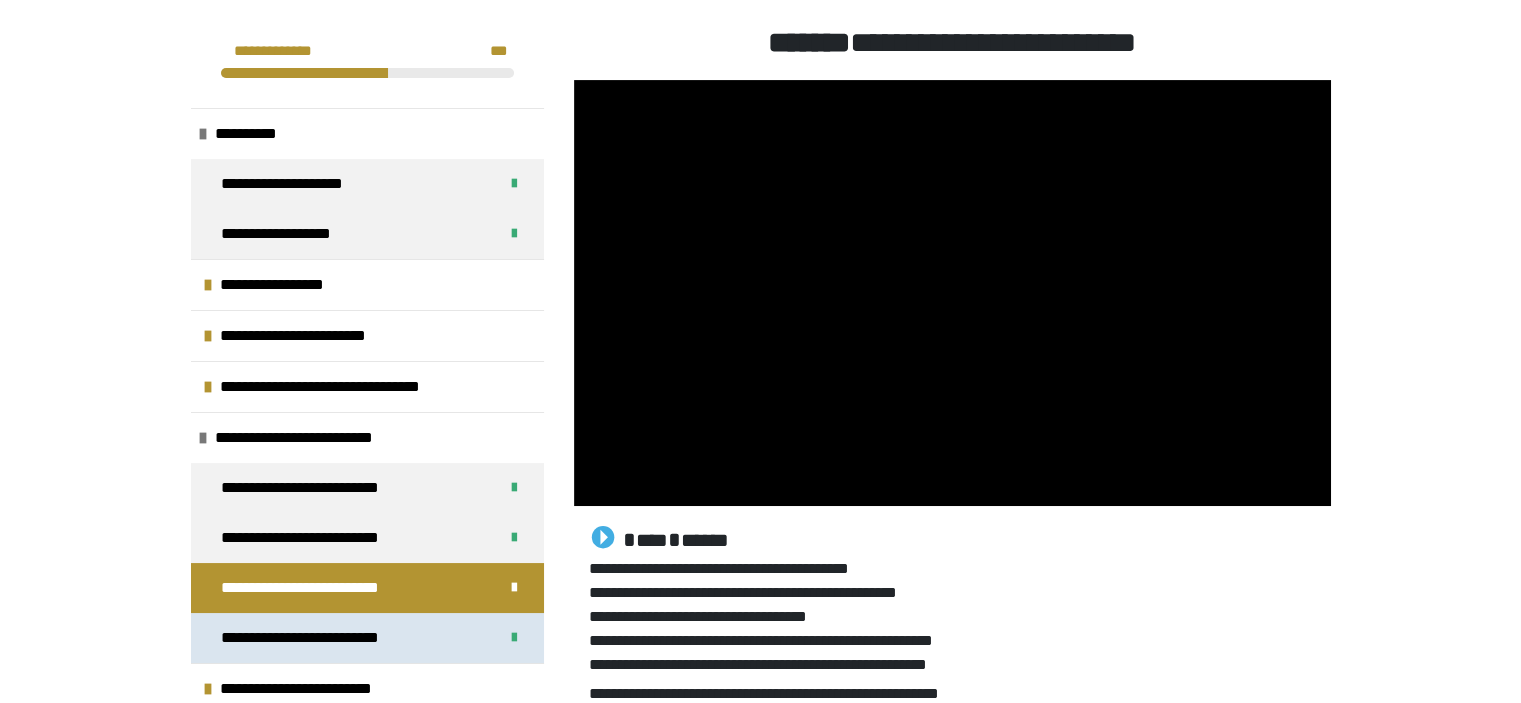 click on "**********" at bounding box center [319, 638] 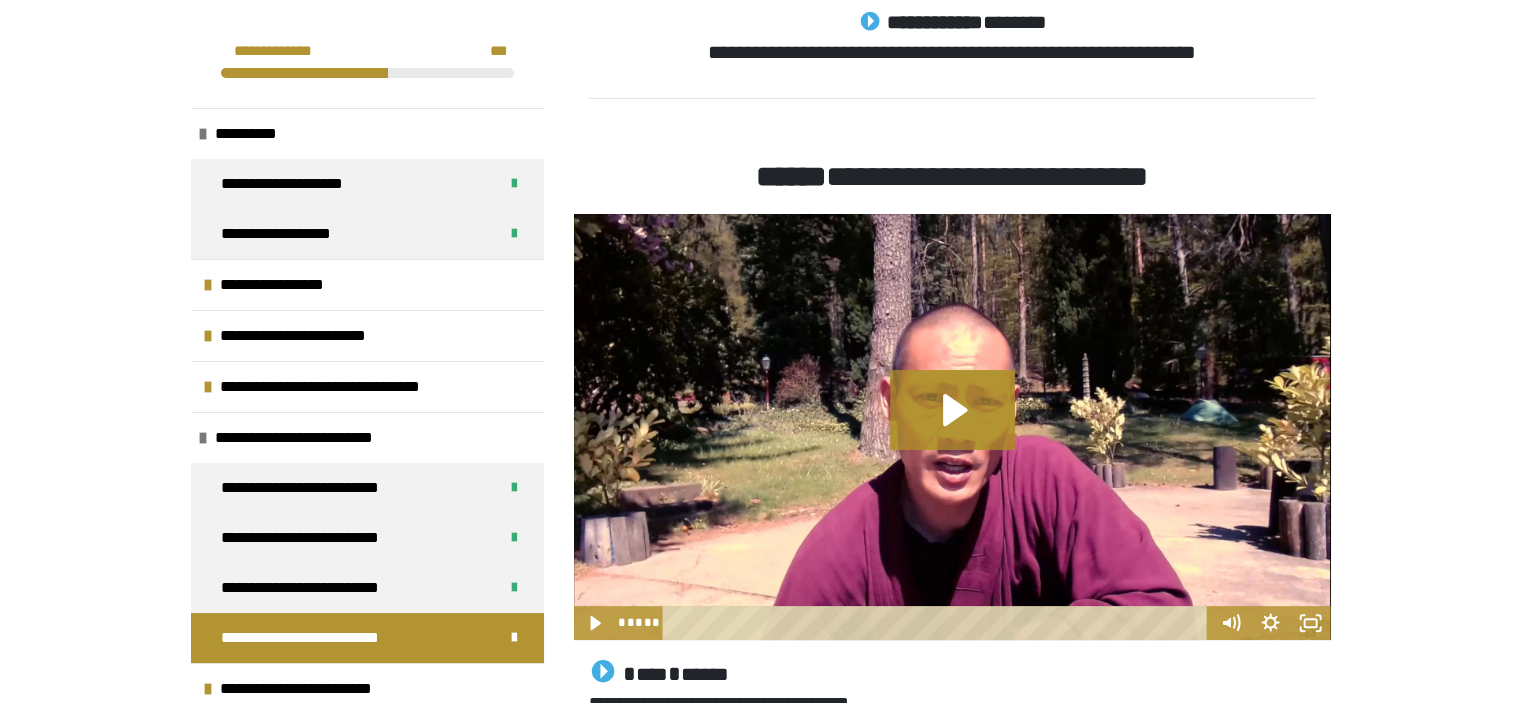 scroll, scrollTop: 570, scrollLeft: 0, axis: vertical 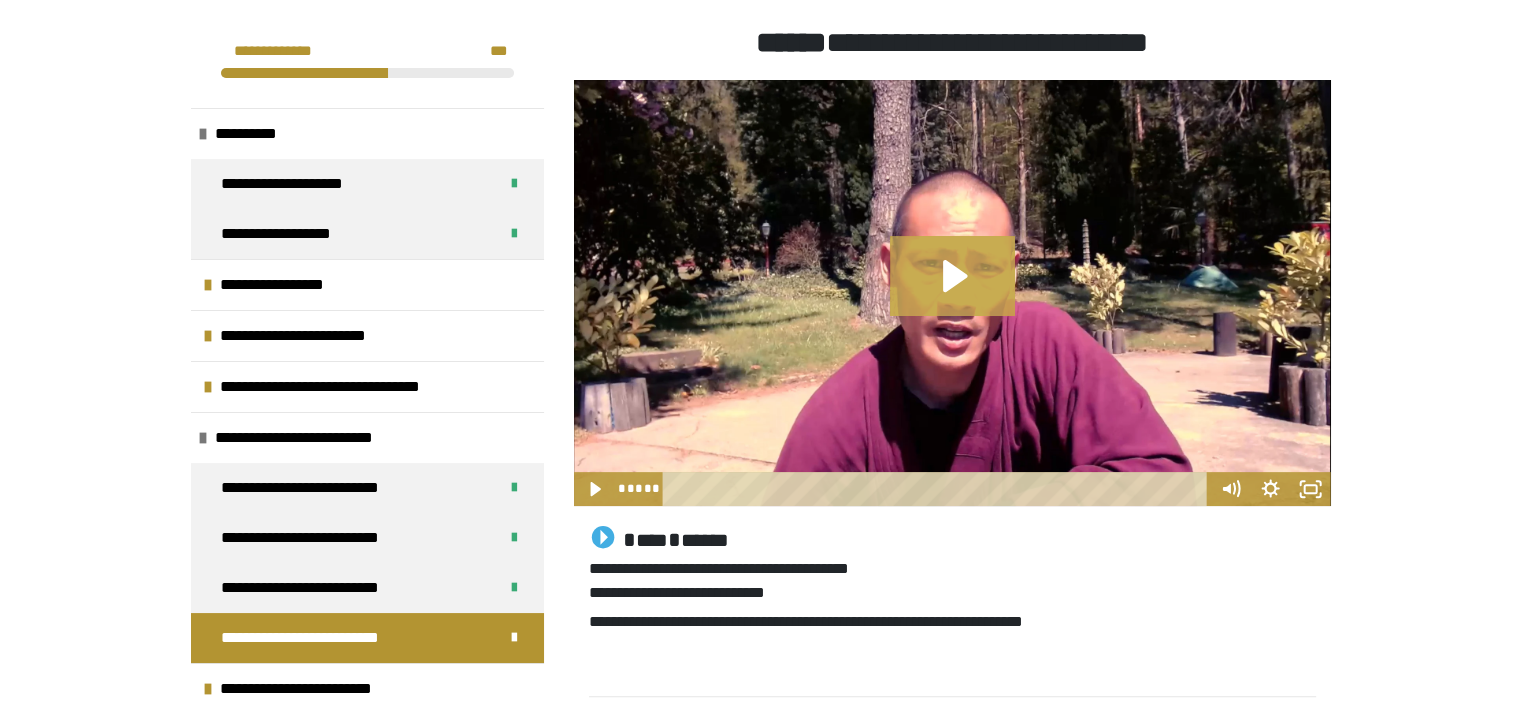 click 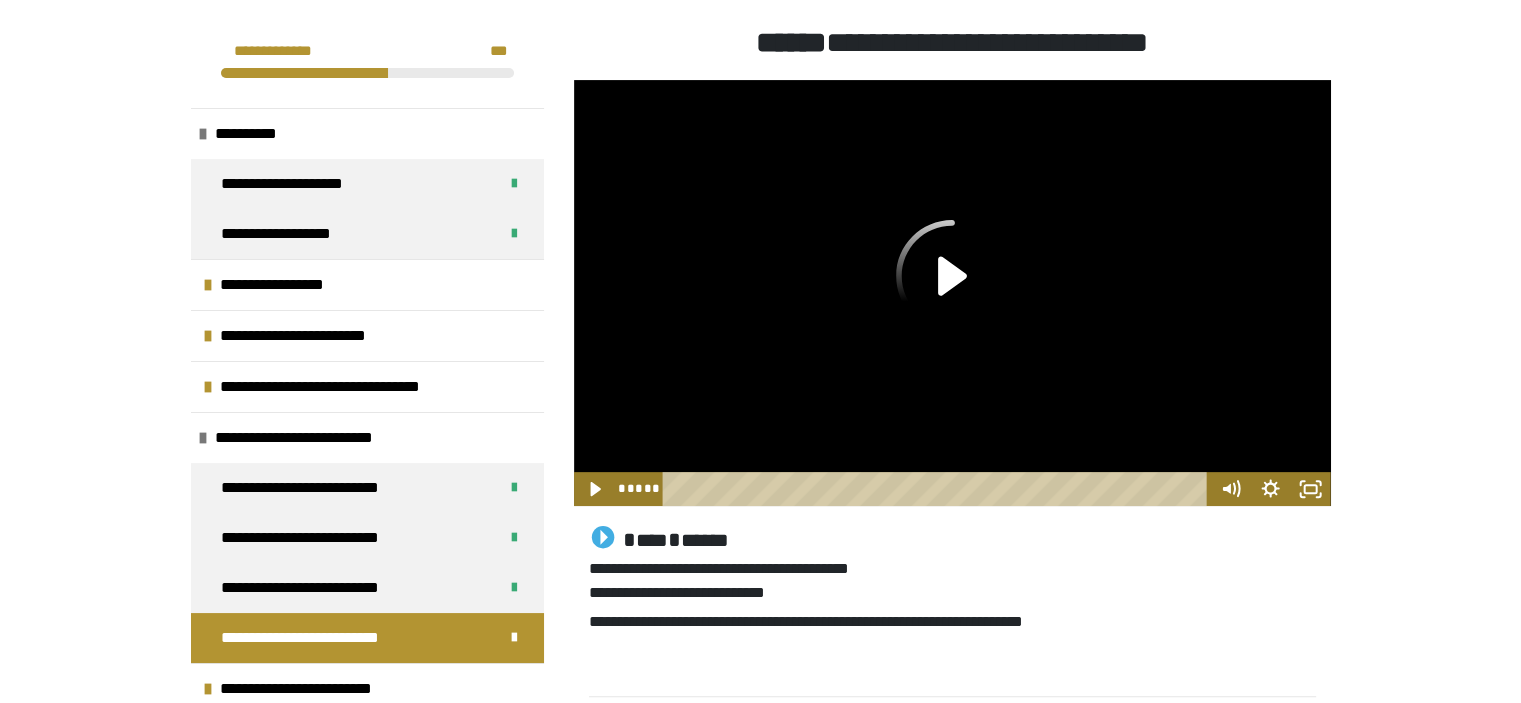 click at bounding box center [952, 293] 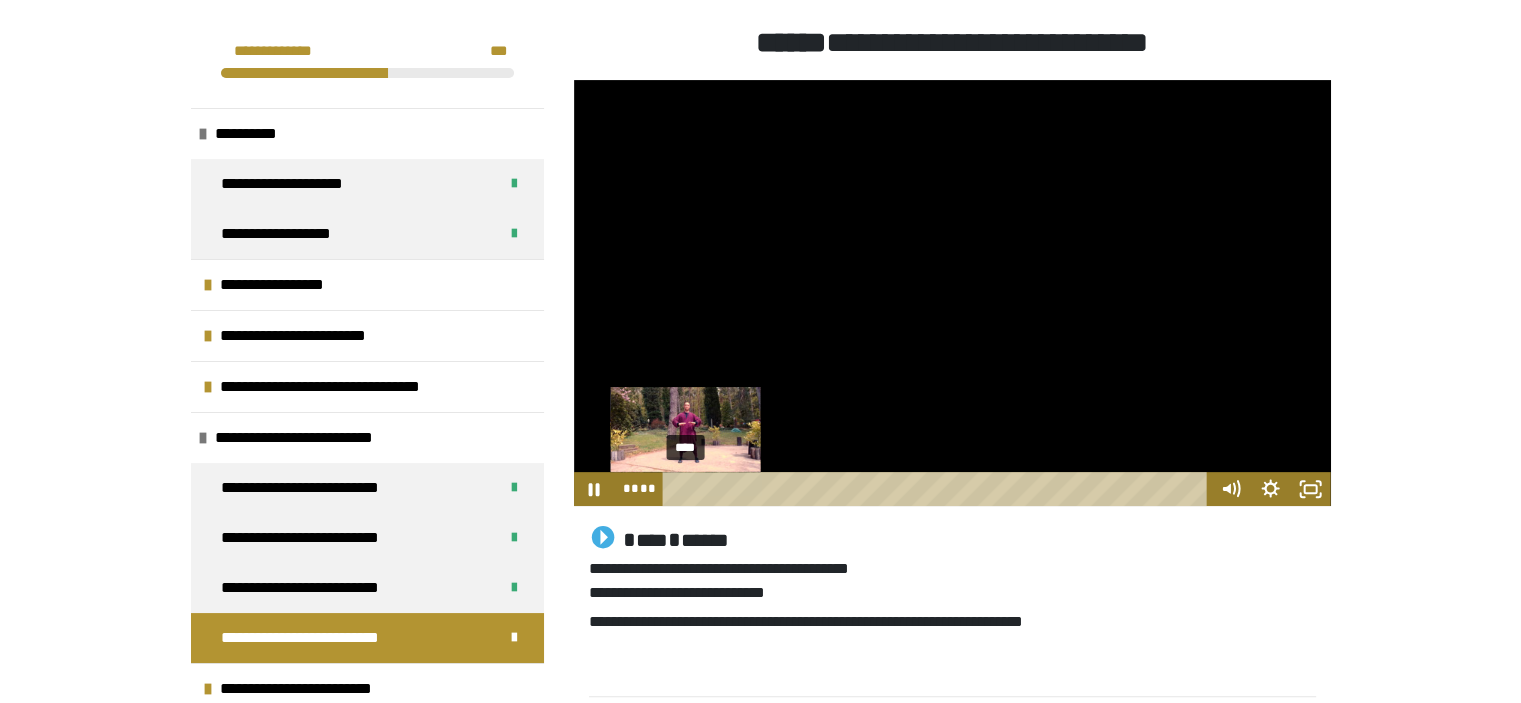 click on "****" at bounding box center (938, 489) 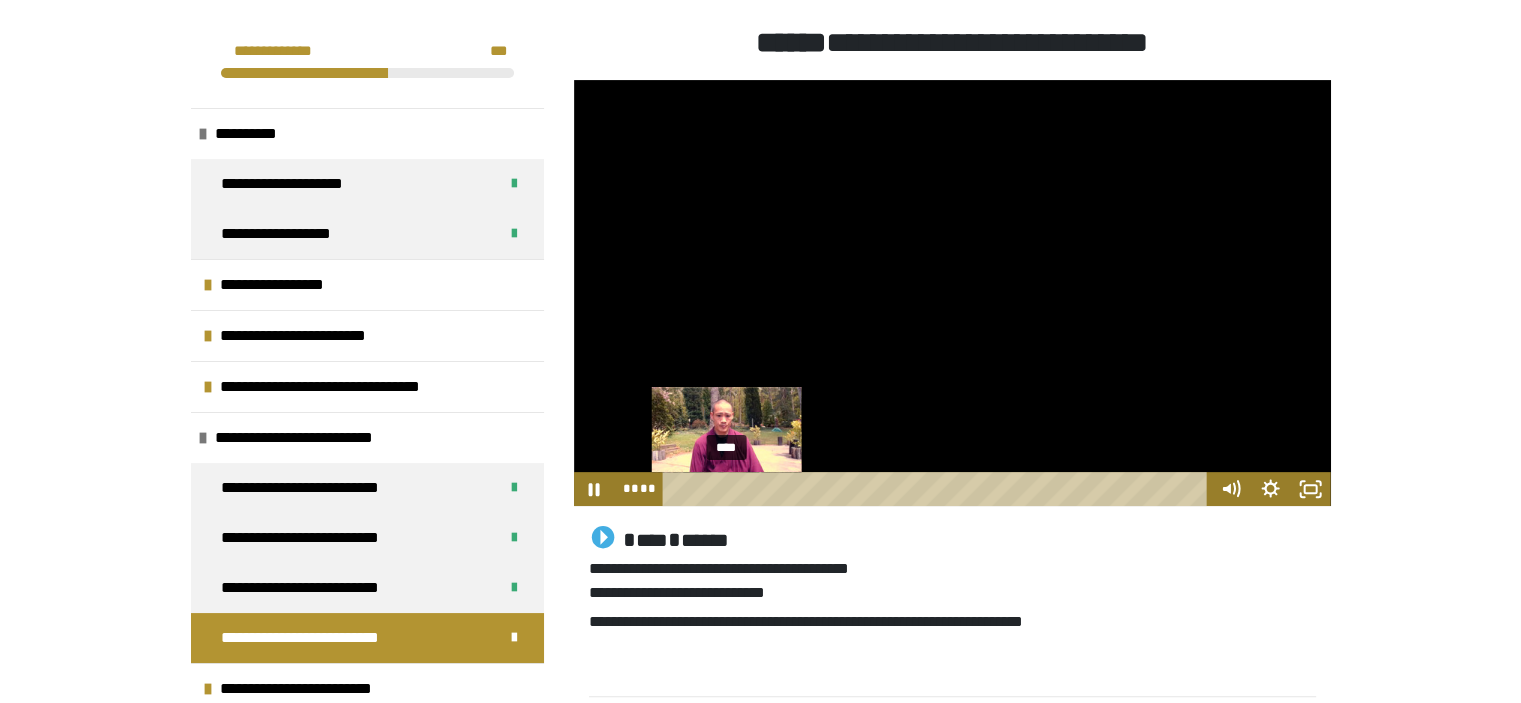 click on "****" at bounding box center (938, 489) 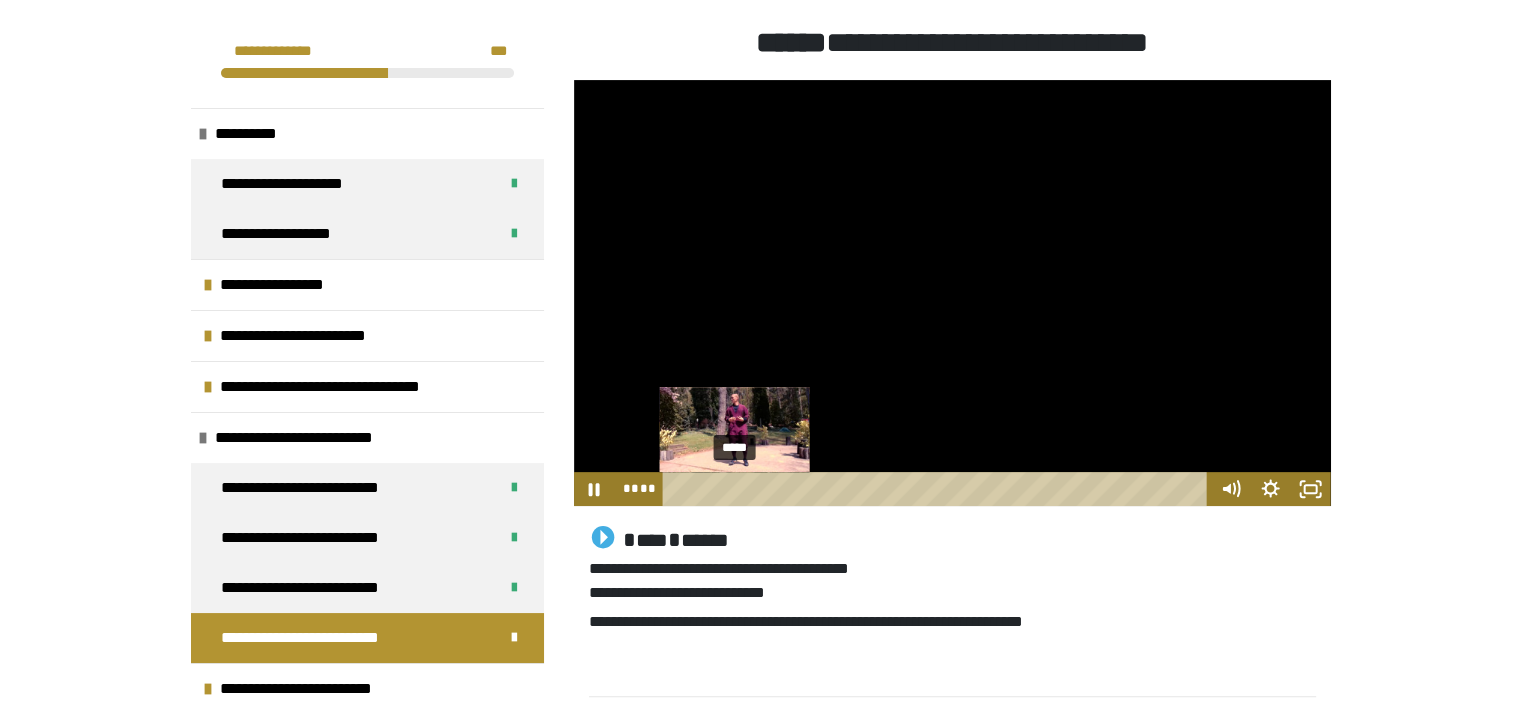 click on "*****" at bounding box center [938, 489] 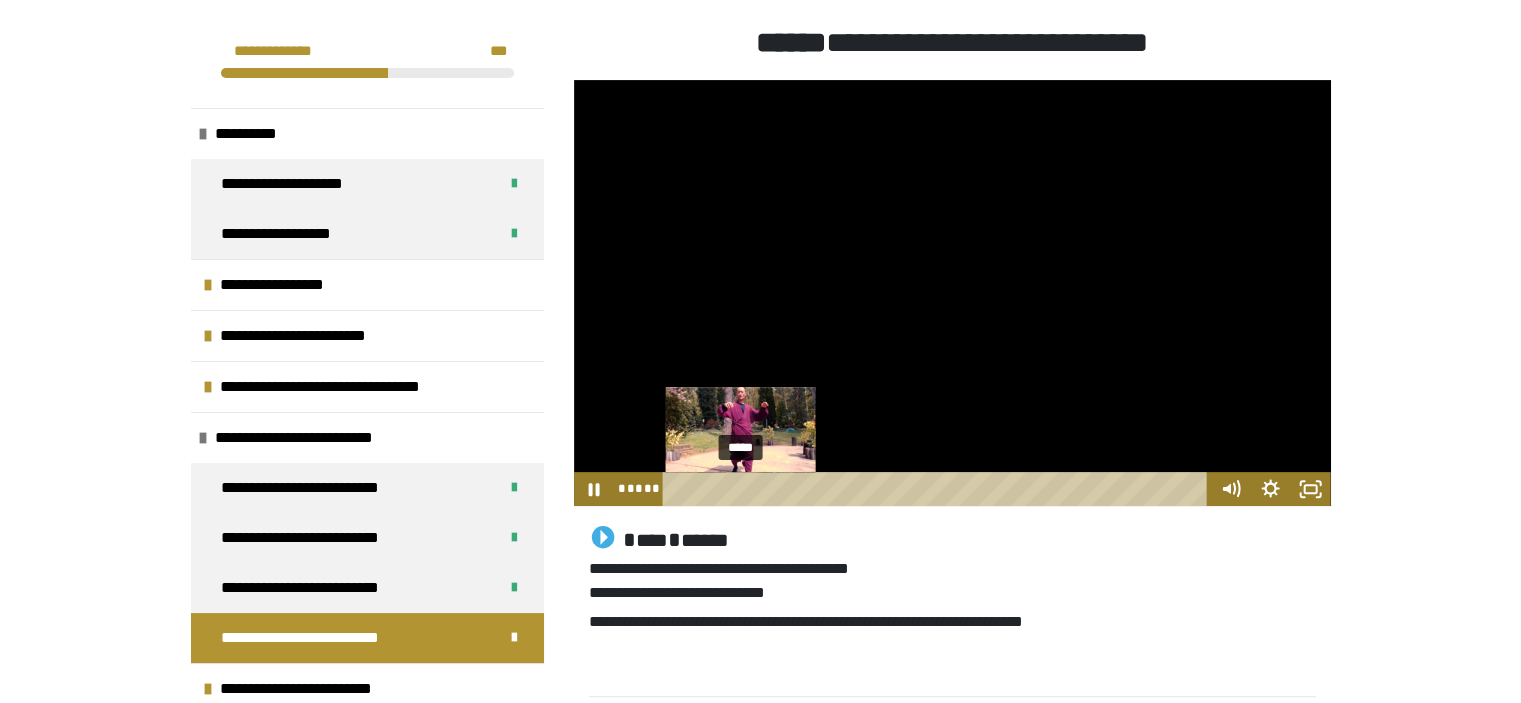click on "*****" at bounding box center [938, 489] 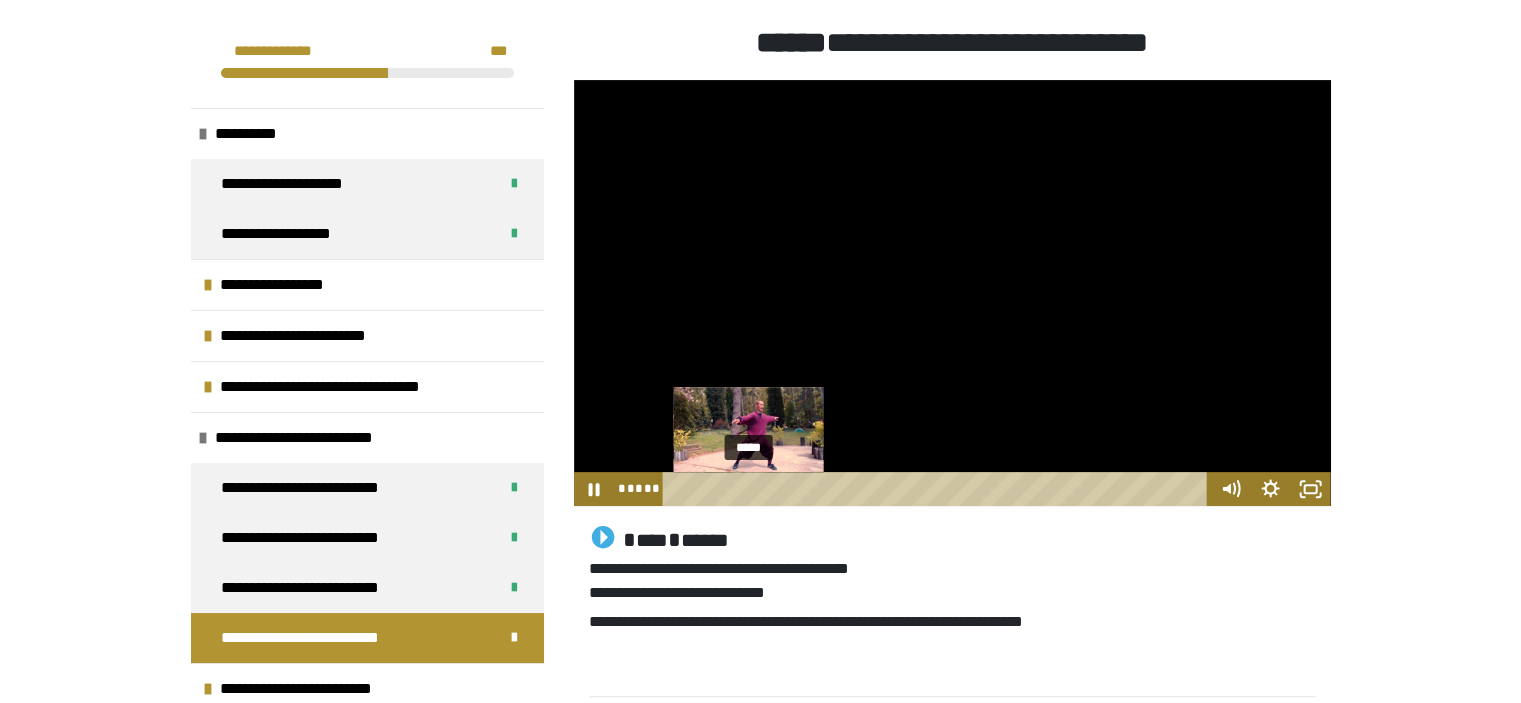 click on "*****" at bounding box center (938, 489) 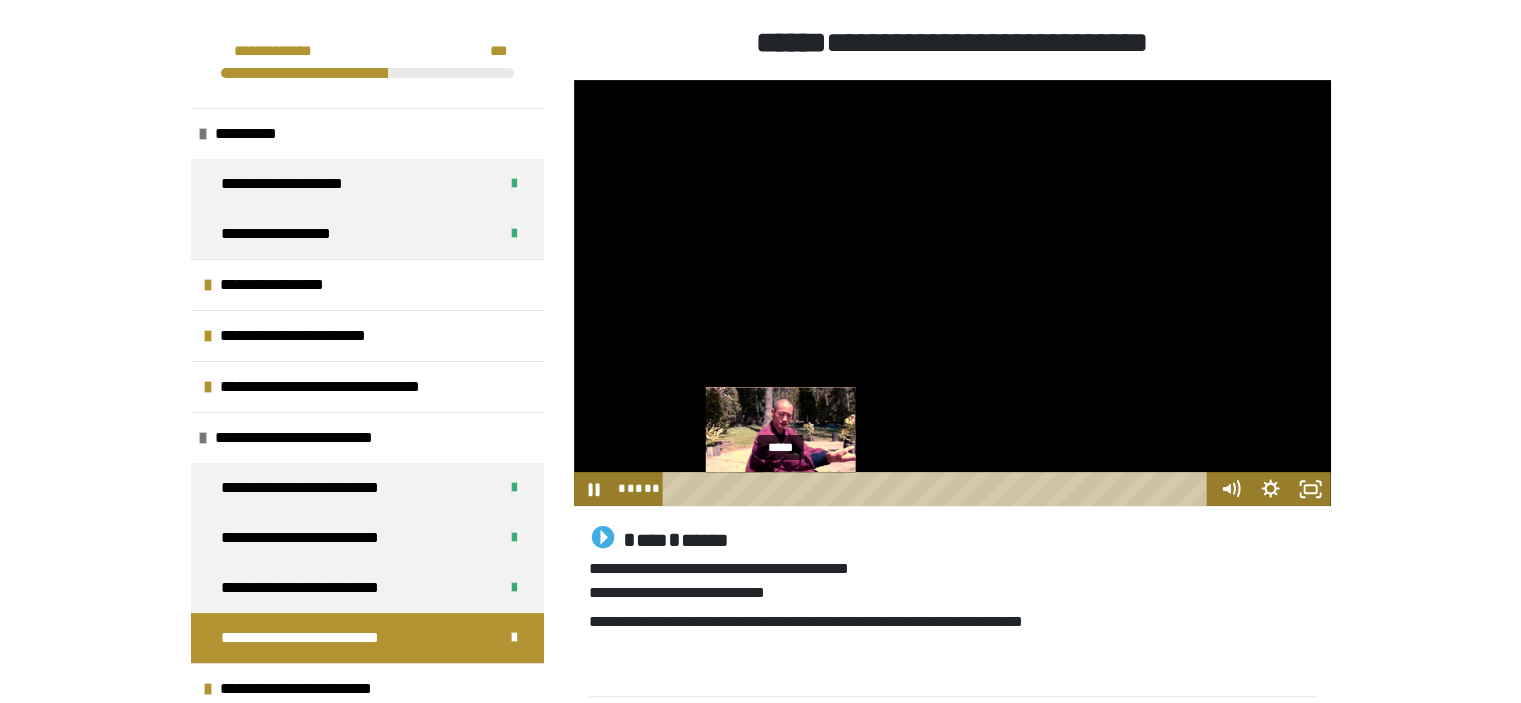 click at bounding box center [780, 488] 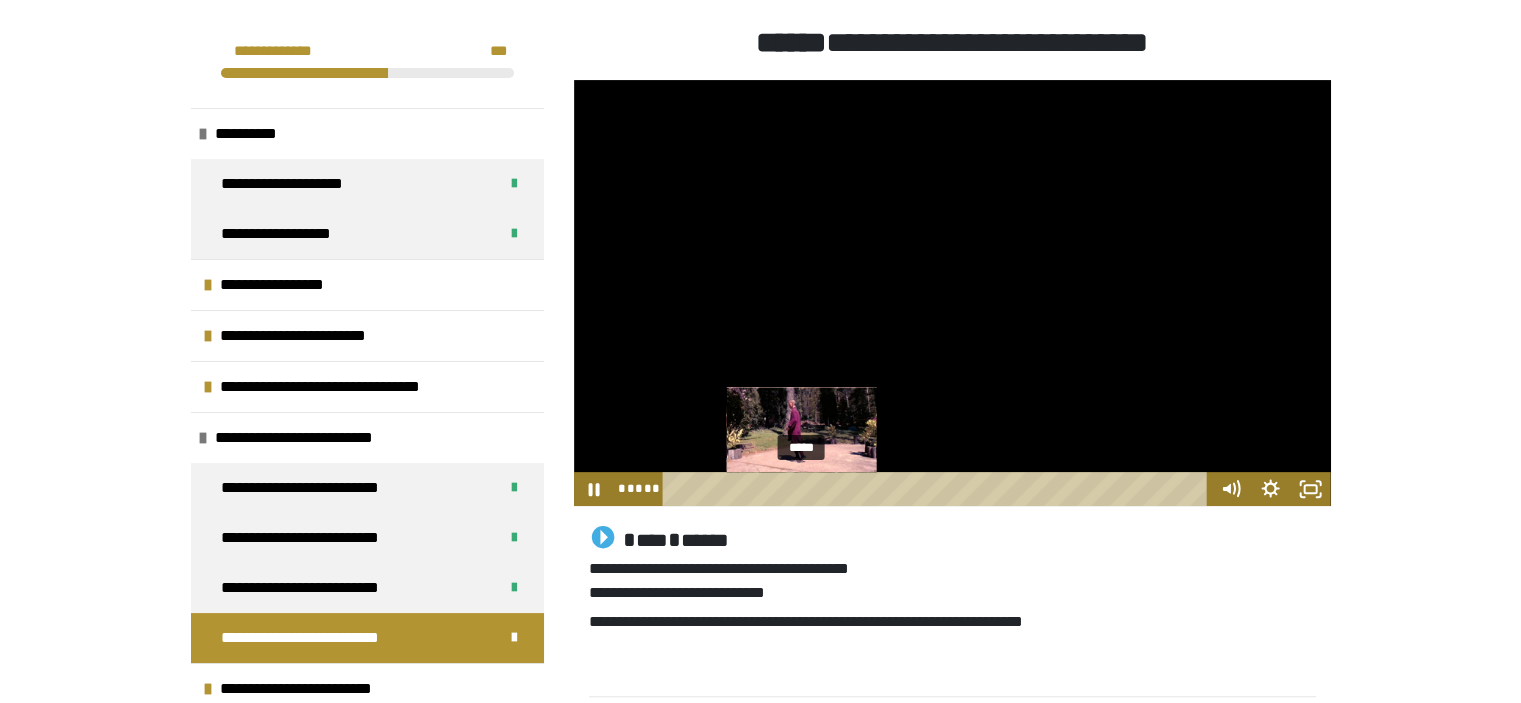 click on "*****" at bounding box center (938, 489) 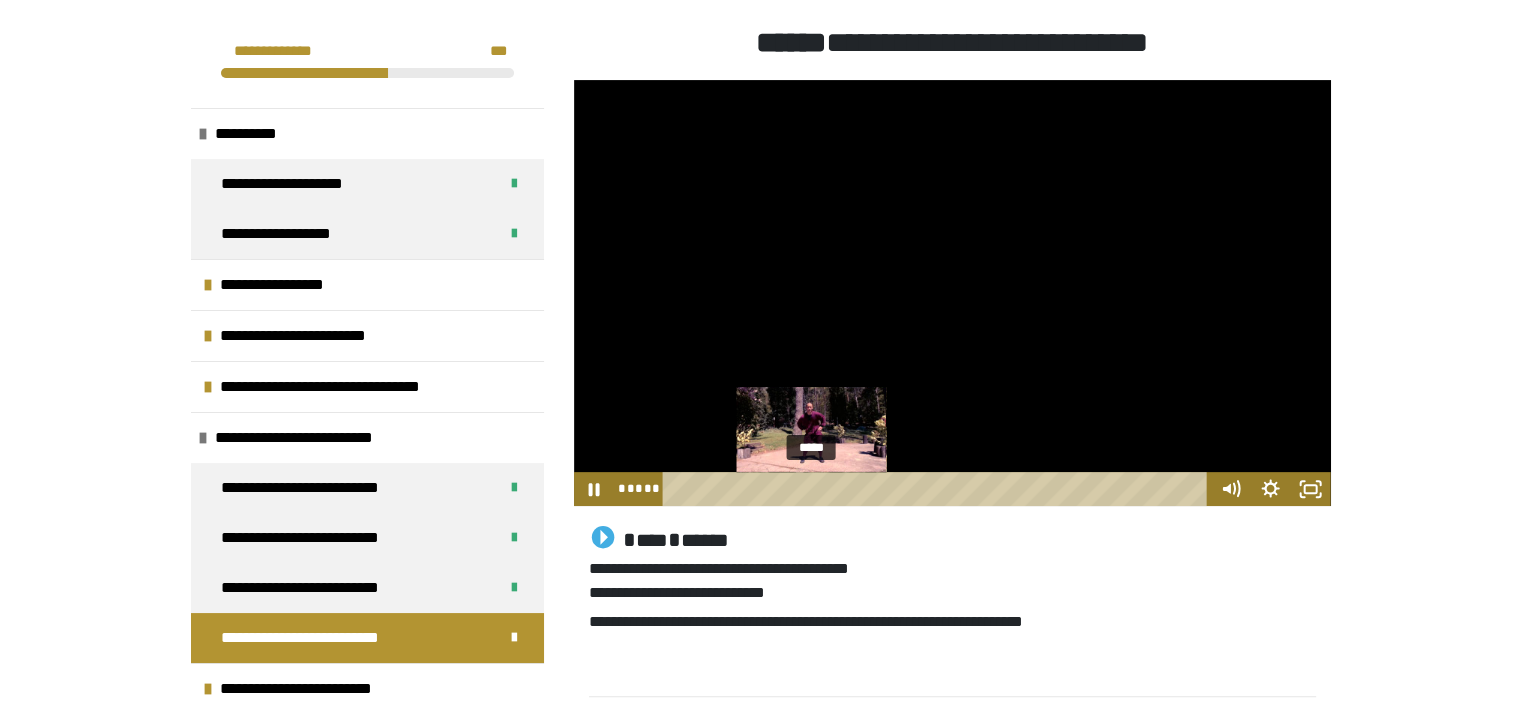 click on "*****" at bounding box center [938, 489] 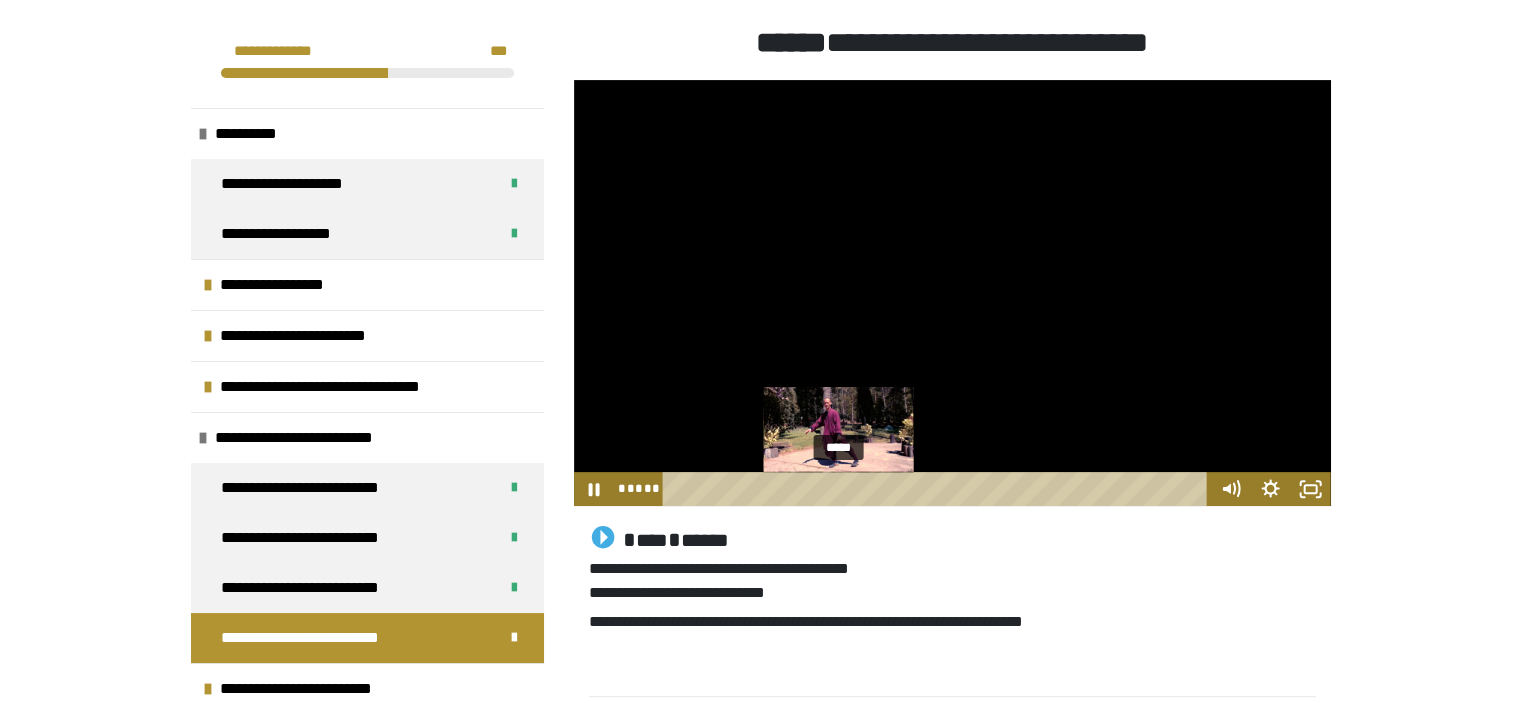 click on "*****" at bounding box center [938, 489] 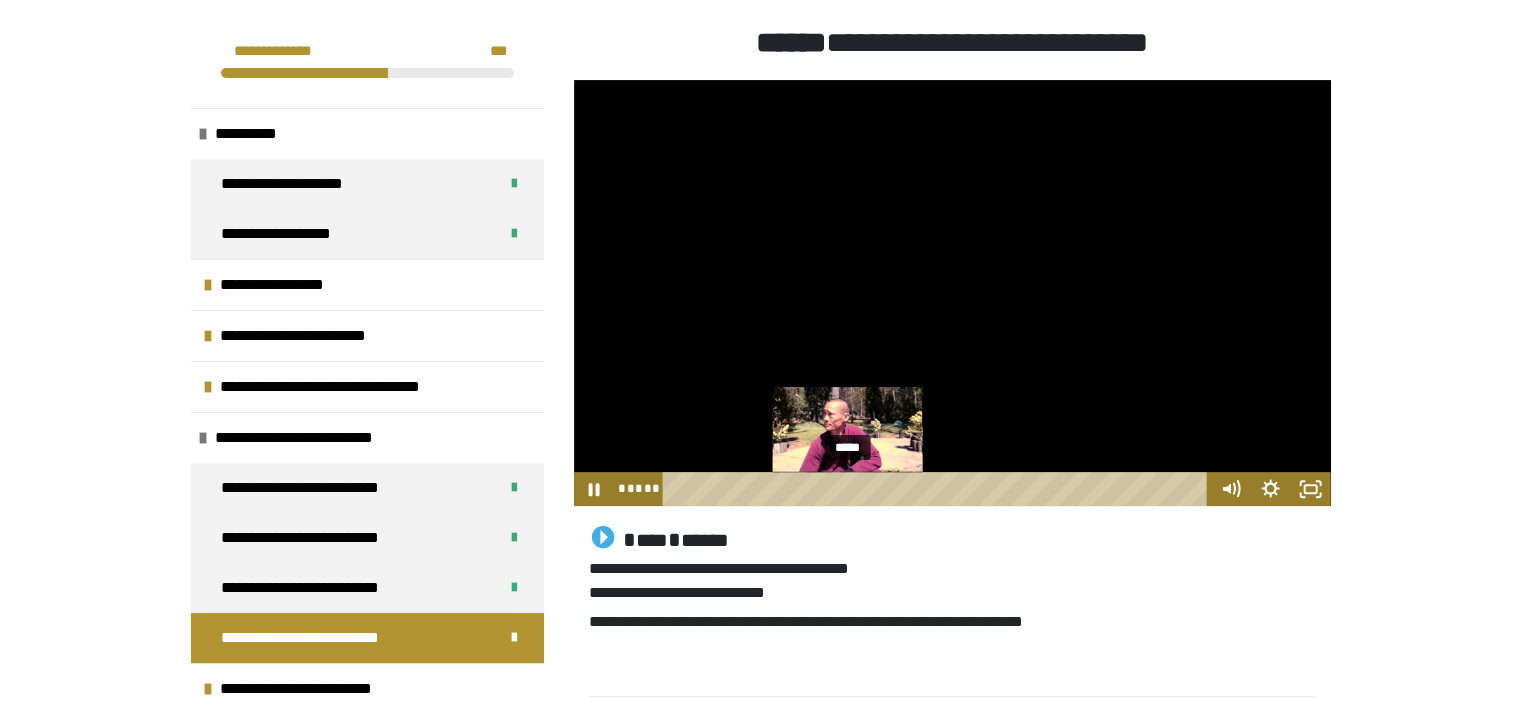click on "*****" at bounding box center [938, 489] 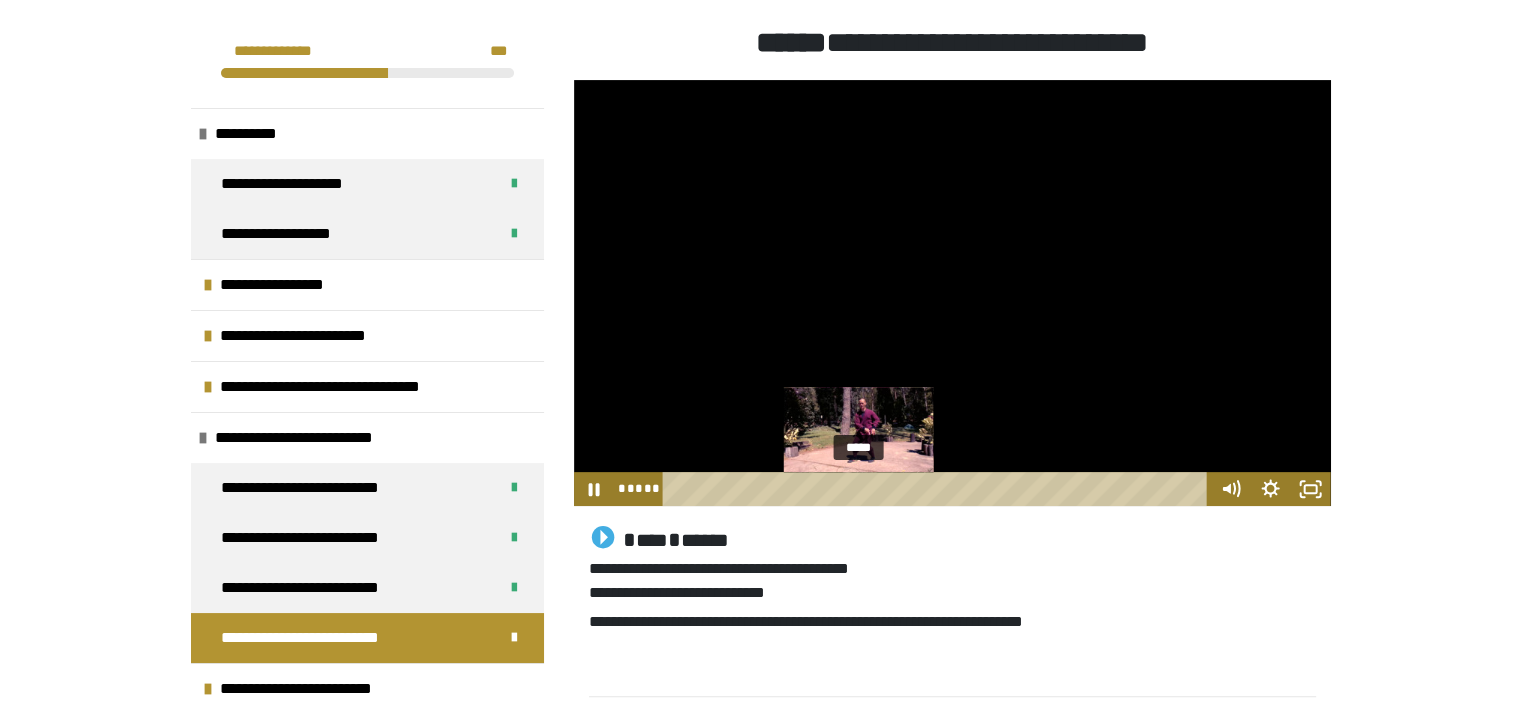 click on "*****" at bounding box center [938, 489] 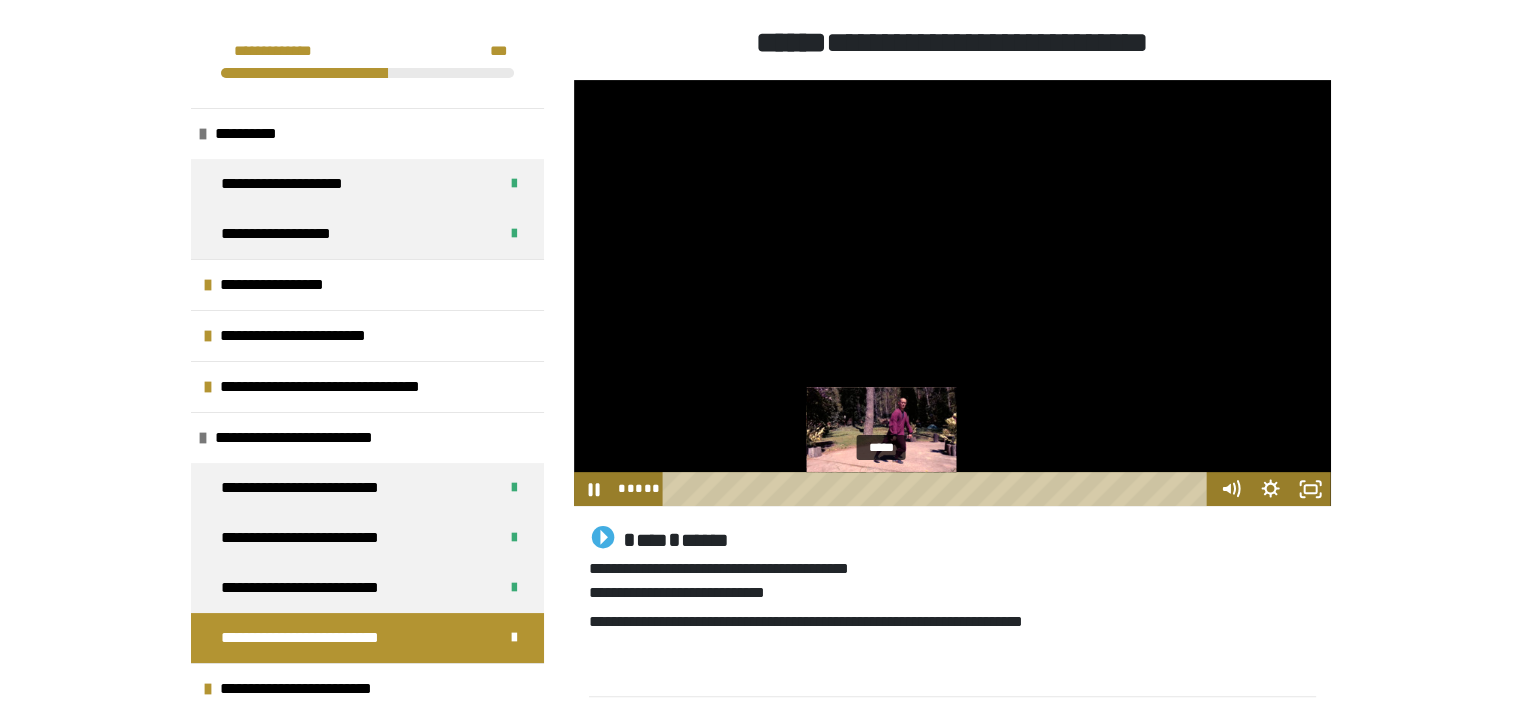click on "*****" at bounding box center (938, 489) 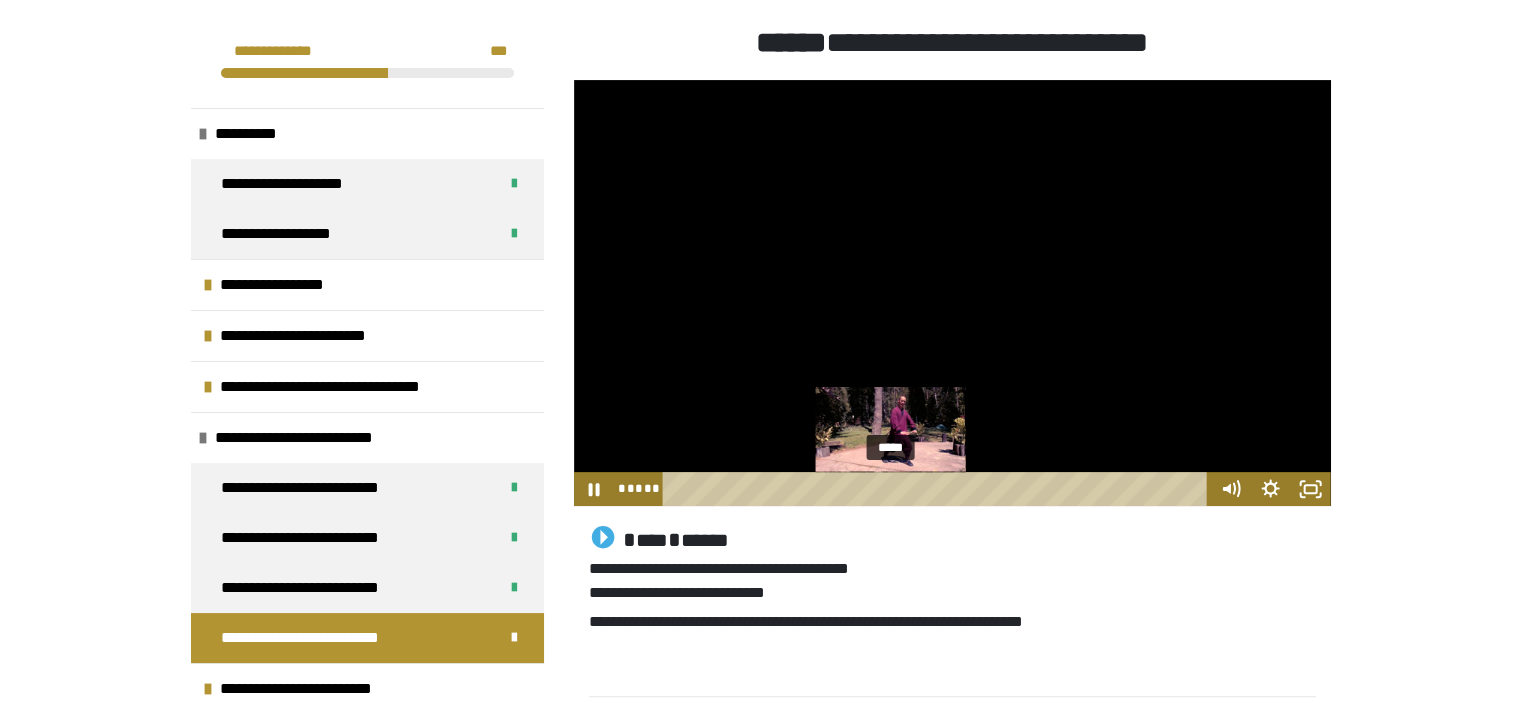 click on "*****" at bounding box center (938, 489) 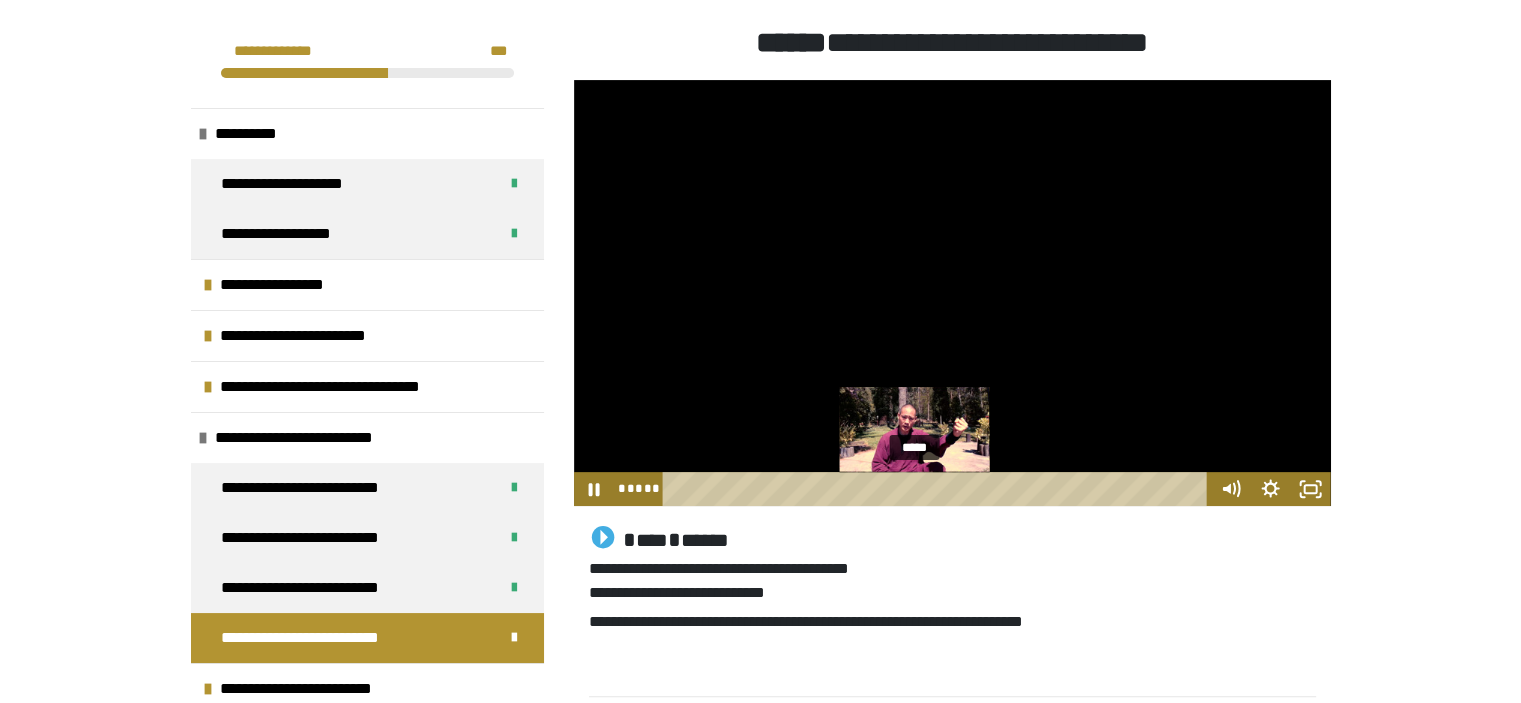 click on "*****" at bounding box center (938, 489) 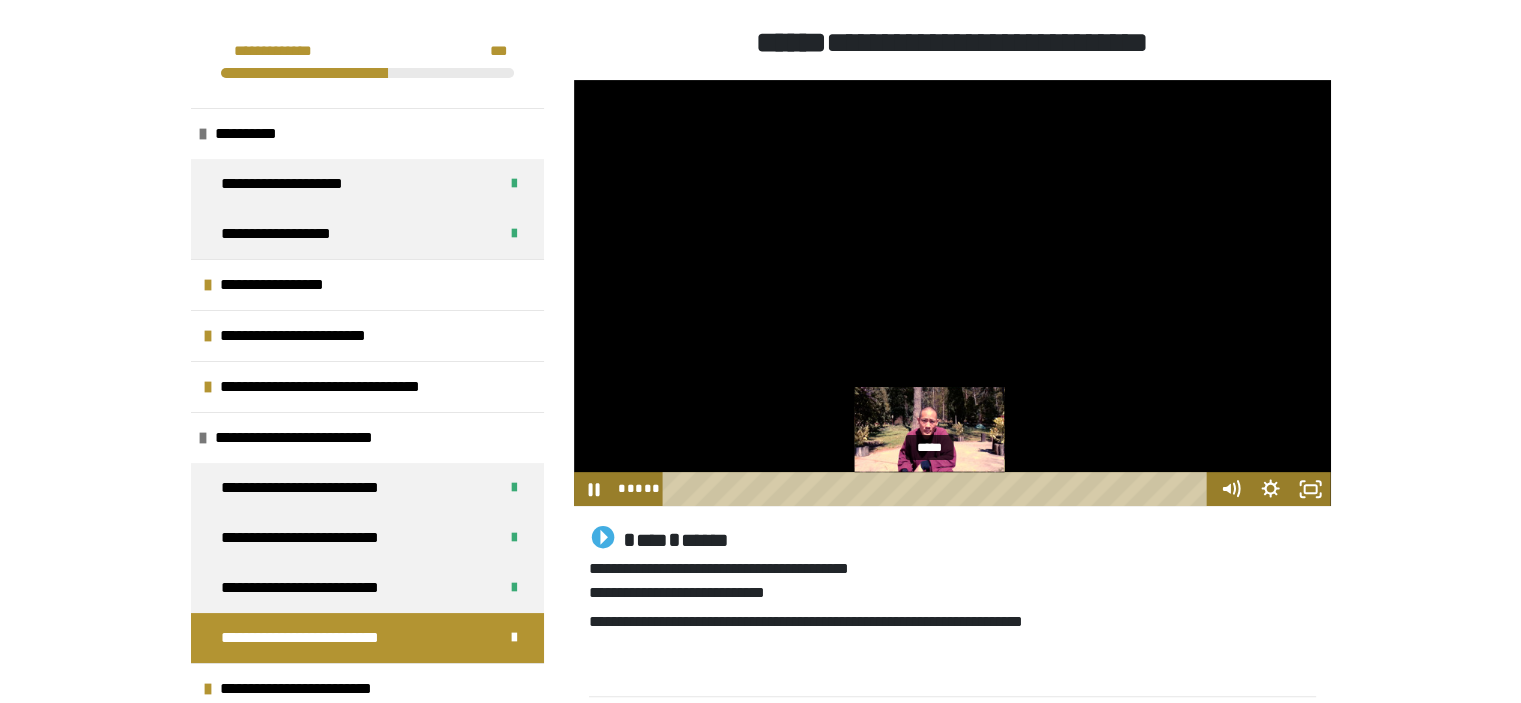 click on "*****" at bounding box center [938, 489] 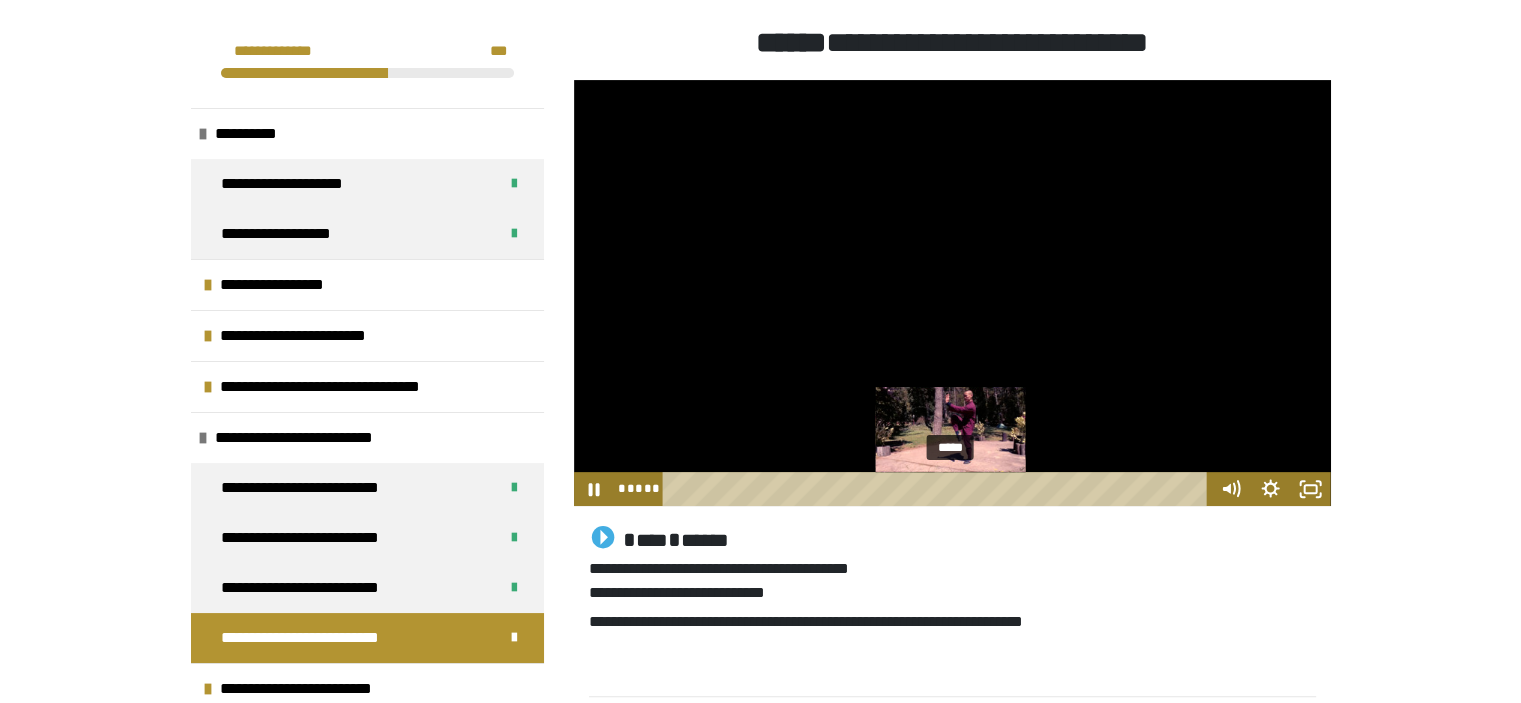 click on "*****" at bounding box center [938, 489] 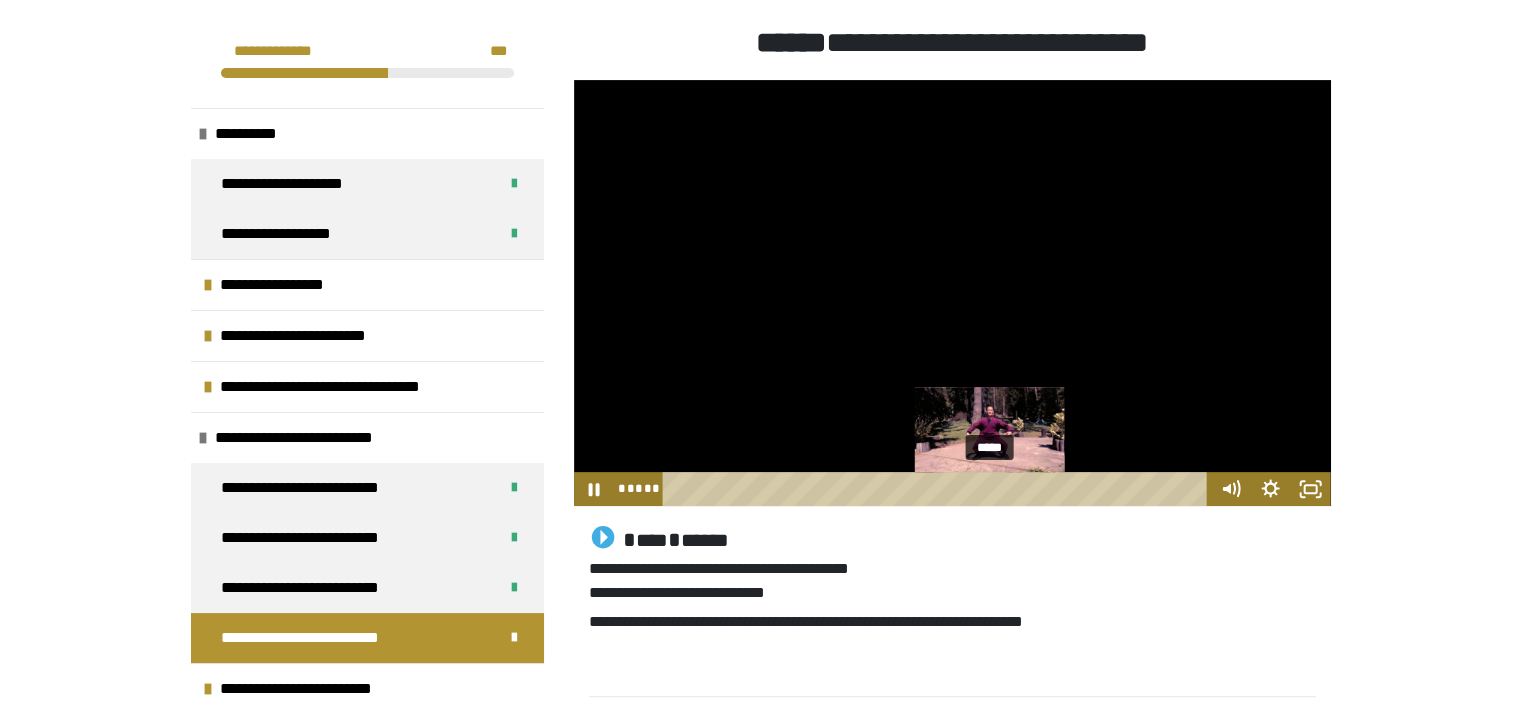 click on "*****" at bounding box center (938, 489) 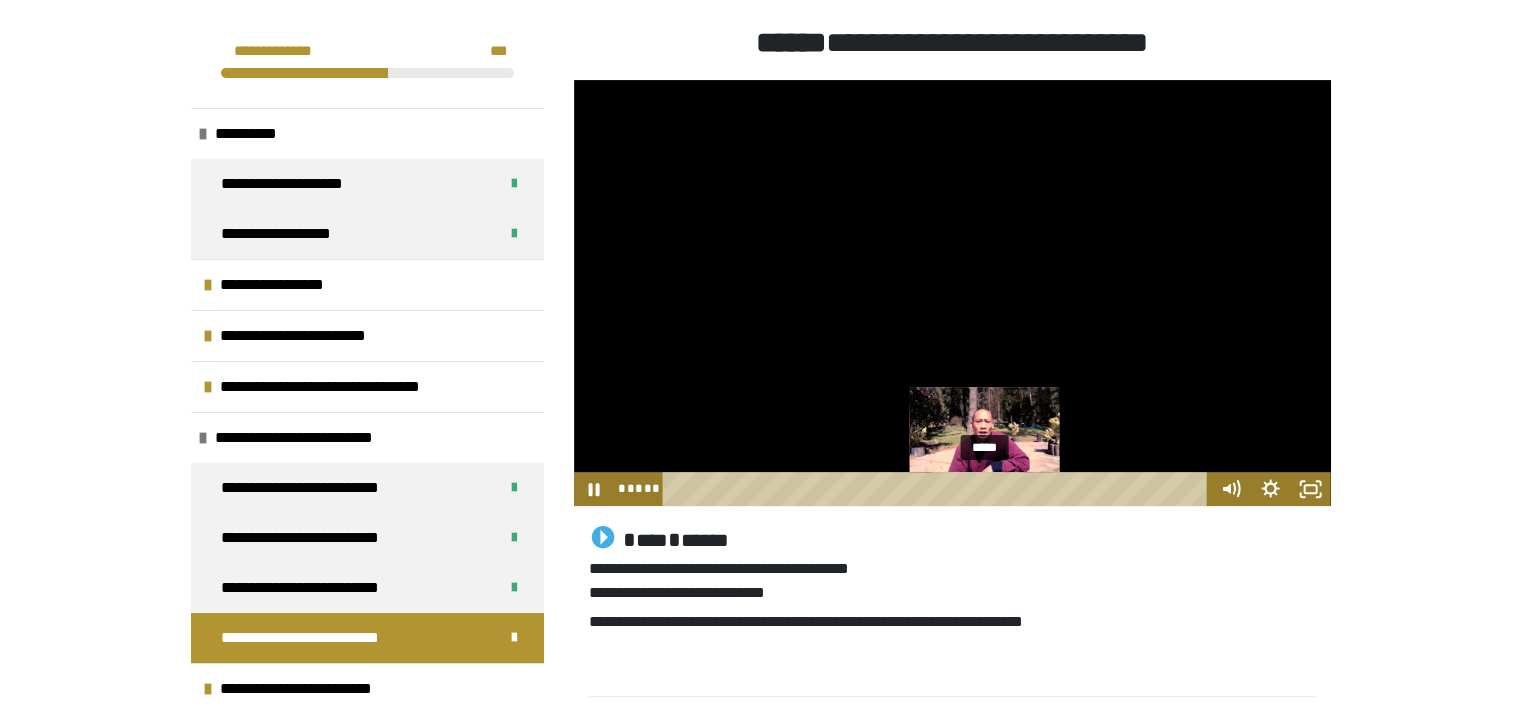 click at bounding box center (984, 488) 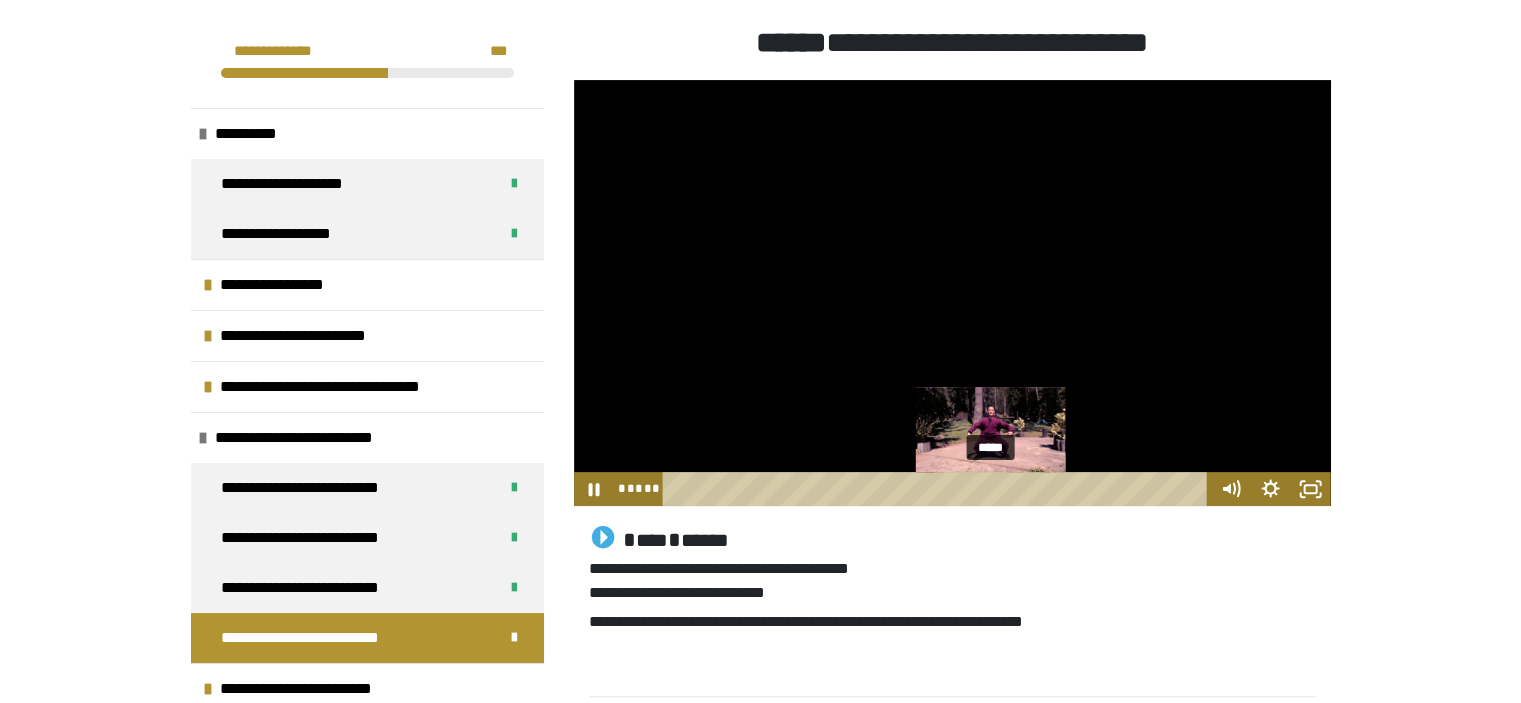click on "*****" at bounding box center (938, 489) 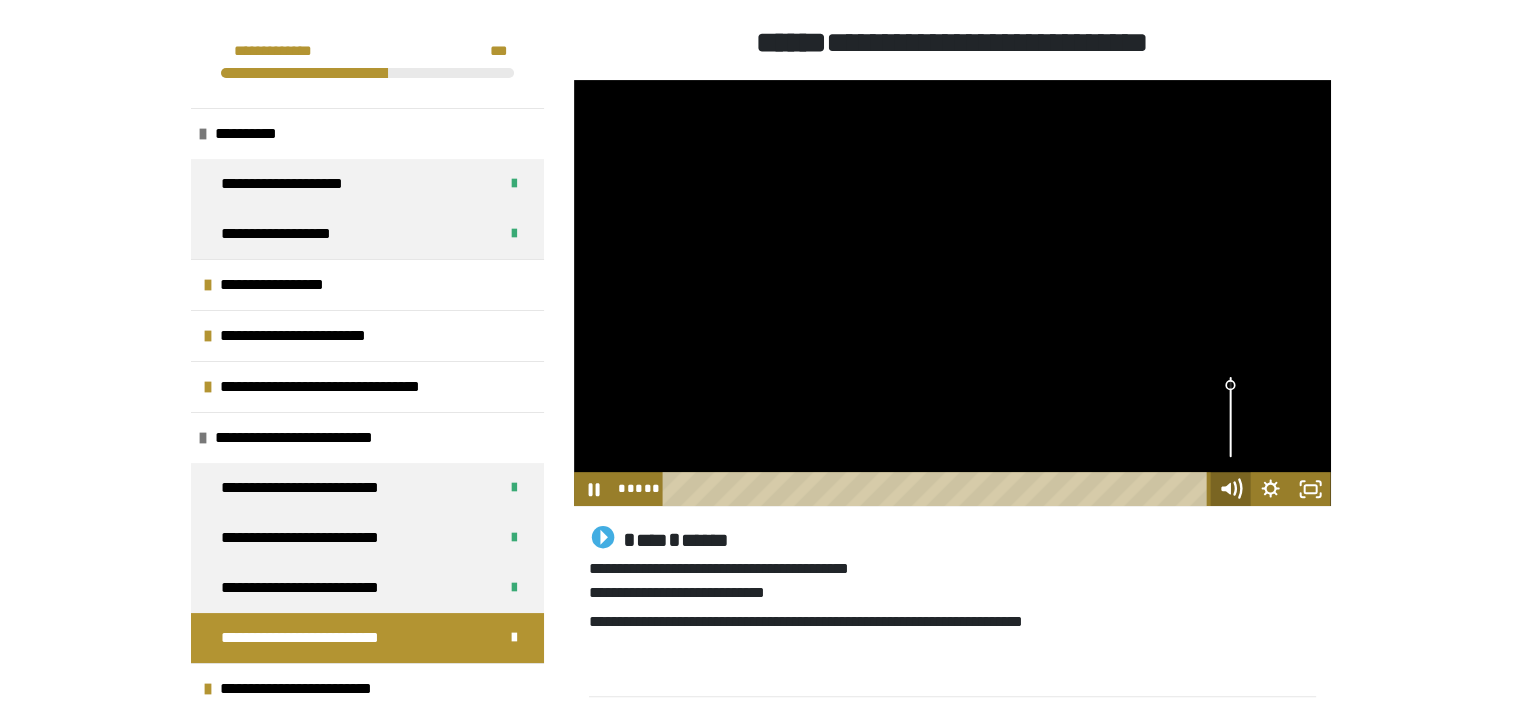 click 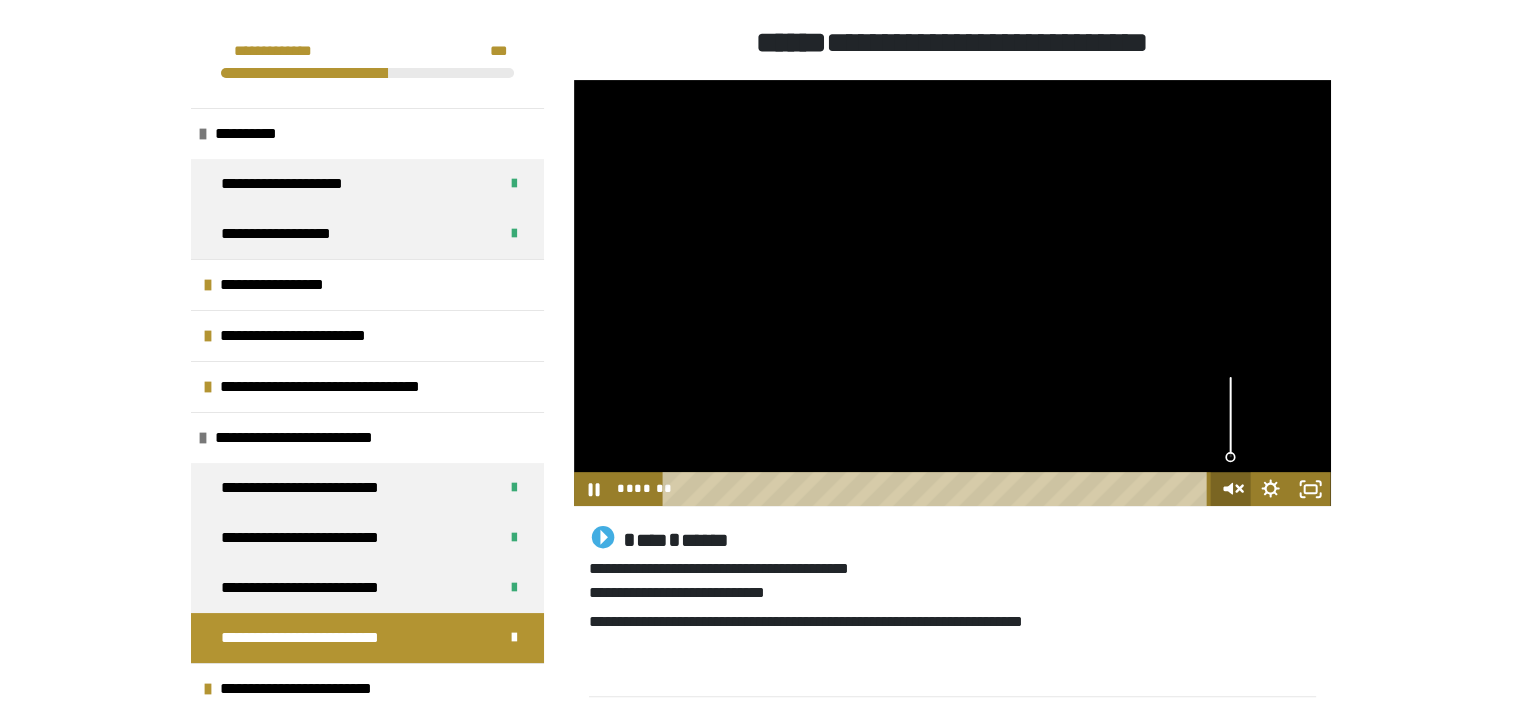 click 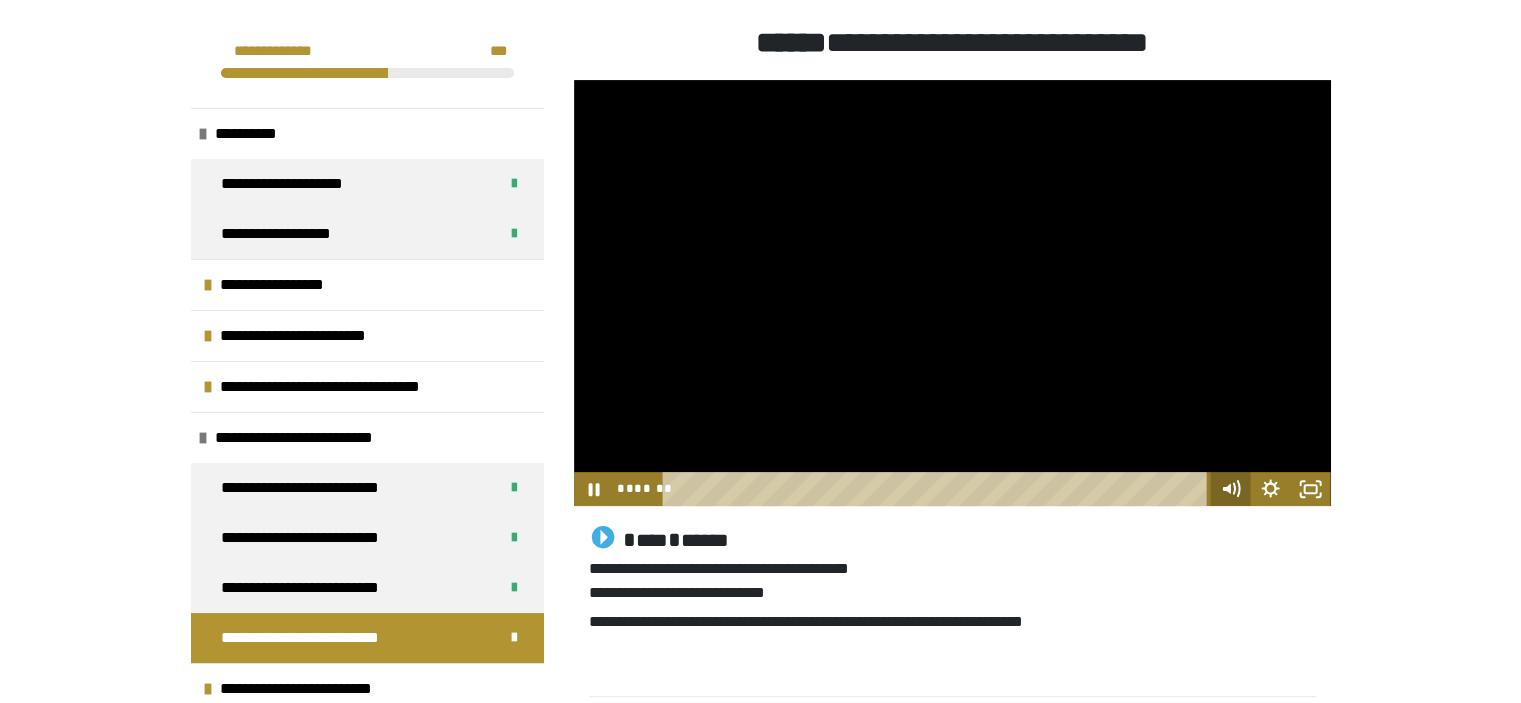 click 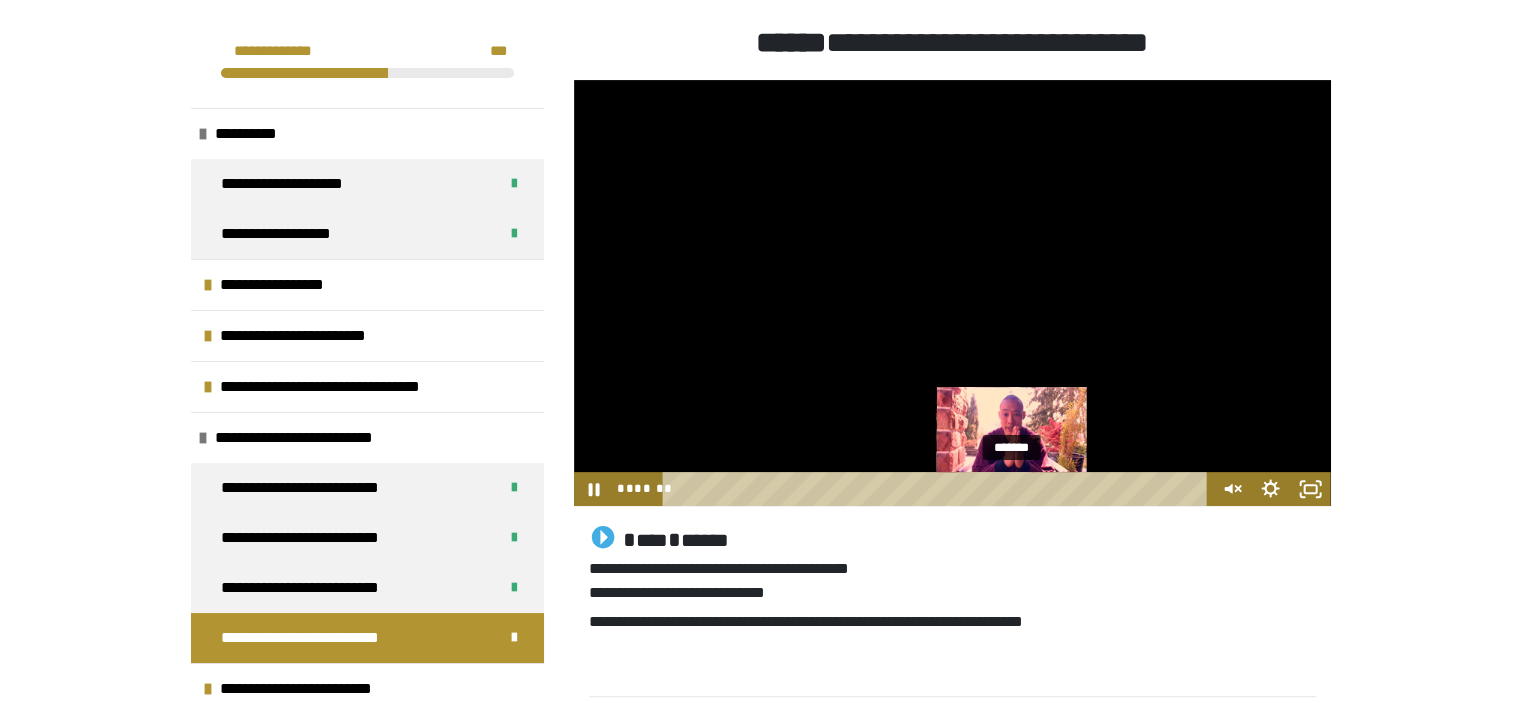 click on "*******" at bounding box center (938, 489) 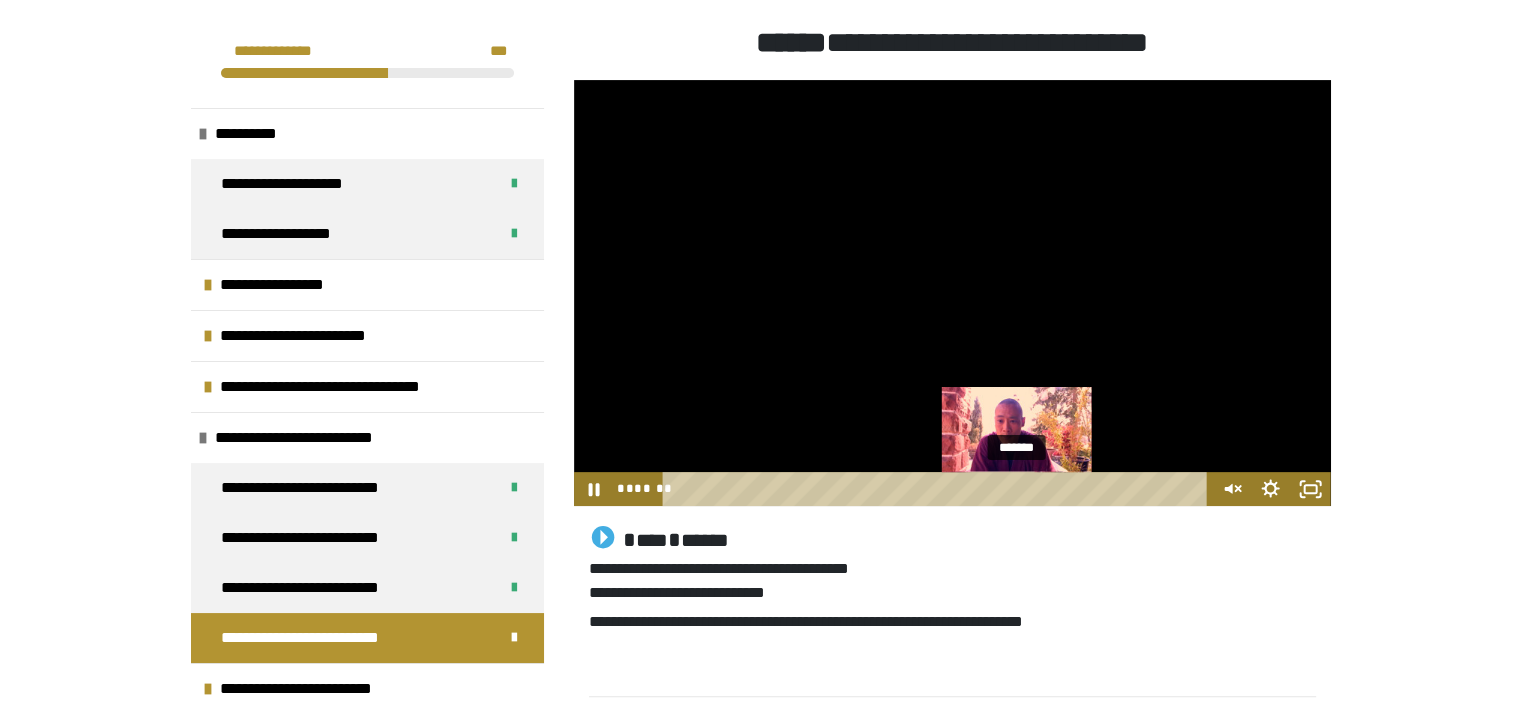 click on "*******" at bounding box center [938, 489] 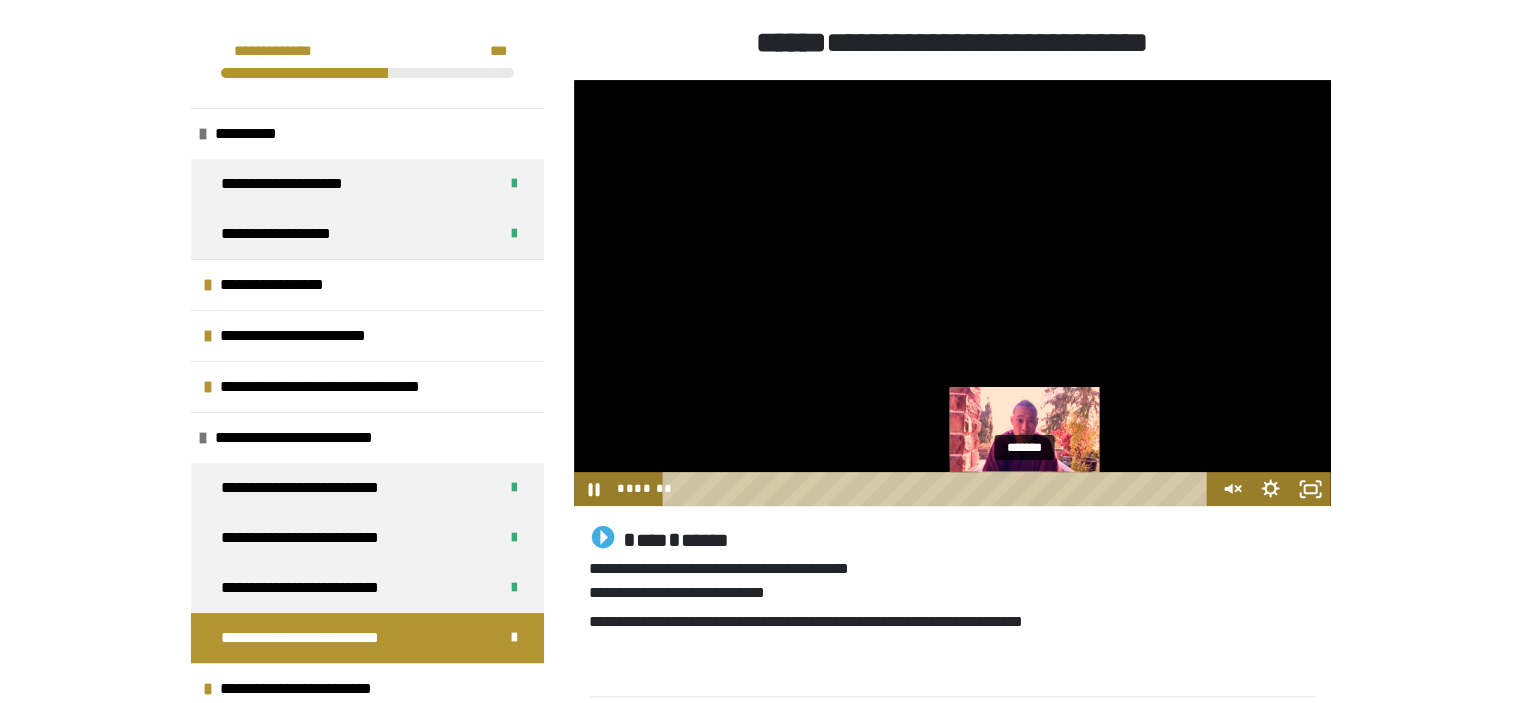 click on "*******" at bounding box center [938, 489] 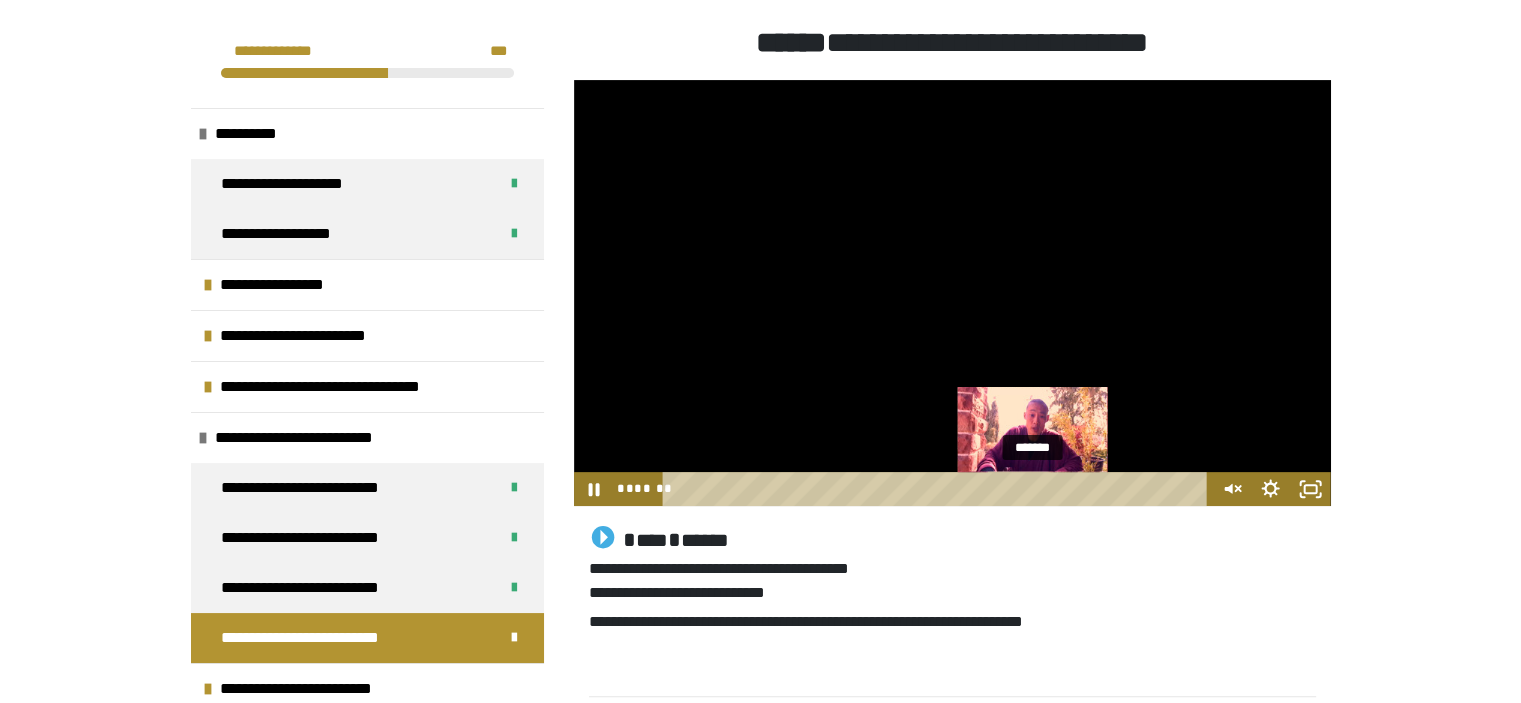 click on "*******" at bounding box center (938, 489) 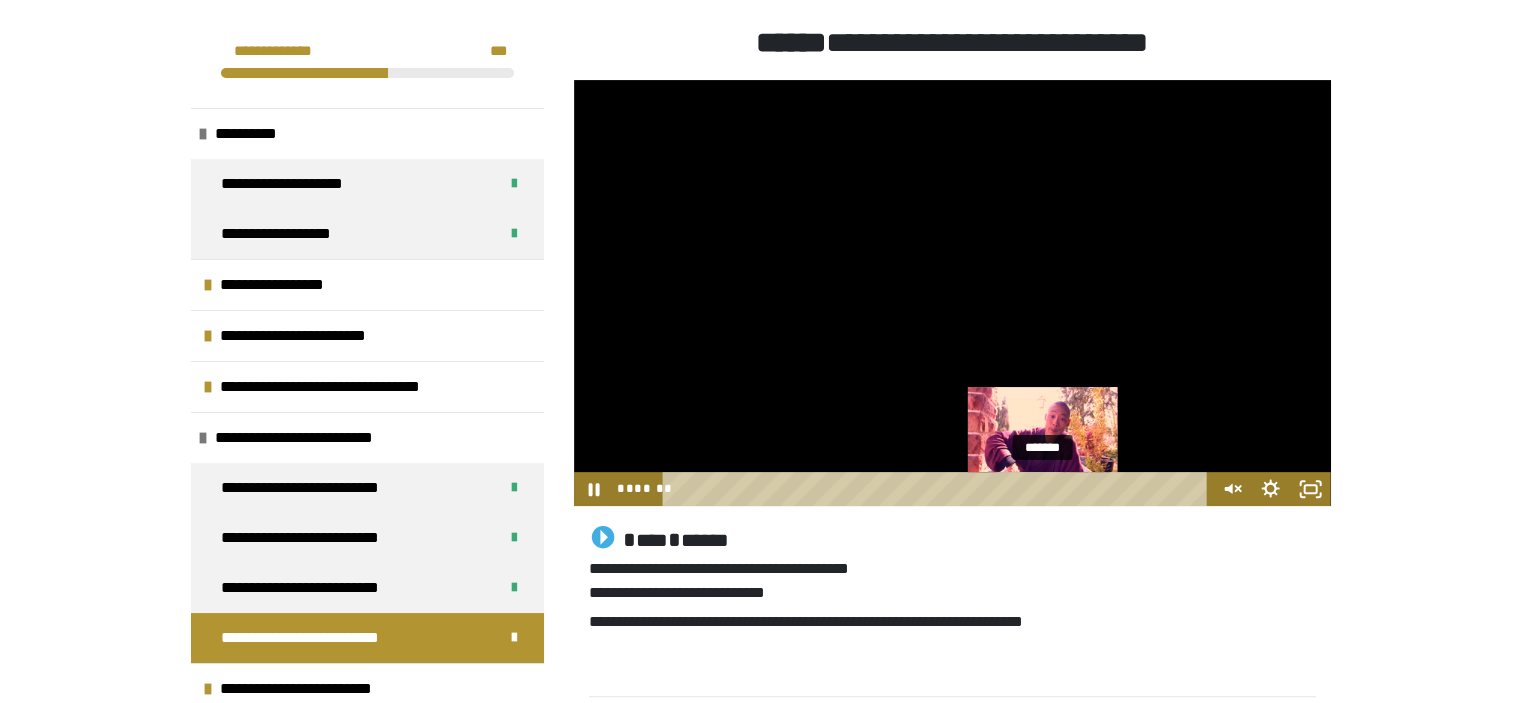 click on "*******" at bounding box center (938, 489) 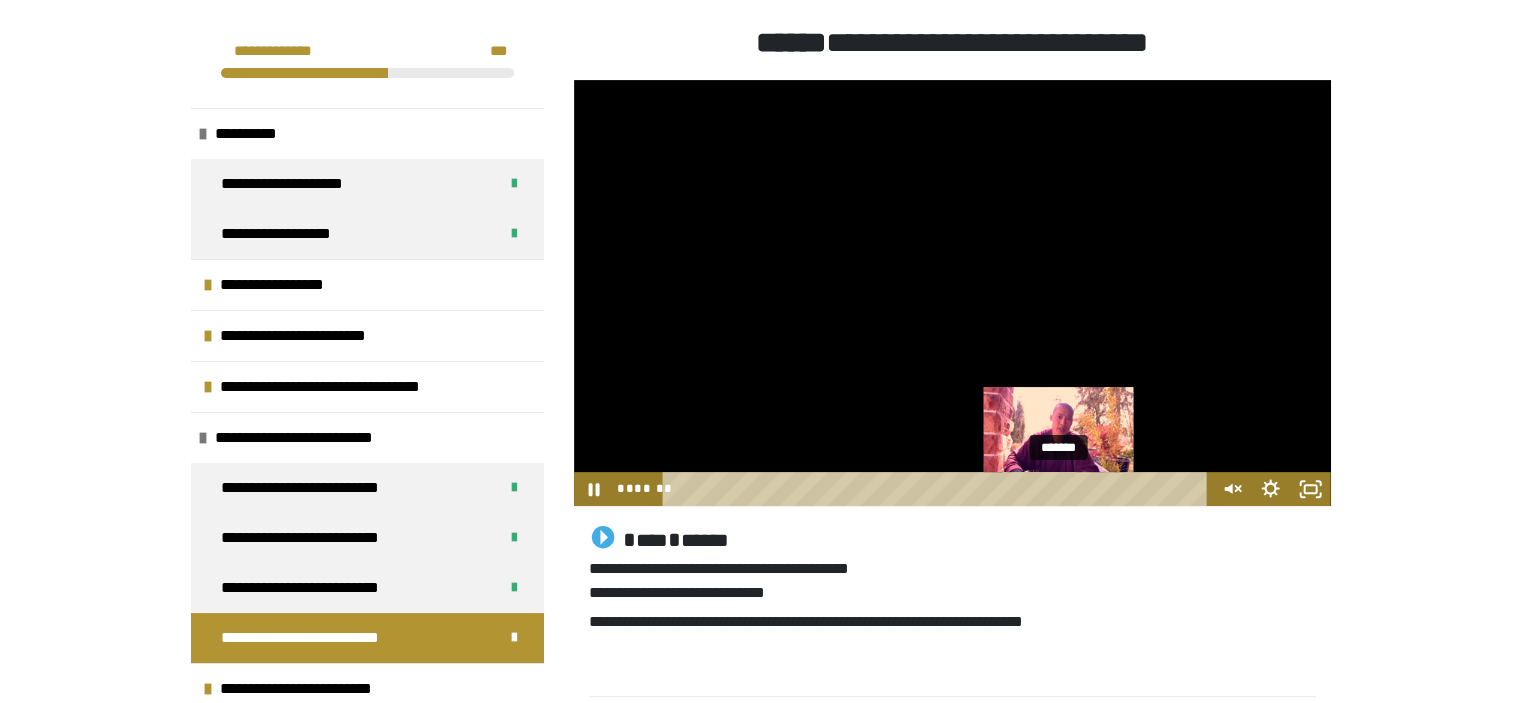 click on "*******" at bounding box center [938, 489] 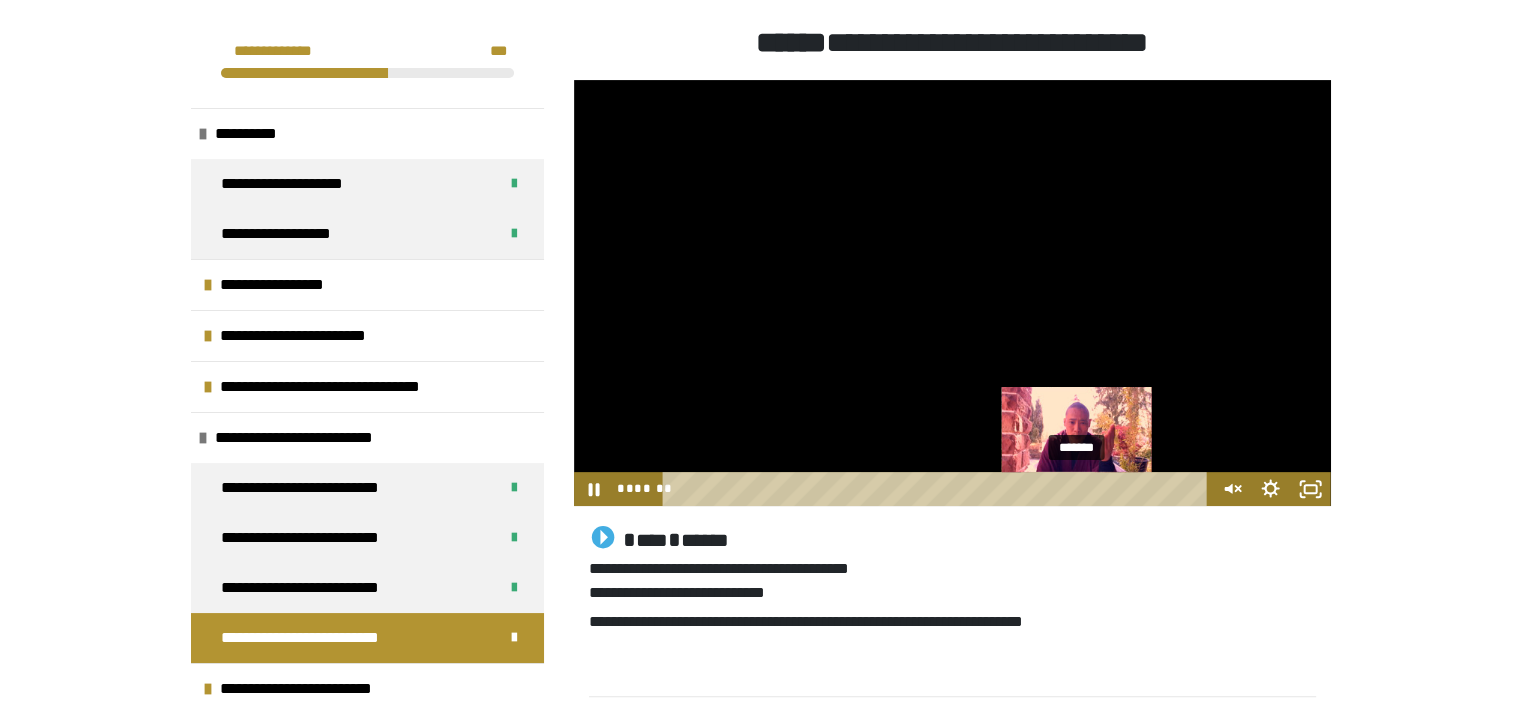 click on "*******" at bounding box center [938, 489] 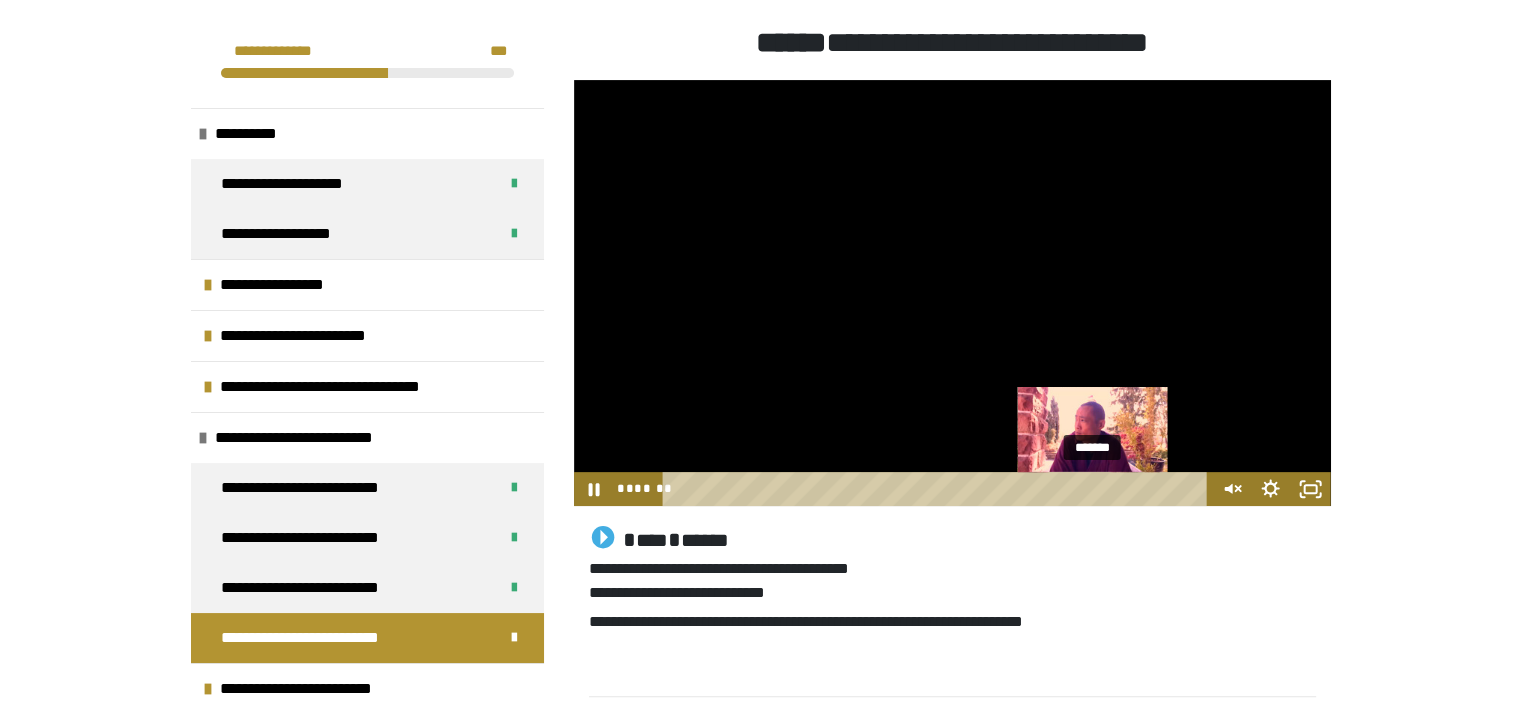 click on "*******" at bounding box center (938, 489) 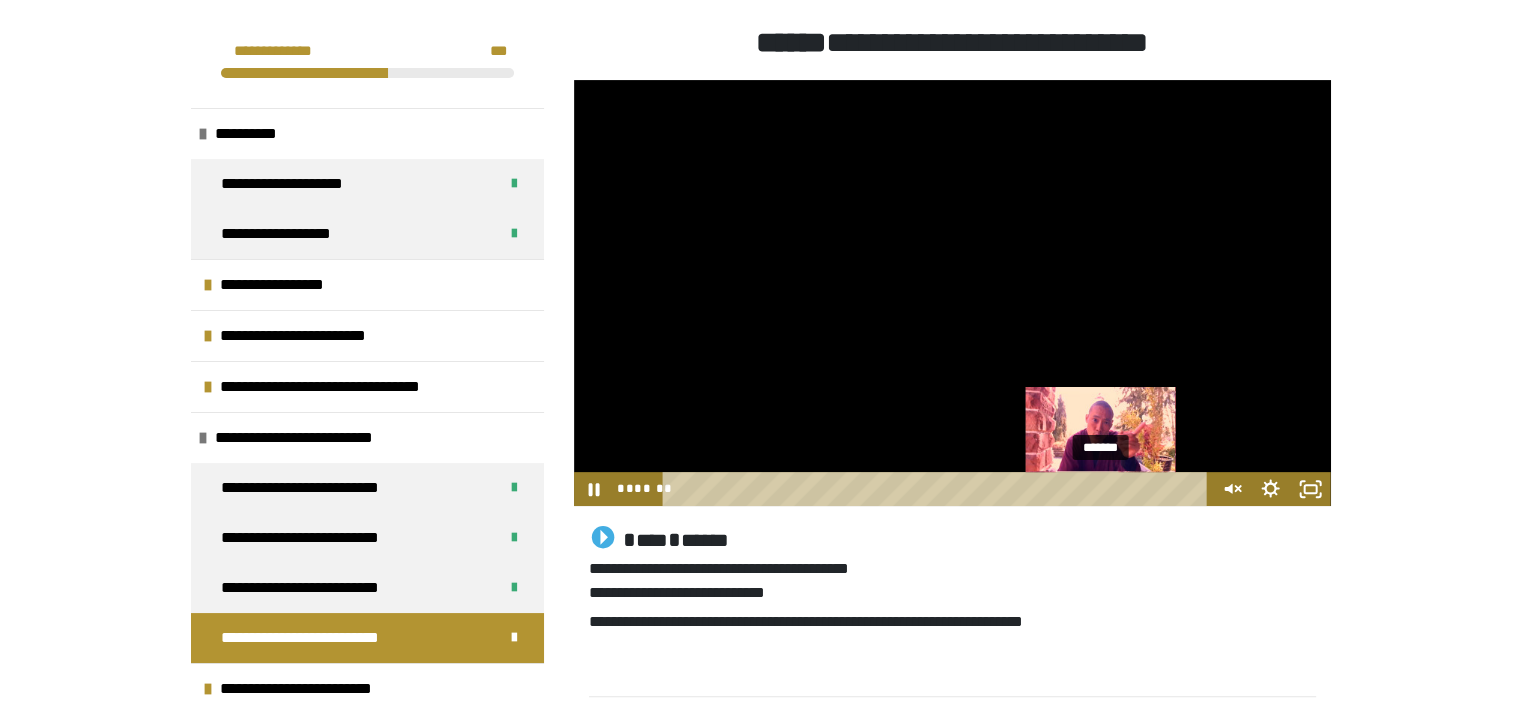 click on "*******" at bounding box center (938, 489) 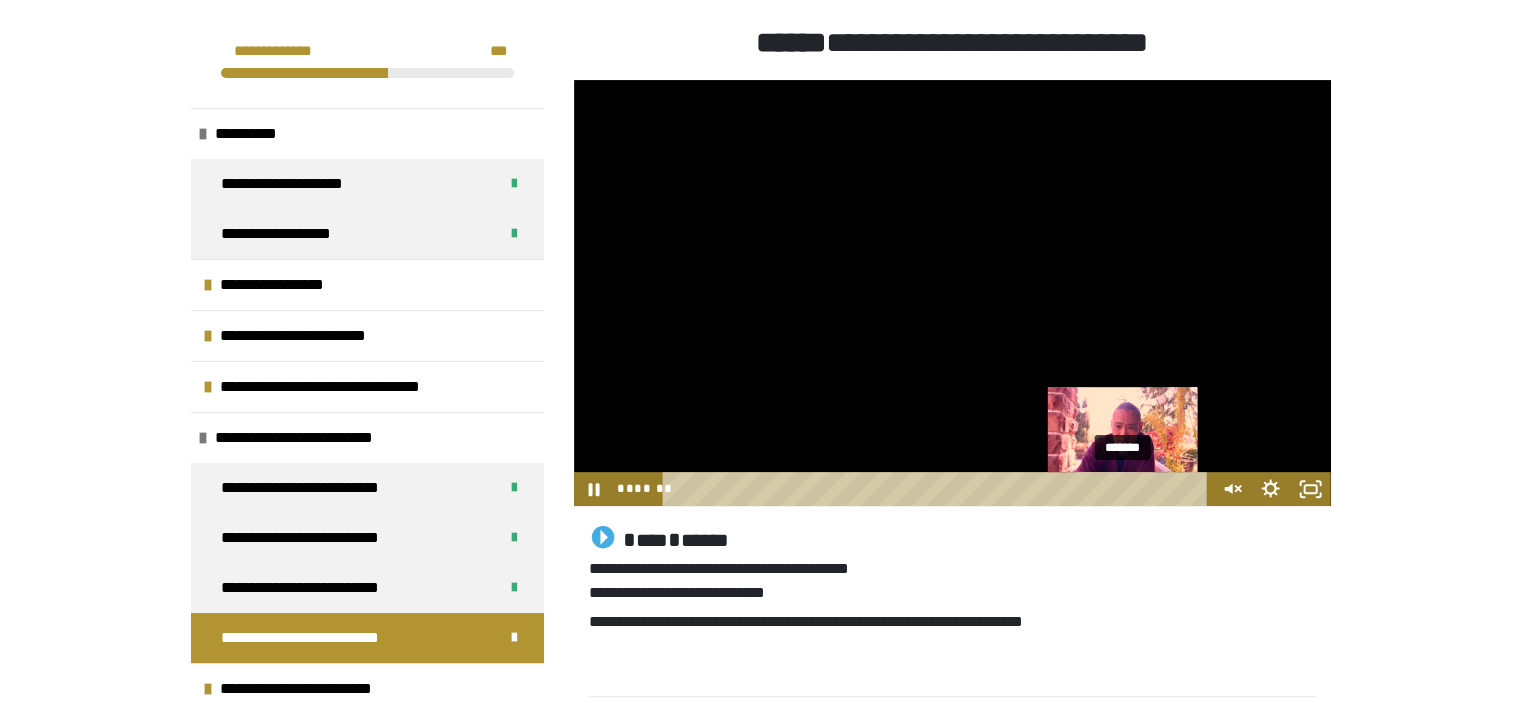 click on "*******" at bounding box center [938, 489] 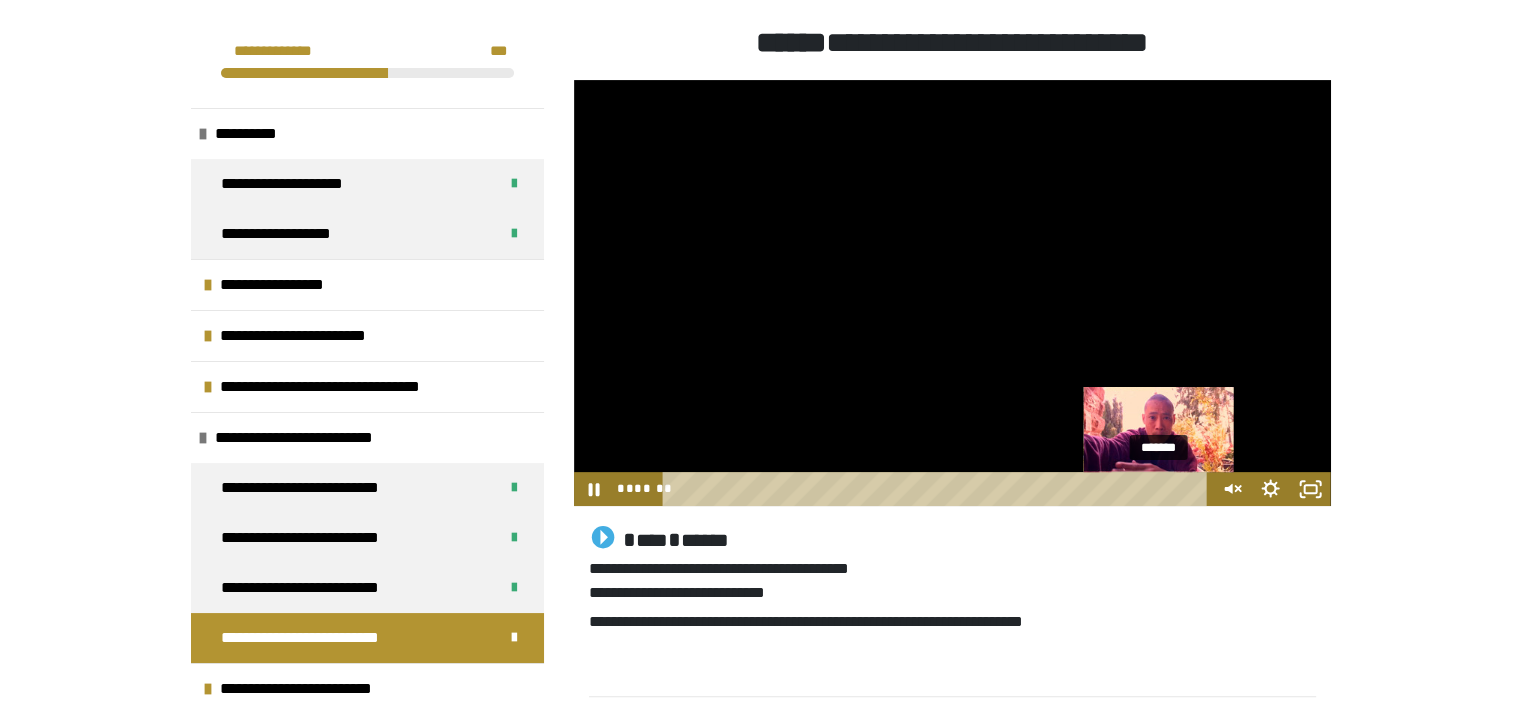 click on "*******" at bounding box center (938, 489) 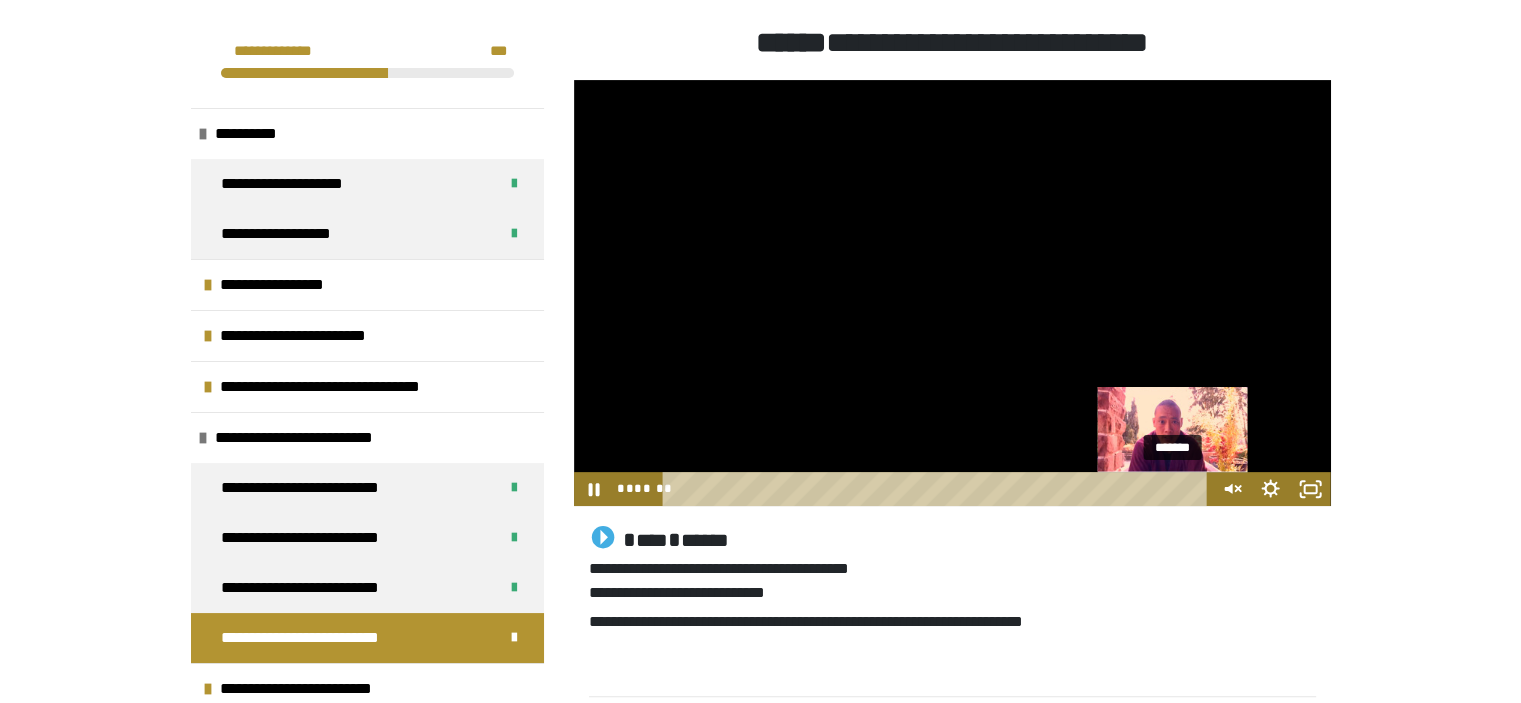 click on "*******" at bounding box center (938, 489) 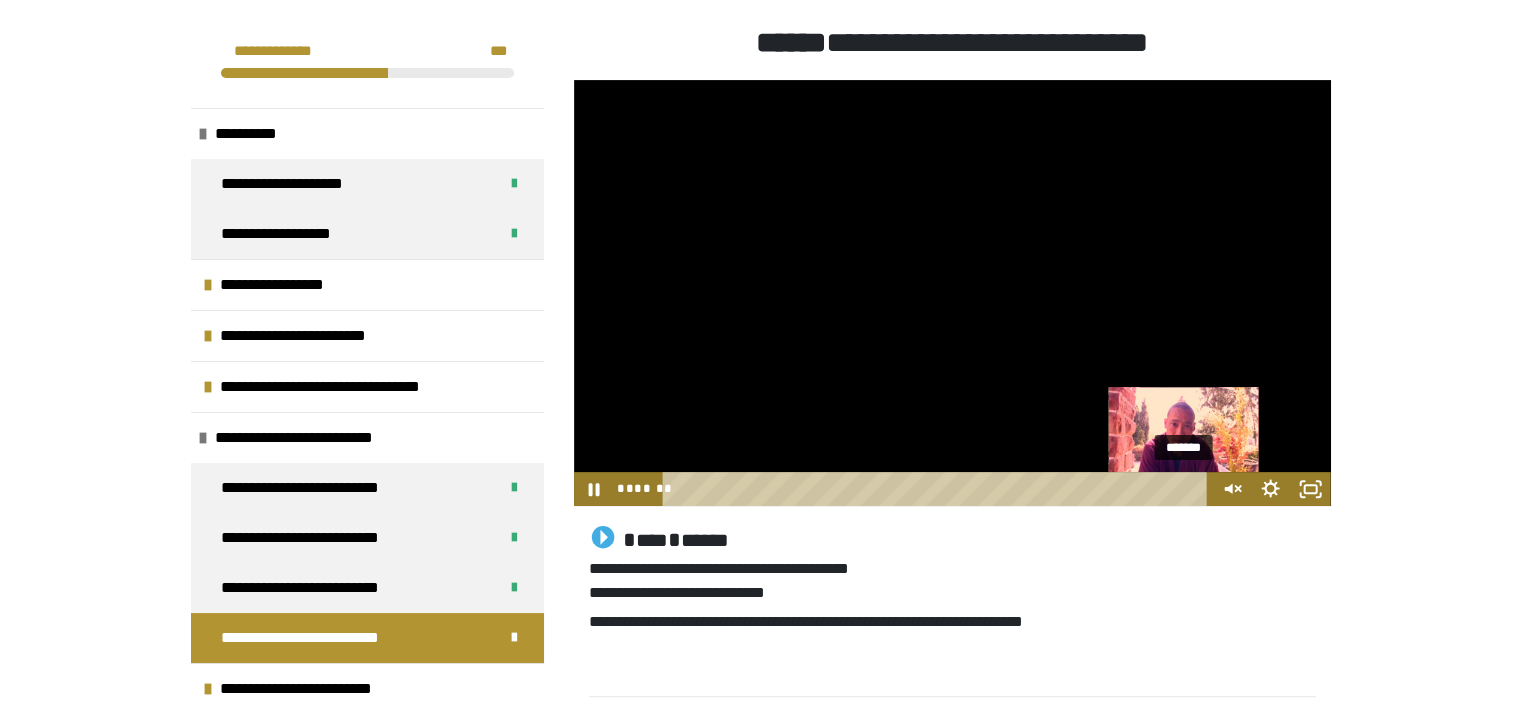click on "*******" at bounding box center [938, 489] 